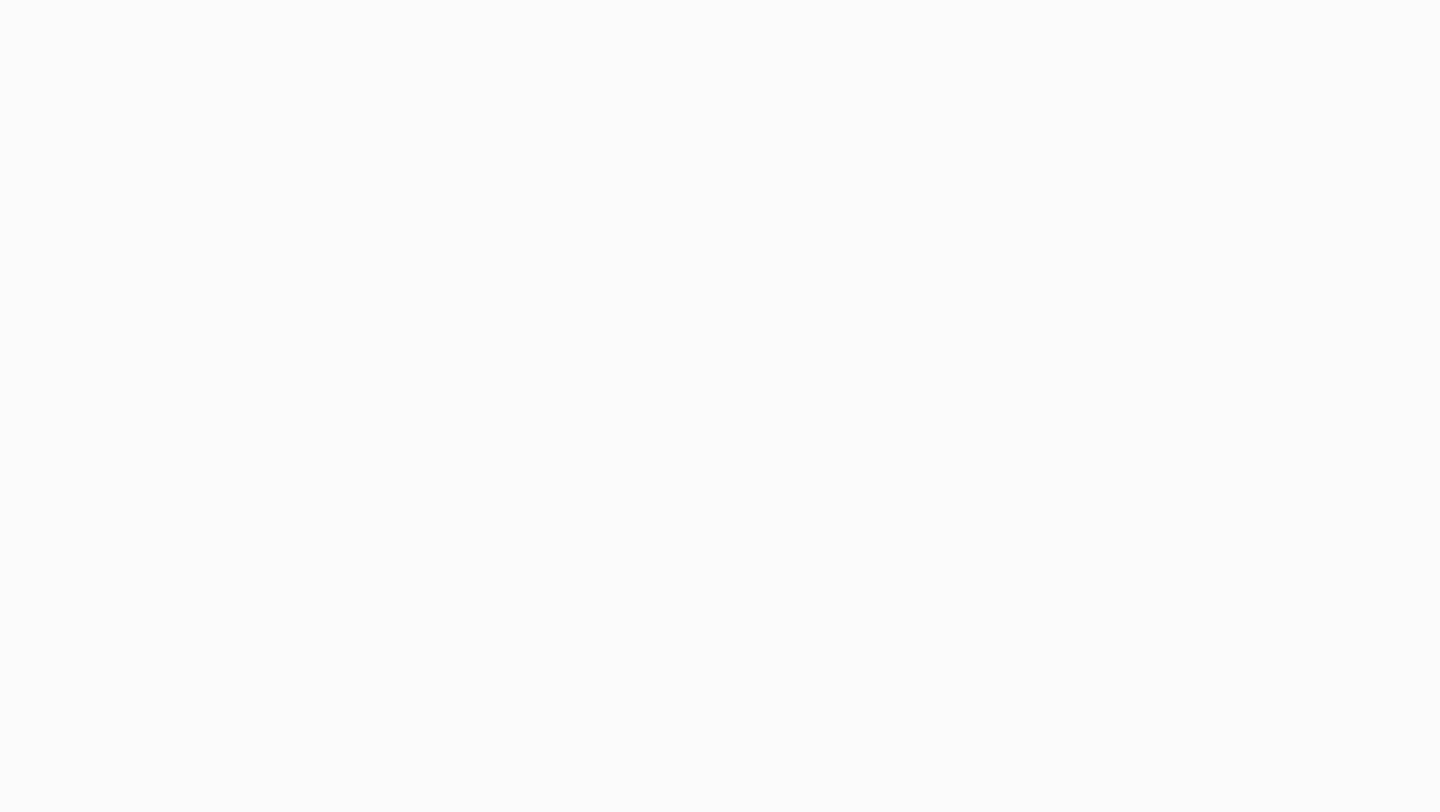 scroll, scrollTop: 0, scrollLeft: 0, axis: both 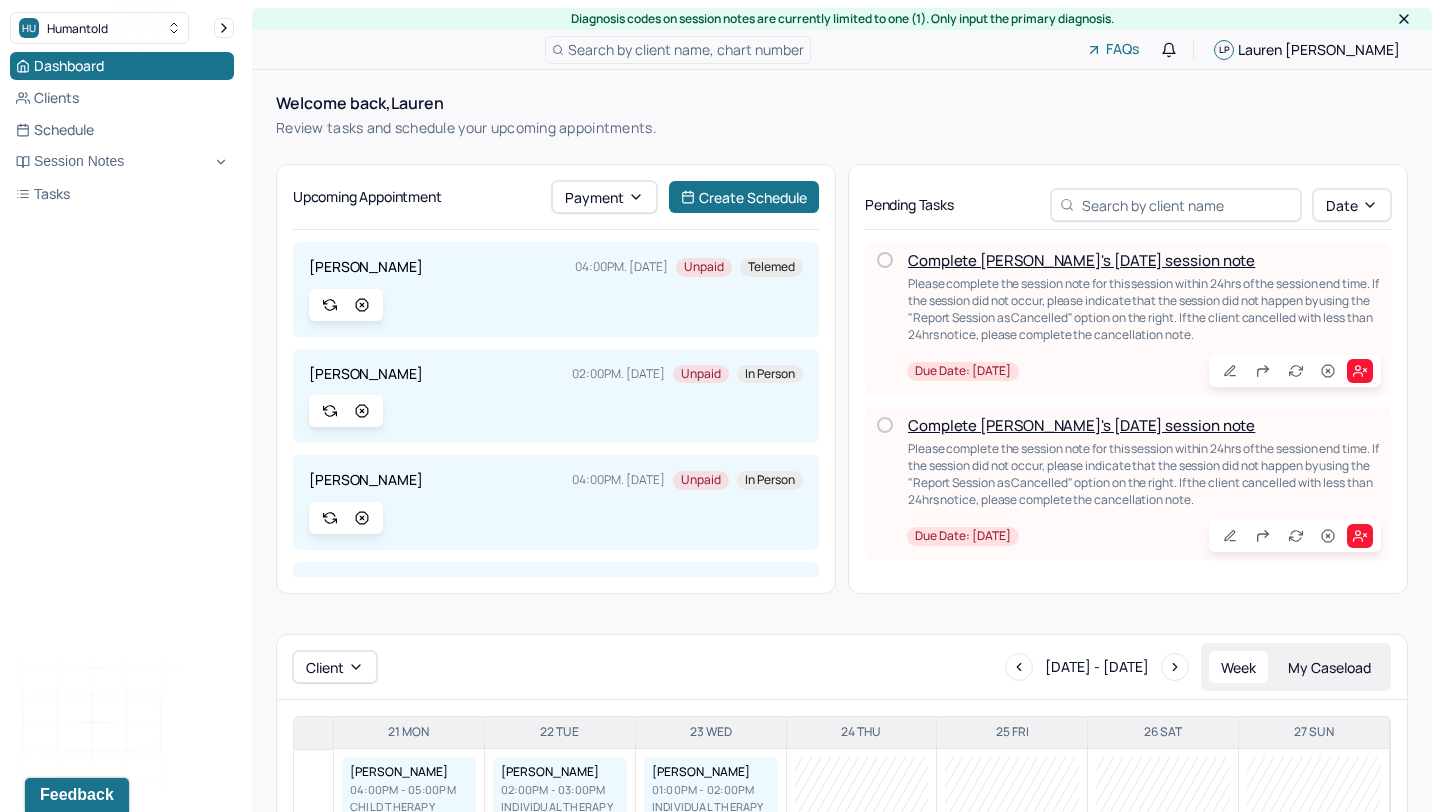 click on "Complete [PERSON_NAME]'s [DATE] session note" at bounding box center [1081, 260] 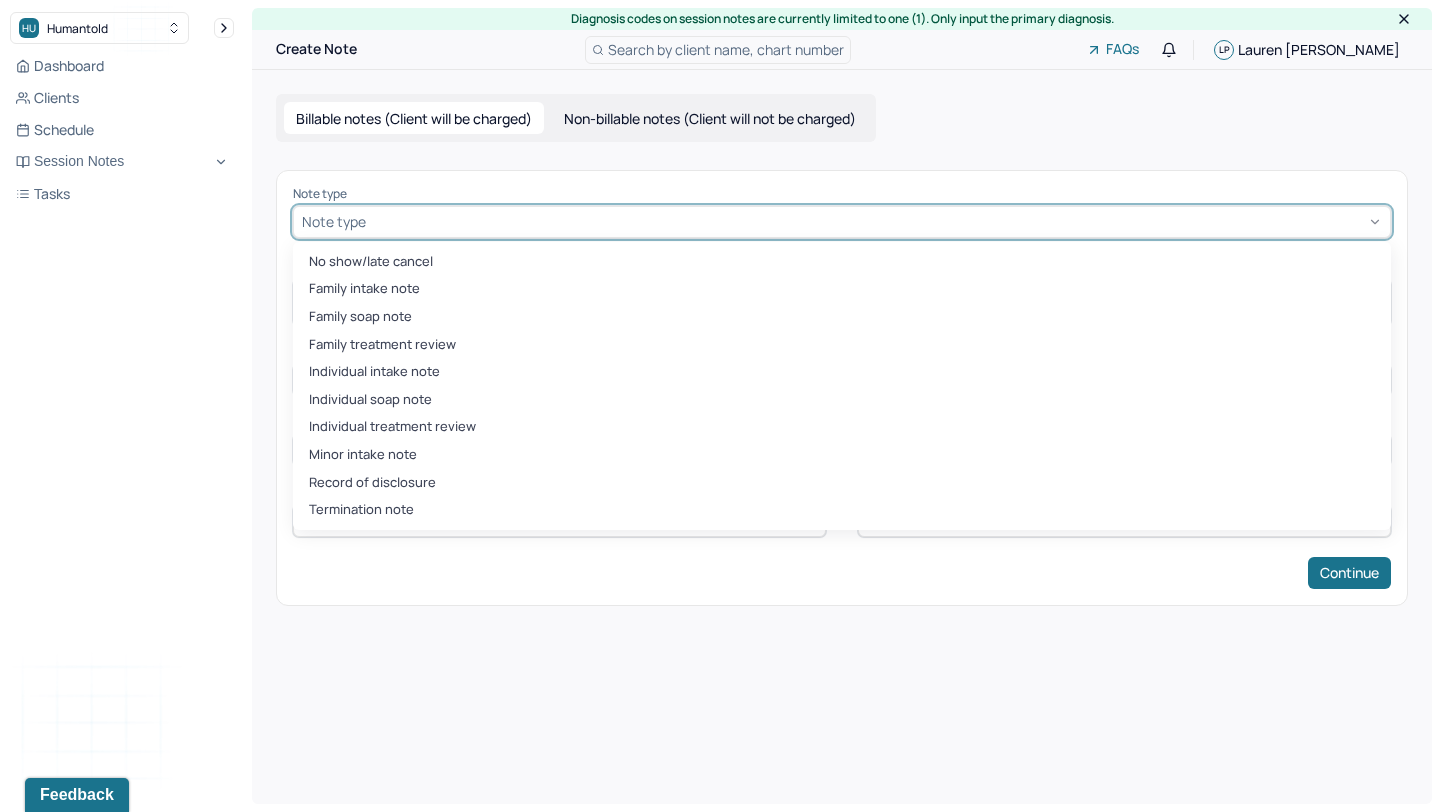 click on "Note type" at bounding box center [842, 222] 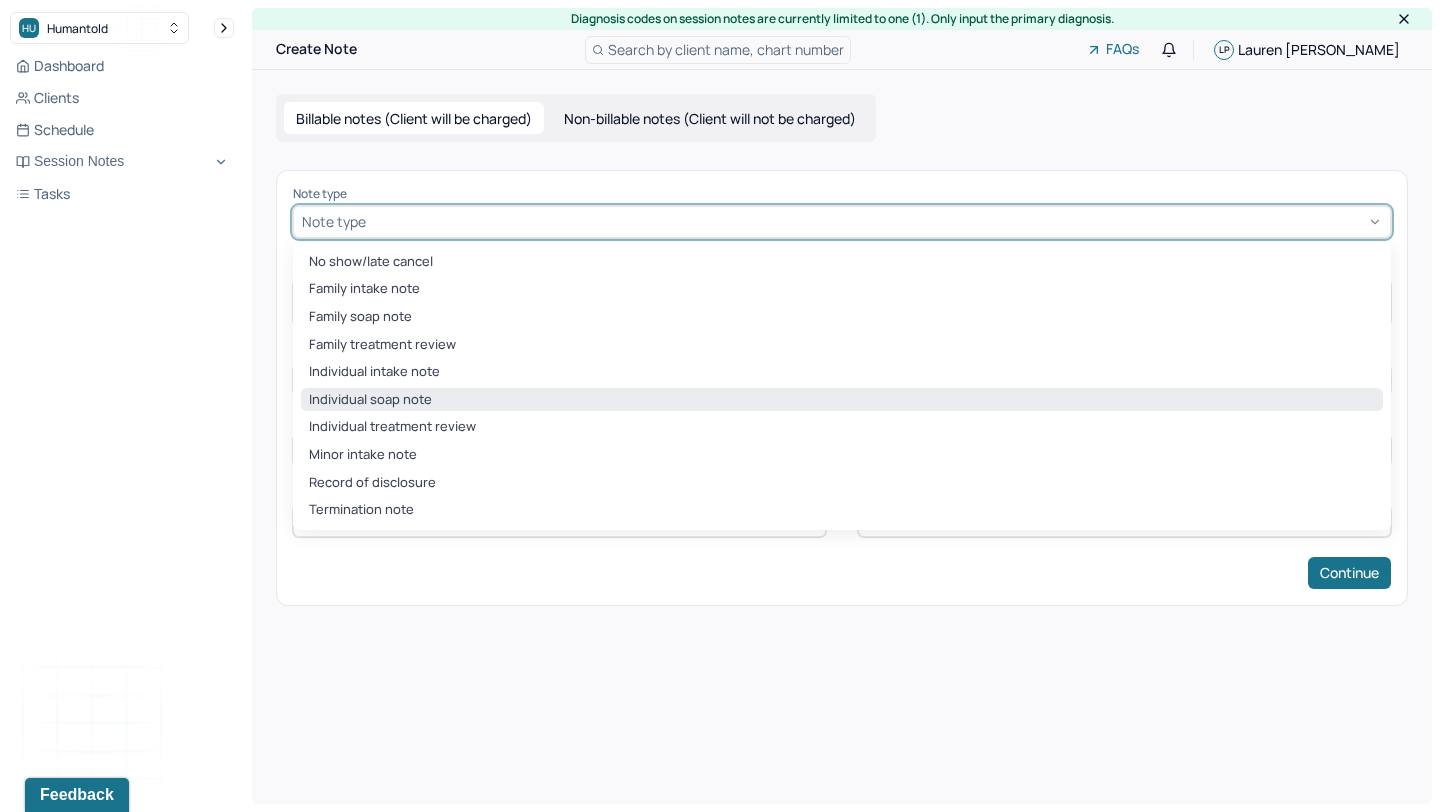click on "Individual soap note" at bounding box center [842, 400] 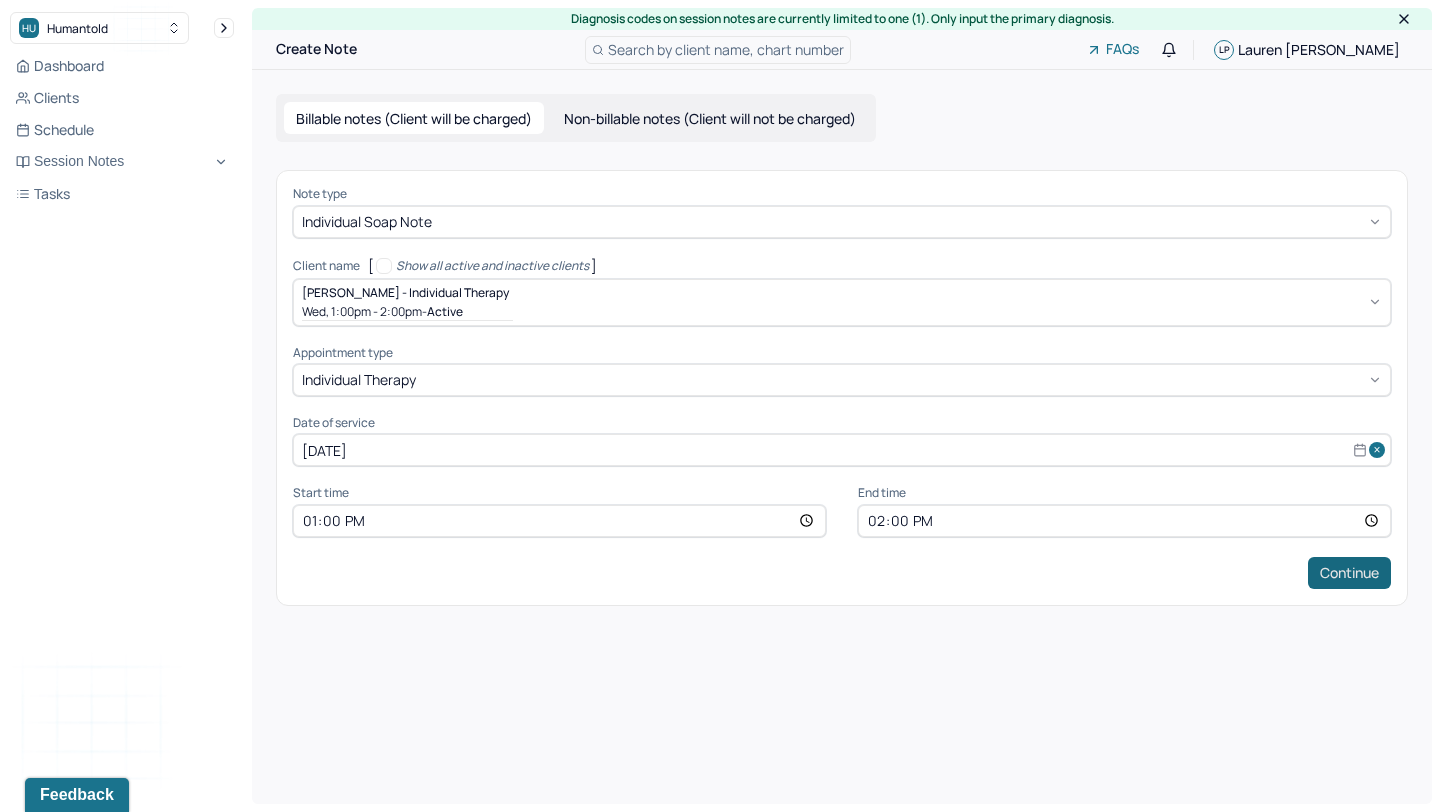 click on "Continue" at bounding box center [1349, 573] 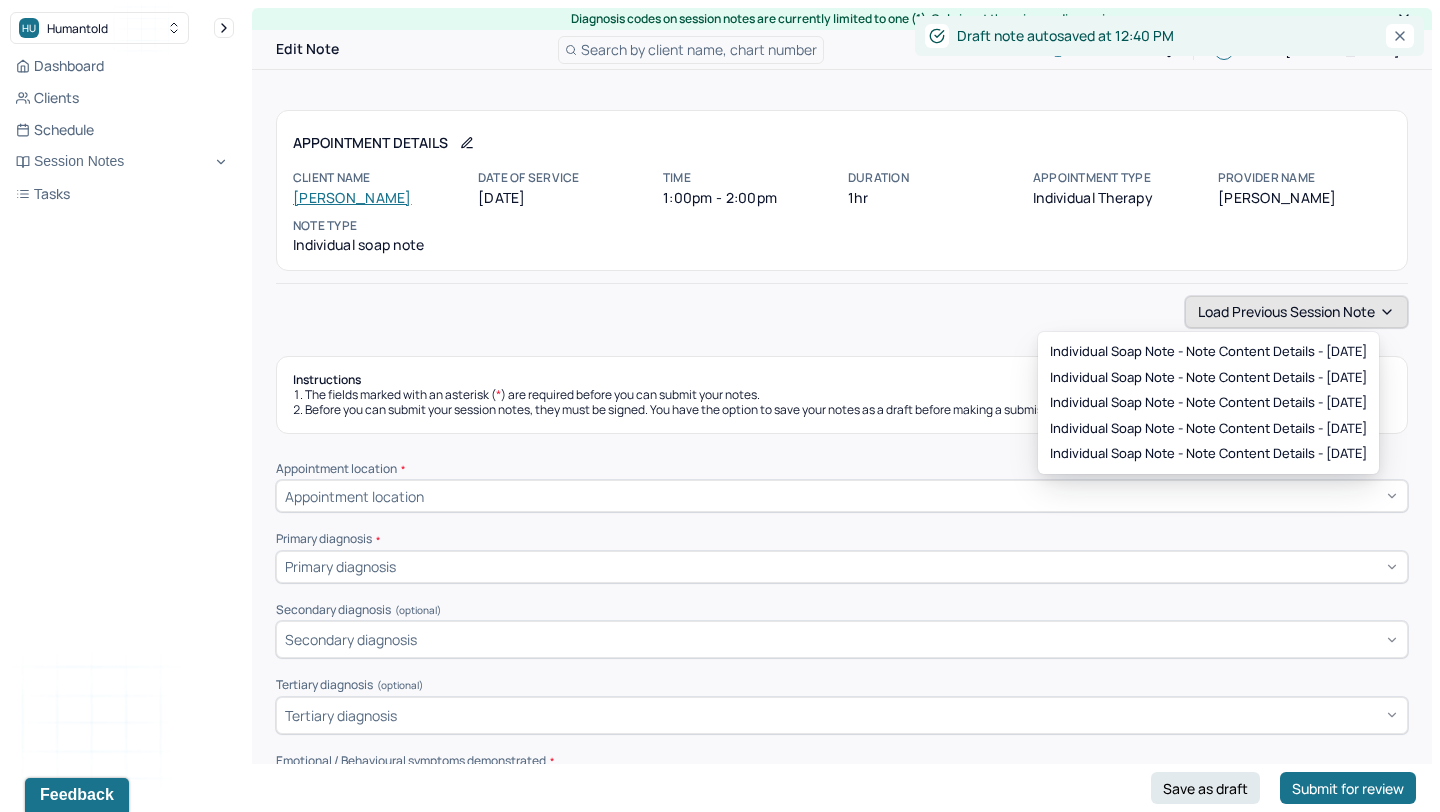 click on "Load previous session note" at bounding box center (1296, 312) 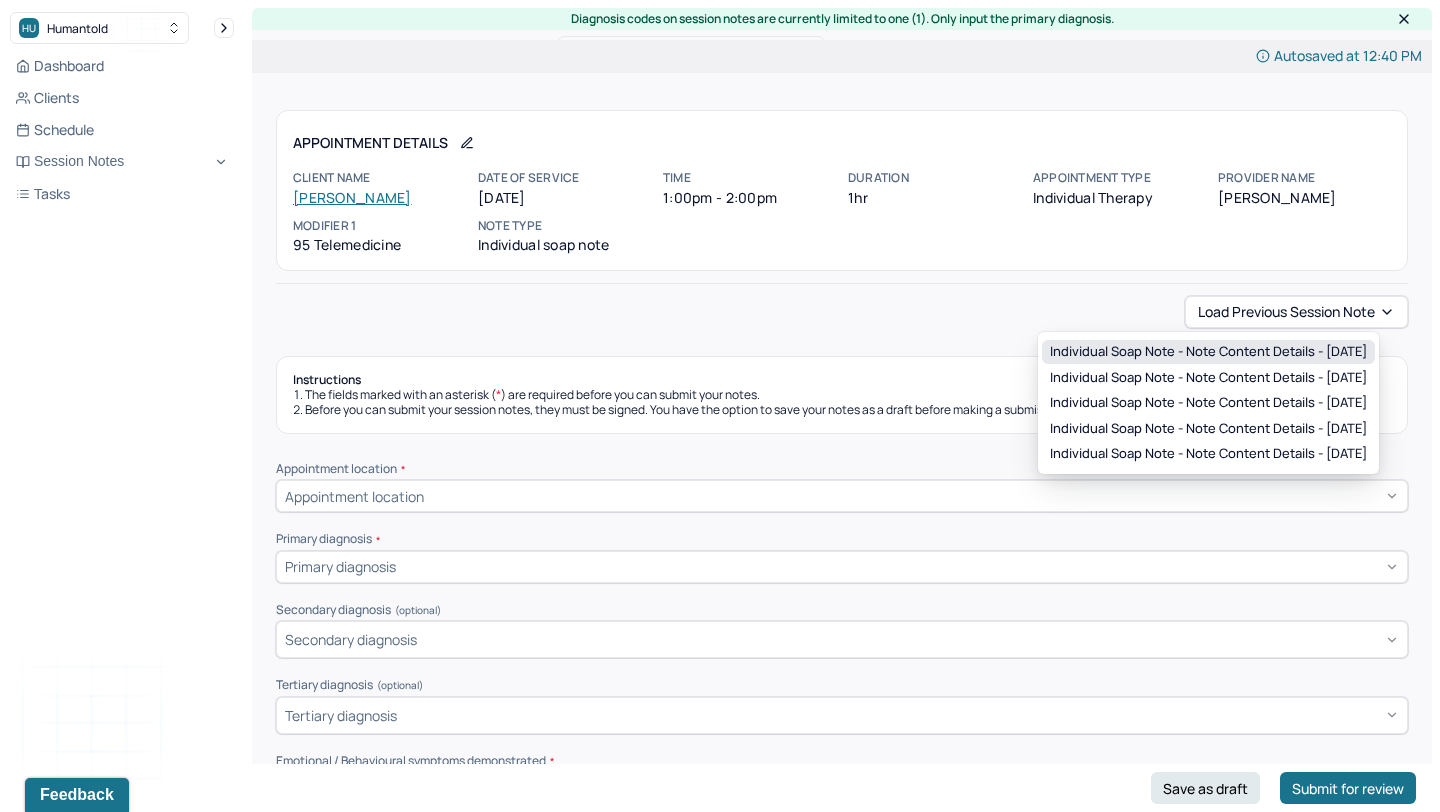 click on "Individual soap note   - Note content Details -   [DATE]" at bounding box center (1208, 352) 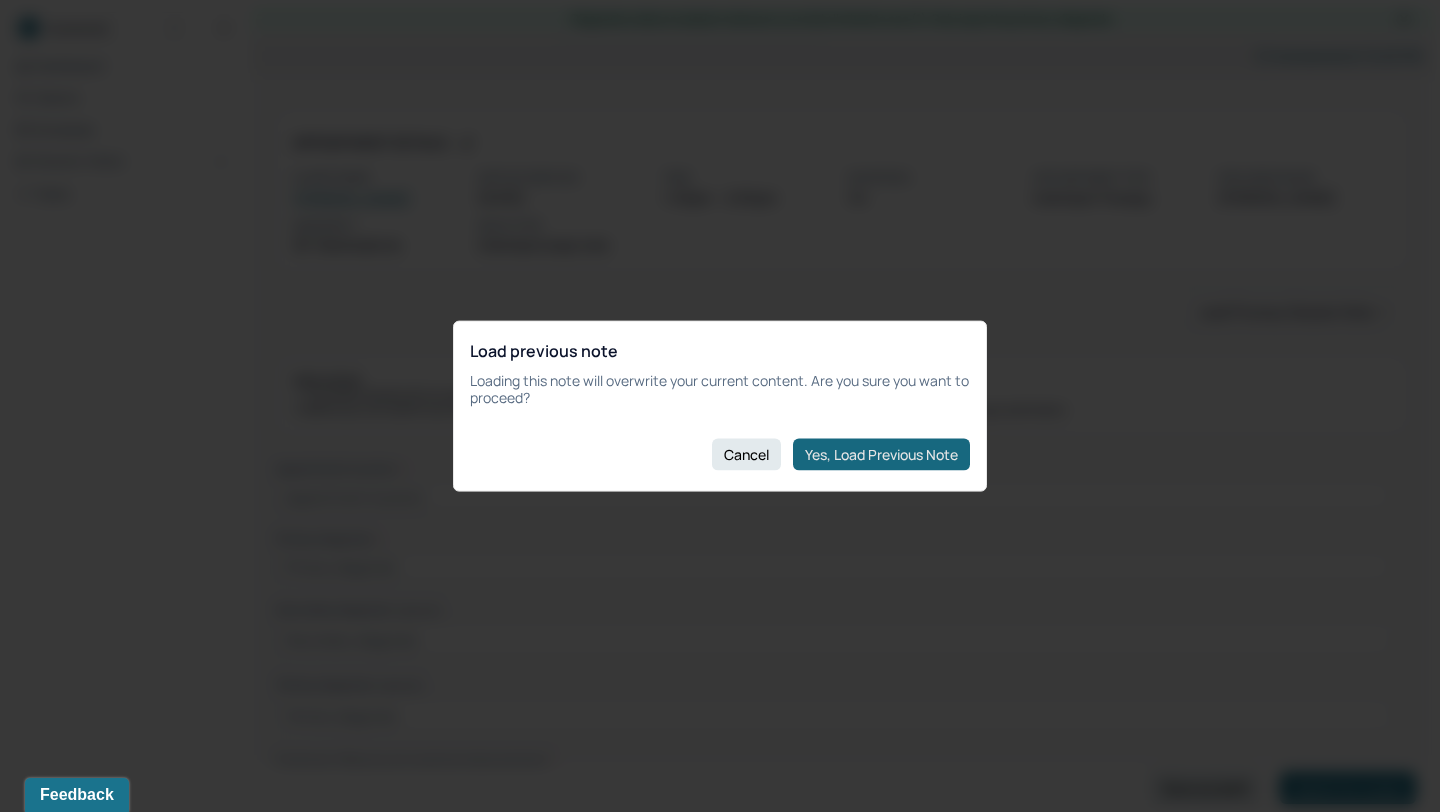click on "Yes, Load Previous Note" at bounding box center (881, 454) 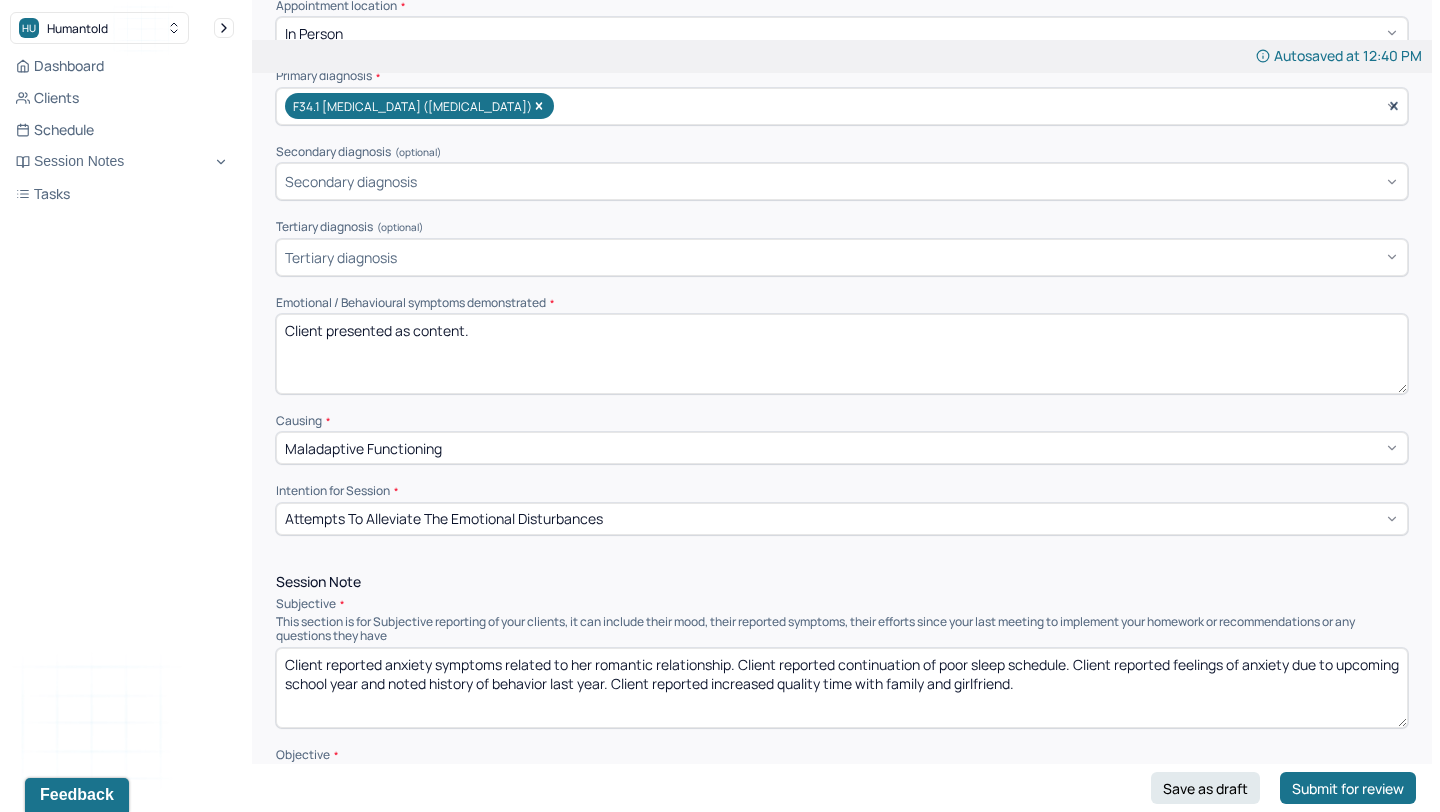 scroll, scrollTop: 466, scrollLeft: 0, axis: vertical 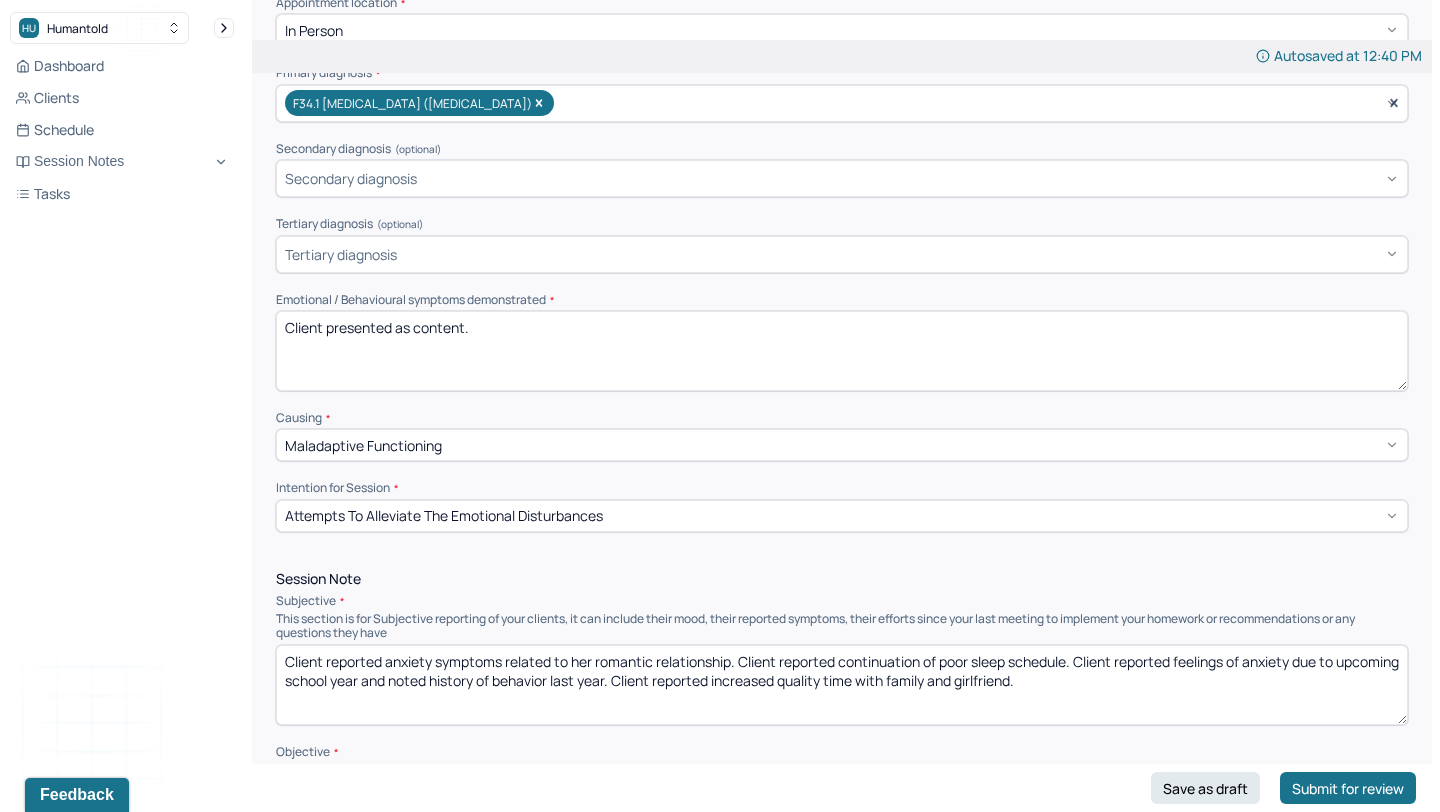 click on "Client presented as content." at bounding box center [842, 351] 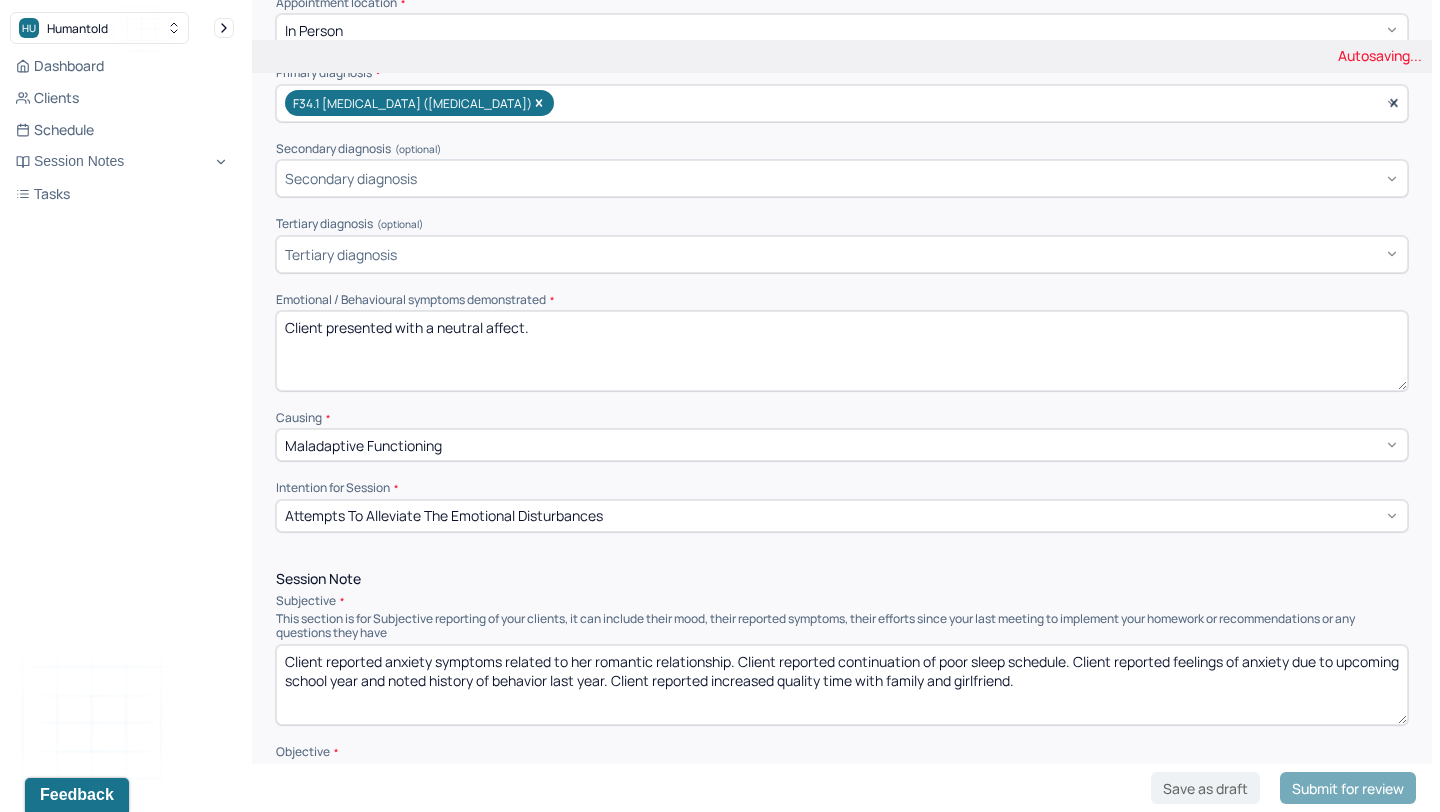 type on "Client presented with a neutral affect." 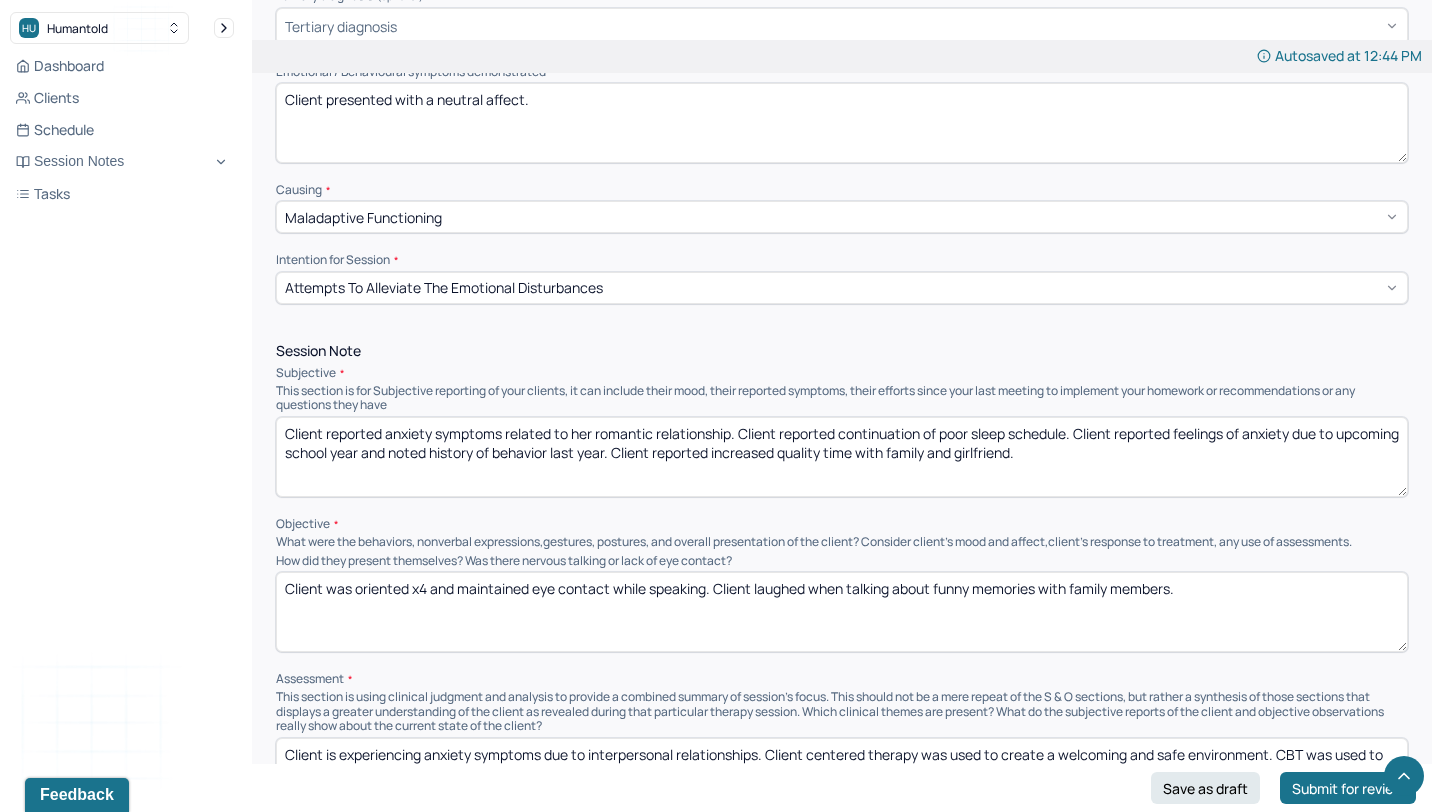 scroll, scrollTop: 710, scrollLeft: 0, axis: vertical 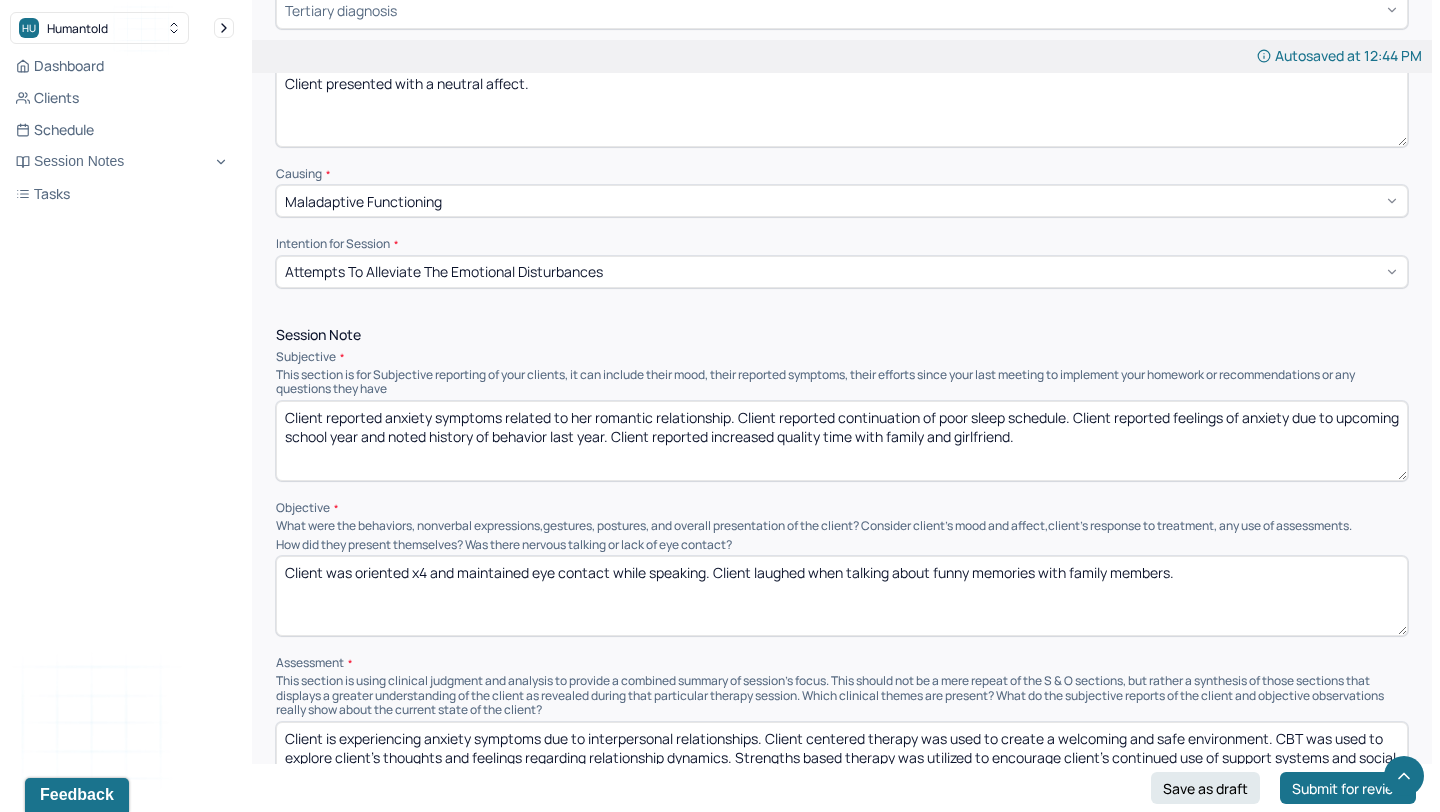 drag, startPoint x: 286, startPoint y: 412, endPoint x: 447, endPoint y: 449, distance: 165.19685 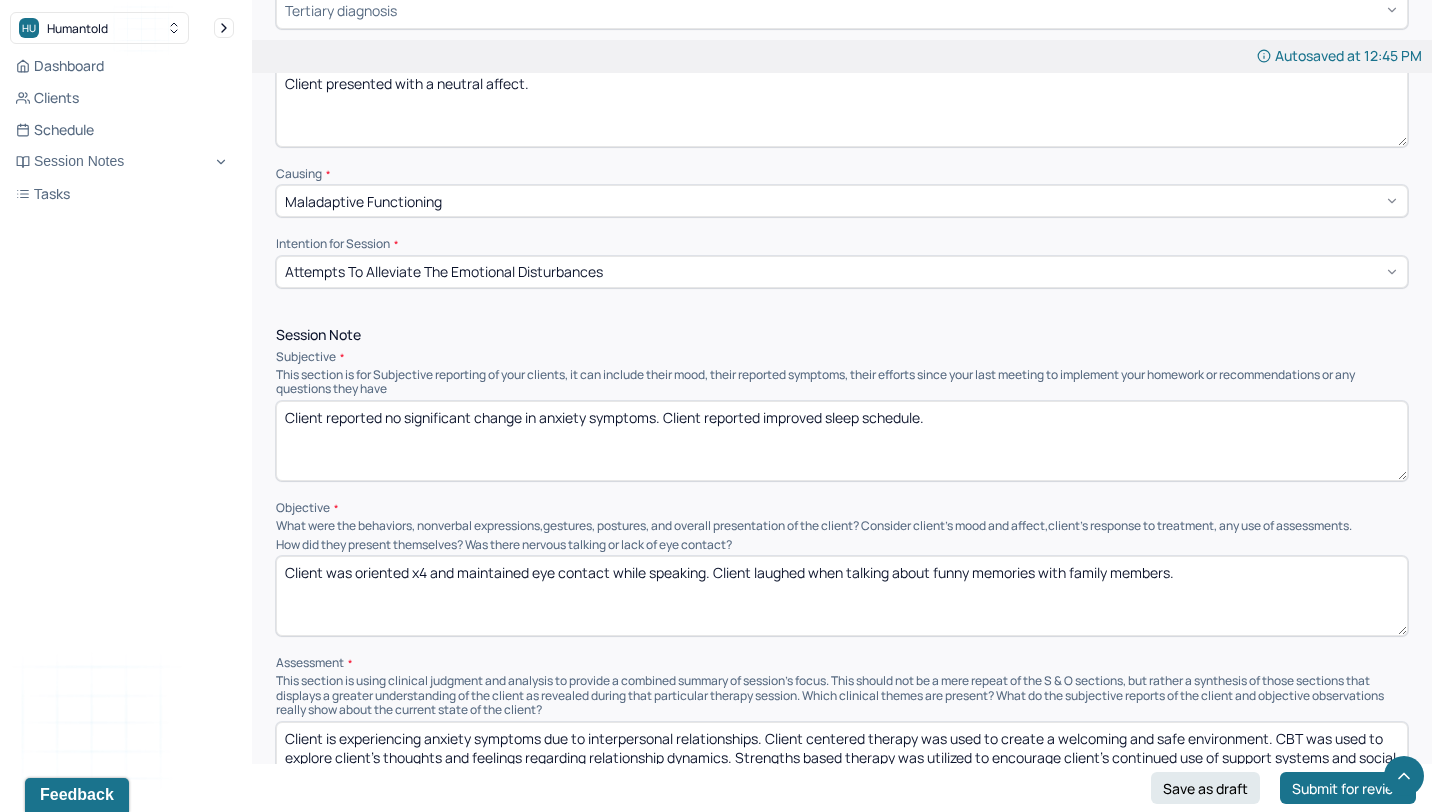 click on "Client reported no significant change in anxiety symptoms. Client reported improved sleep schedule." at bounding box center (842, 441) 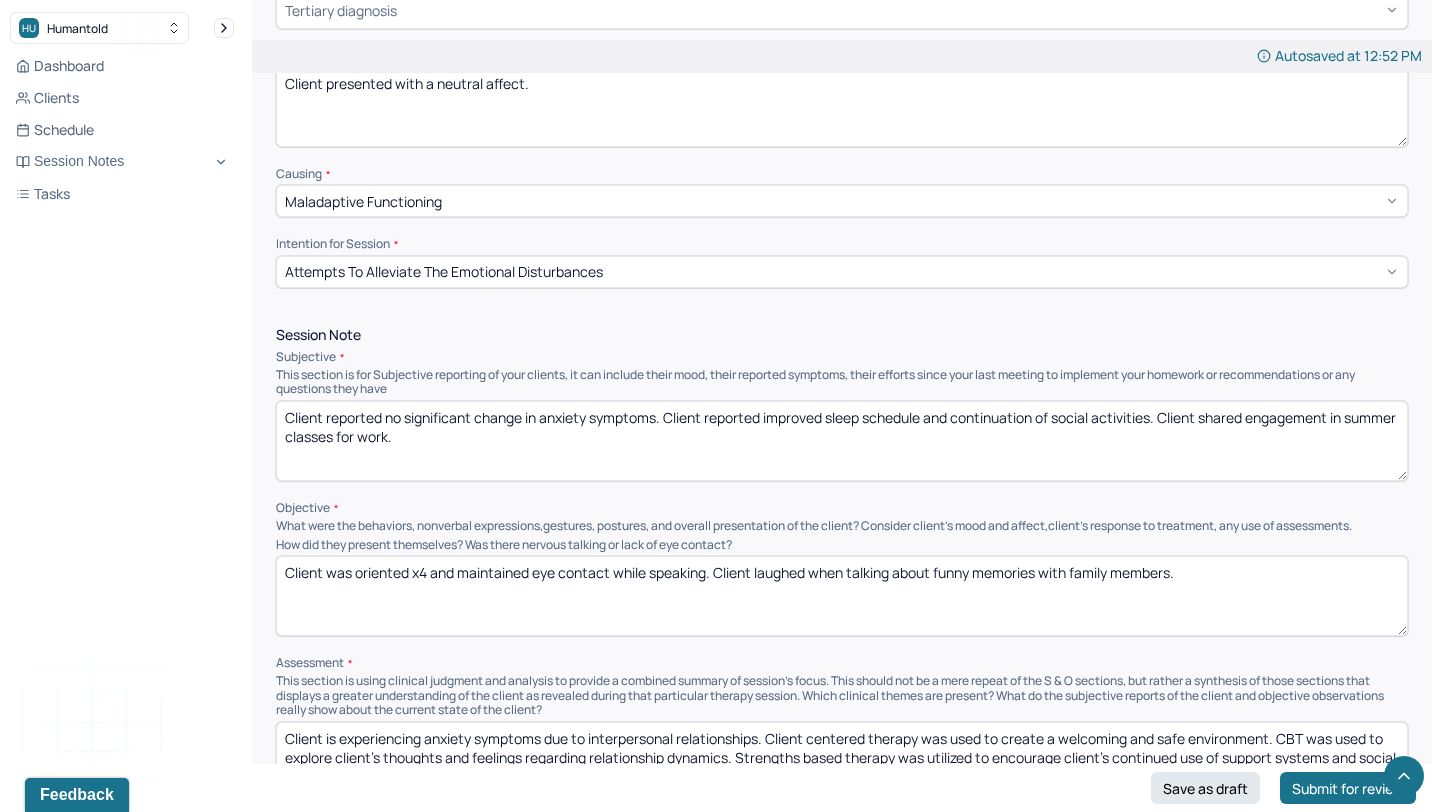 type on "Client reported no significant change in anxiety symptoms. Client reported improved sleep schedule and continuation of social activities. Client shared engagement in summer classes for work." 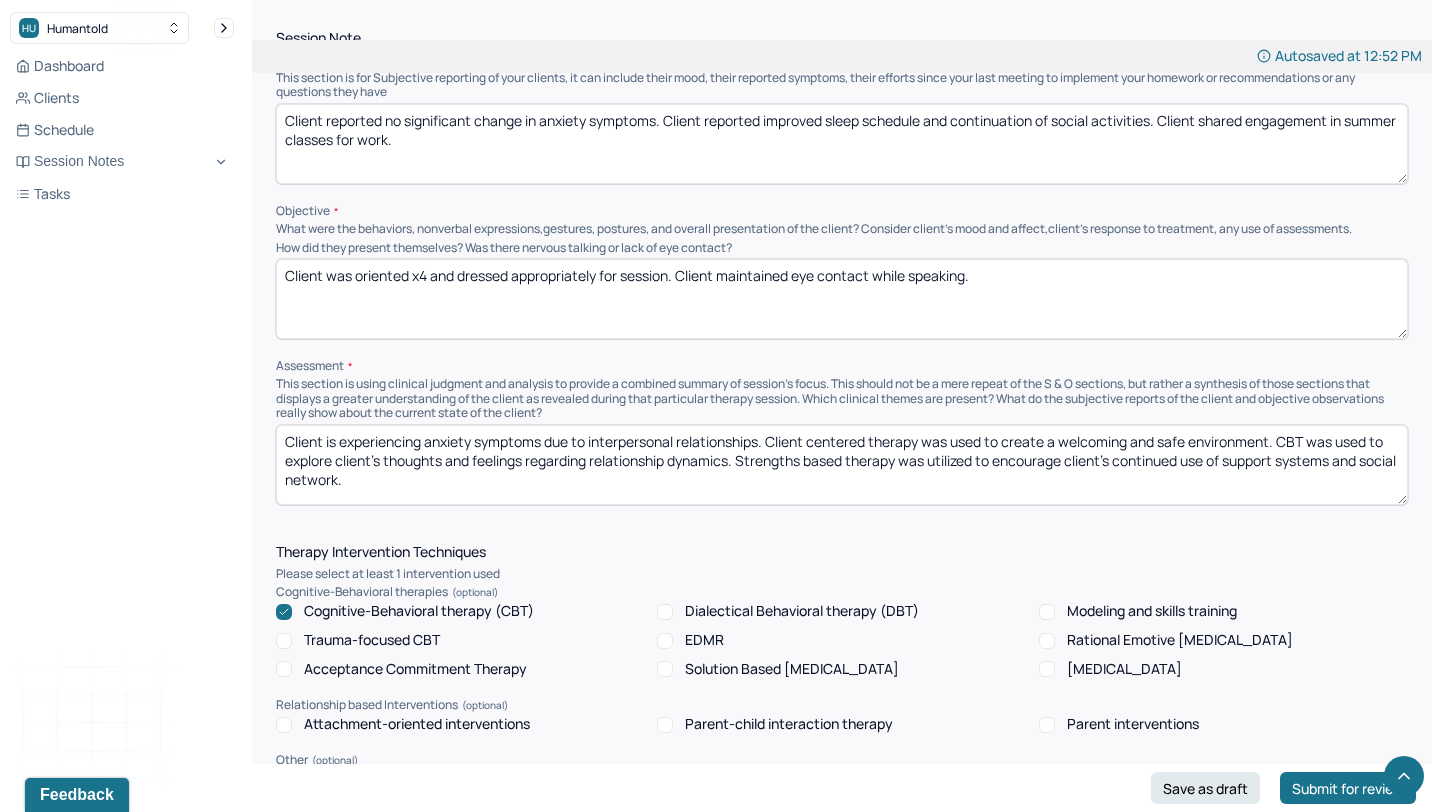 scroll, scrollTop: 1014, scrollLeft: 0, axis: vertical 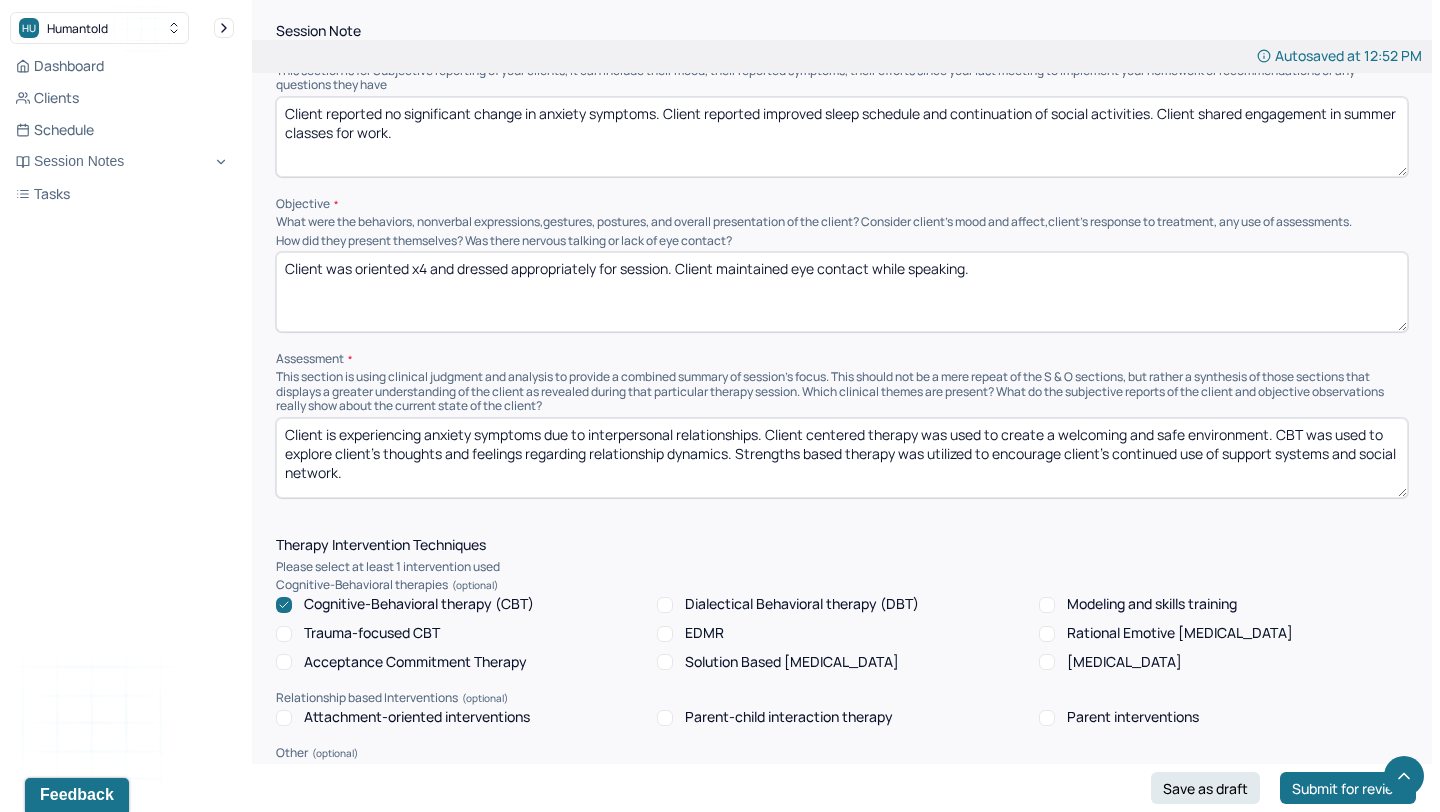 type on "Client was oriented x4 and dressed appropriately for session. Client maintained eye contact while speaking." 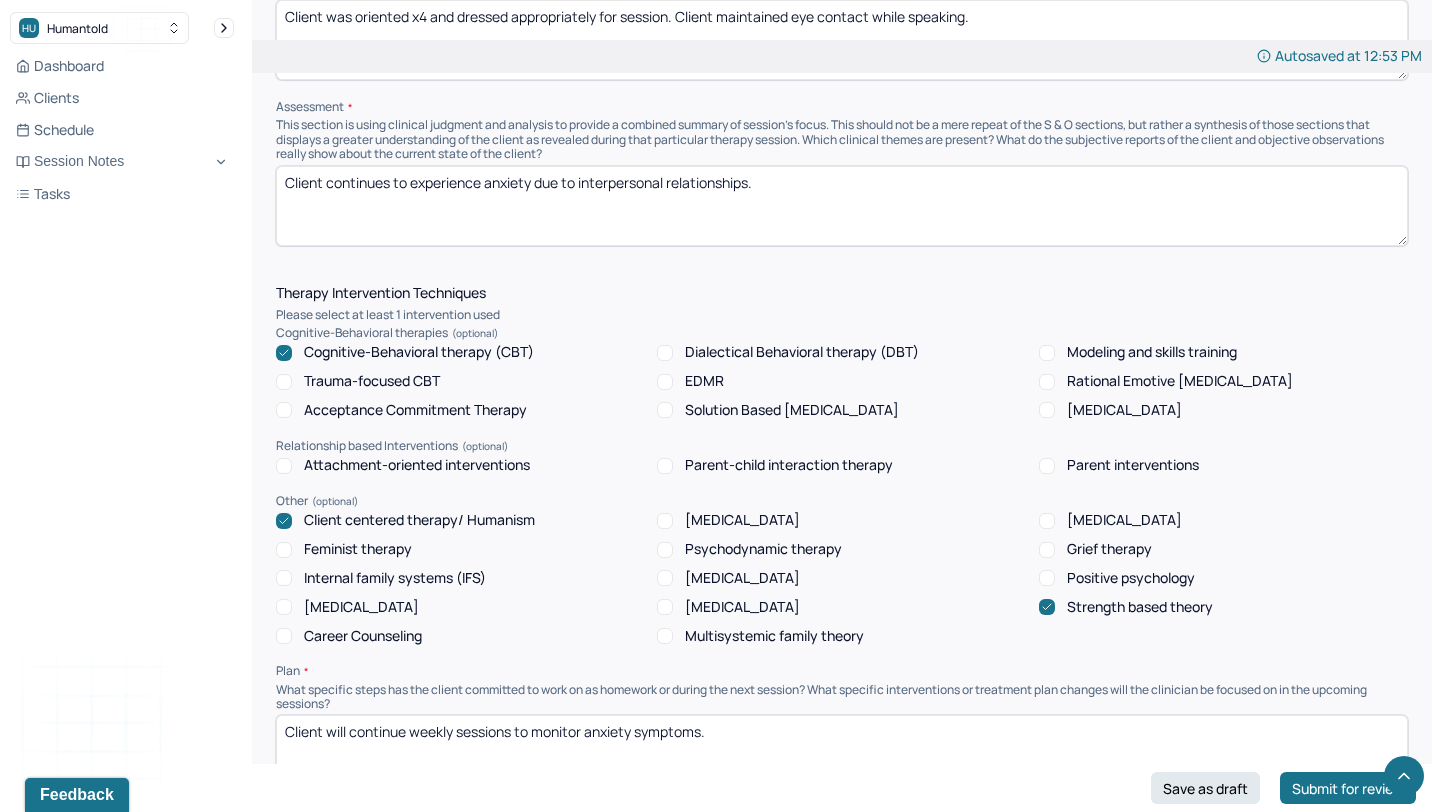 scroll, scrollTop: 1267, scrollLeft: 0, axis: vertical 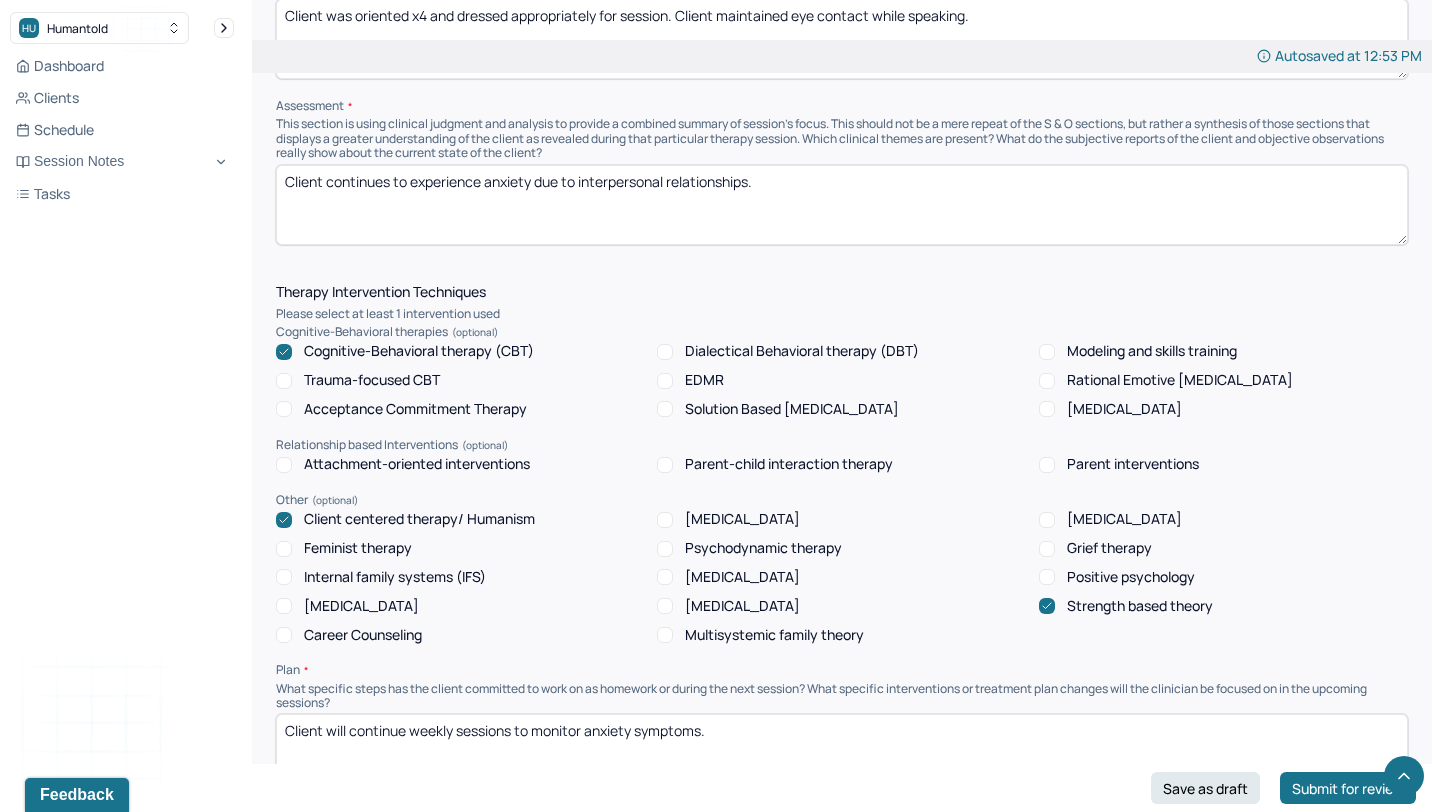 type on "Client continues to experience anxiety due to interpersonal relationships." 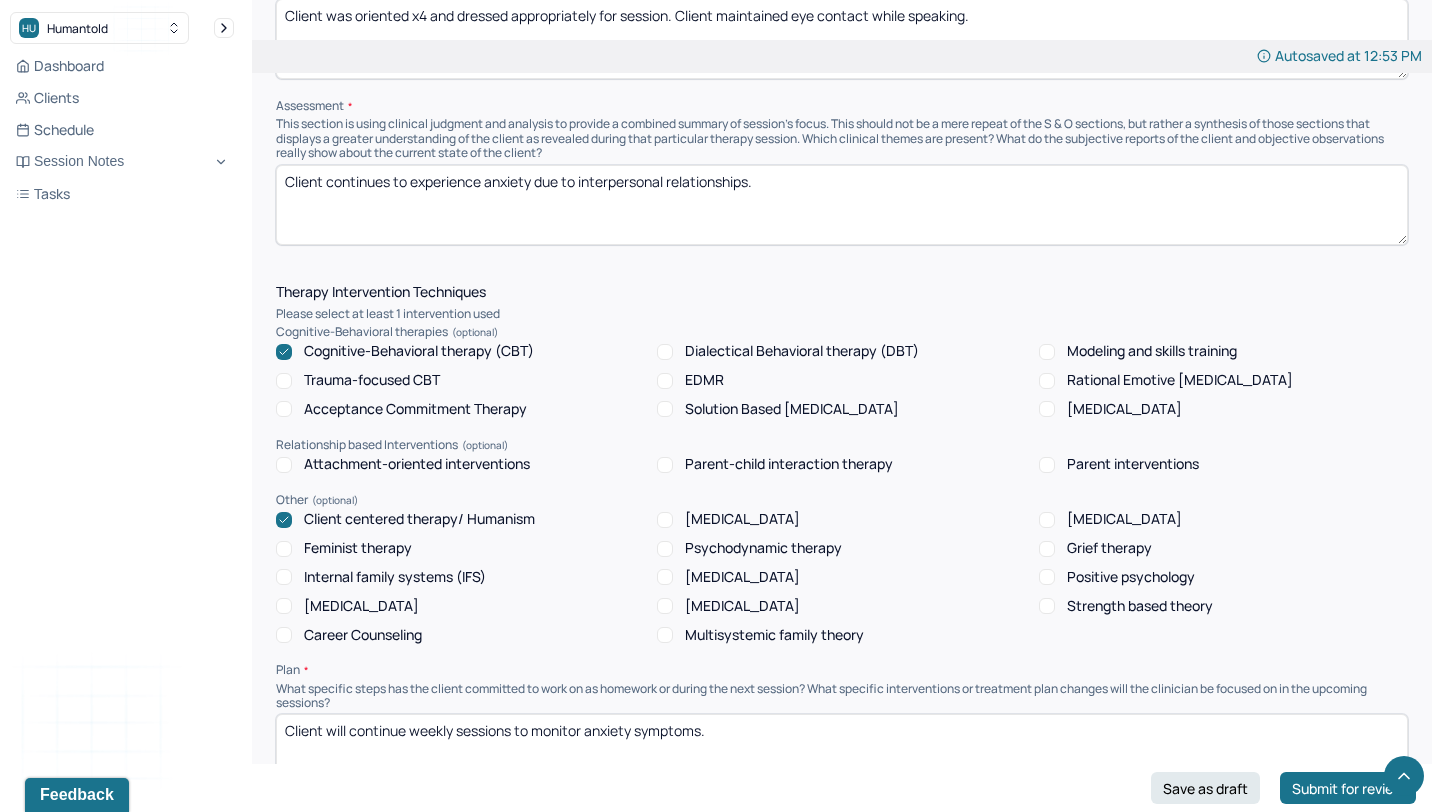 click on "Solution Based [MEDICAL_DATA]" at bounding box center (665, 409) 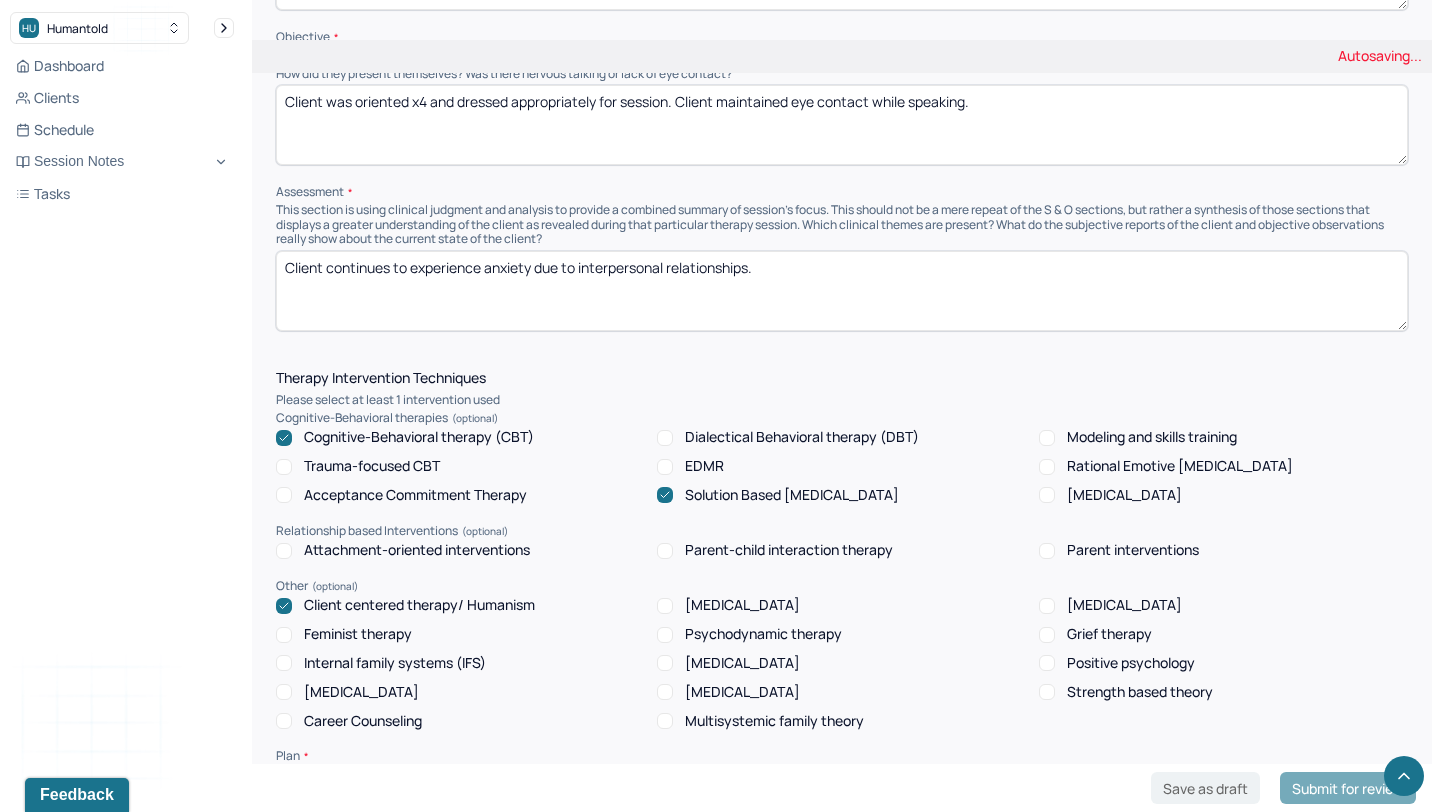 scroll, scrollTop: 1171, scrollLeft: 0, axis: vertical 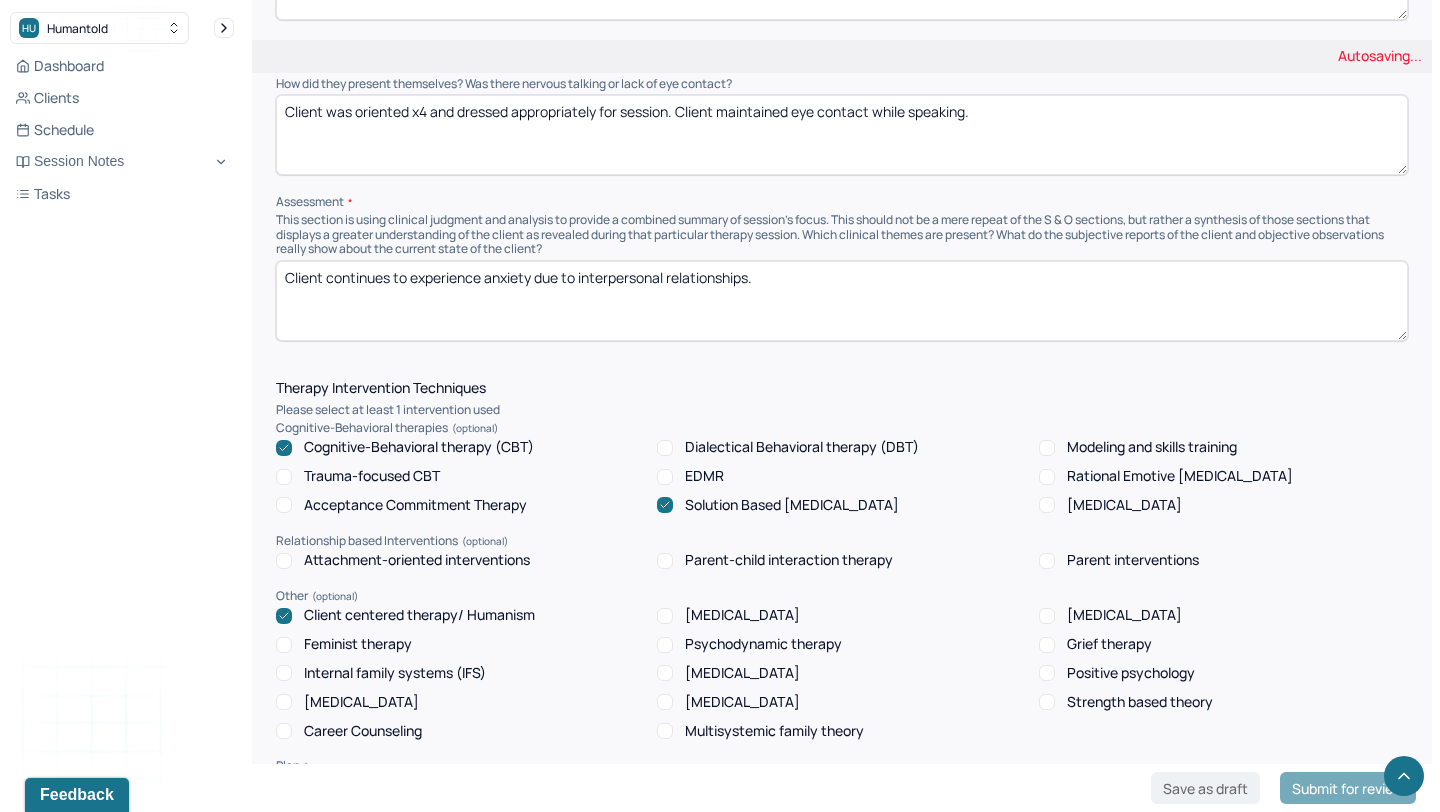 click on "Client continues to experience anxiety due to interpersonal relationships." at bounding box center [842, 301] 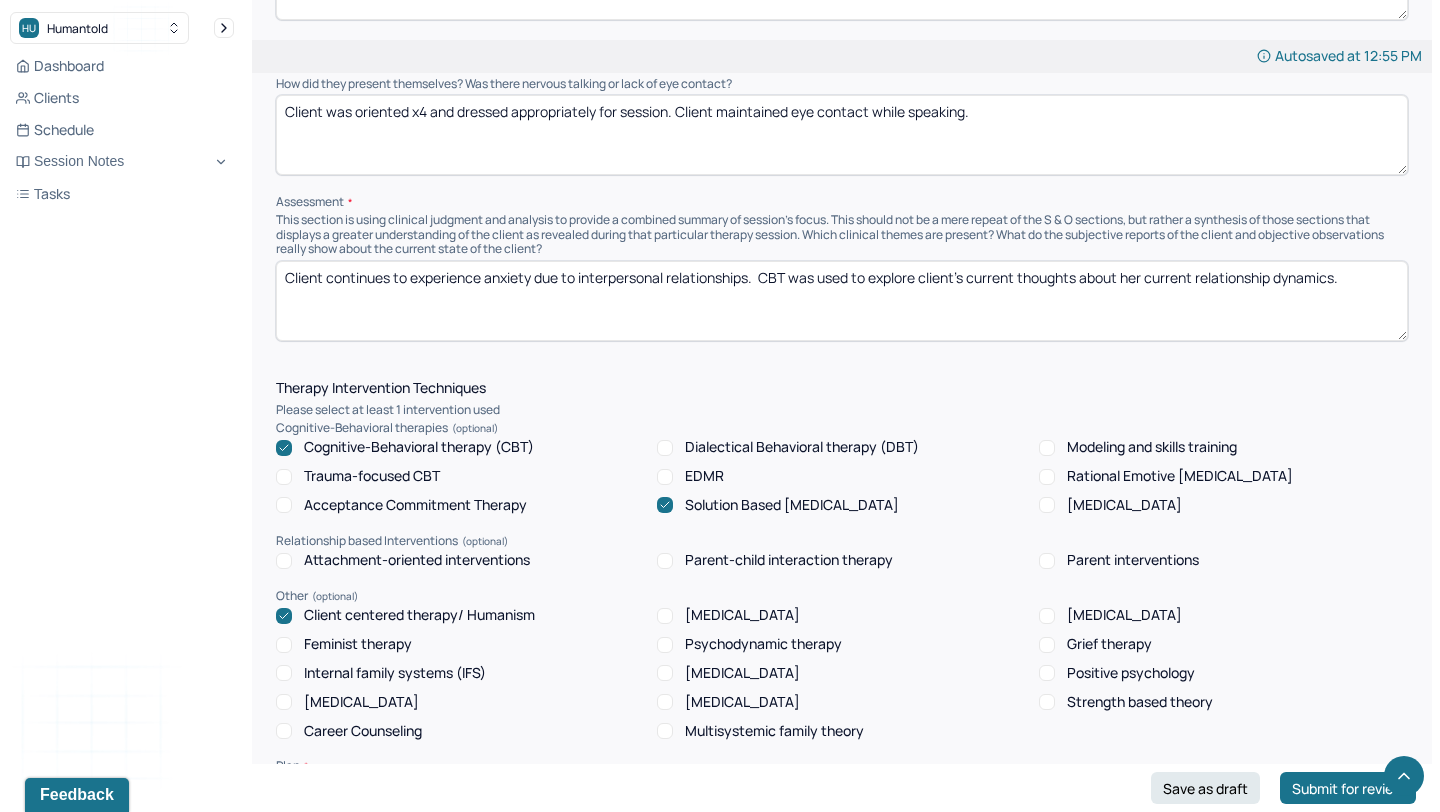 click on "Client continues to experience anxiety due to interpersonal relationships.  CBT was used to explore client's current thoughts about her current relationship dynamics." at bounding box center [842, 301] 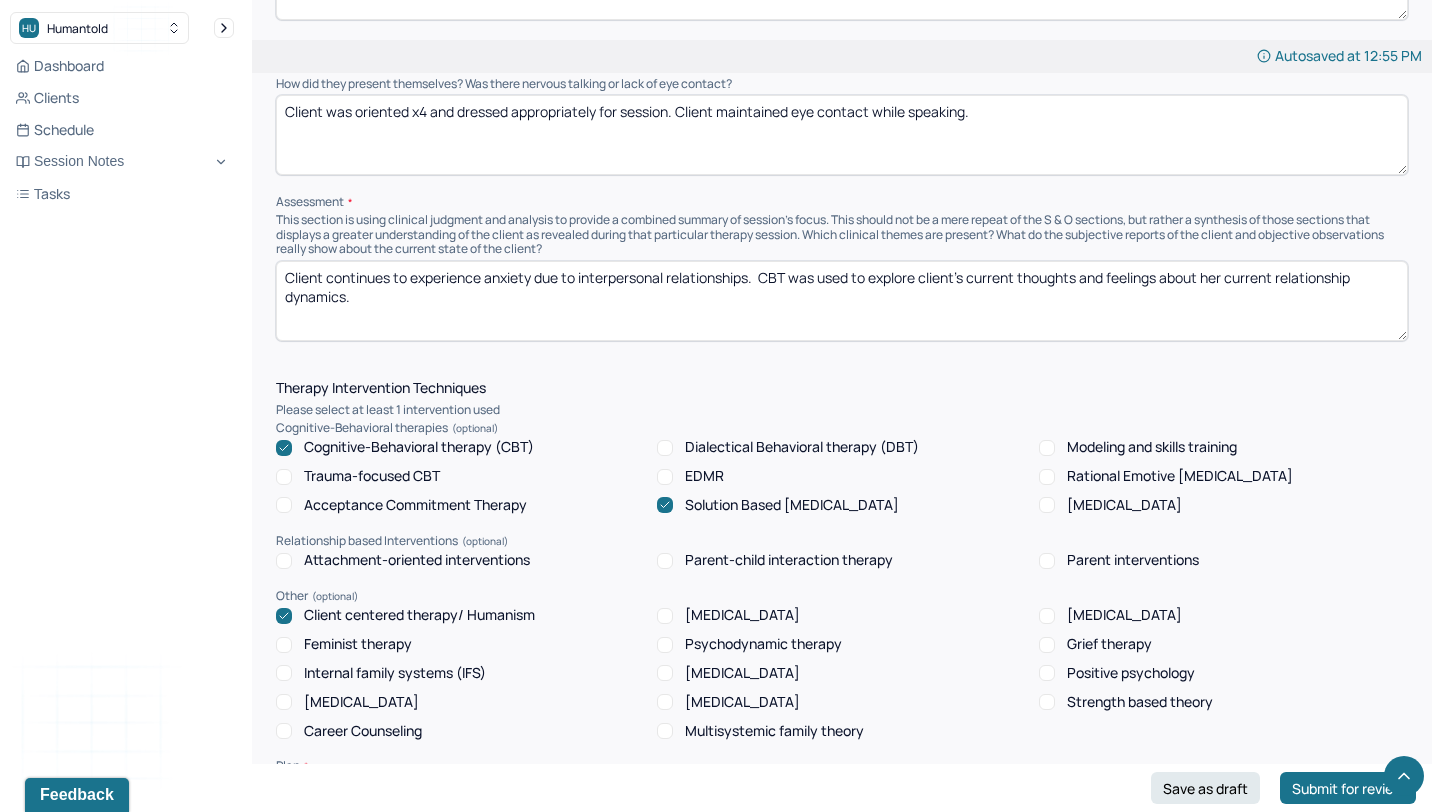 click on "Client continues to experience anxiety due to interpersonal relationships.  CBT was used to explore client's current thoughts and feelings about her current relationship dynamics." at bounding box center [842, 301] 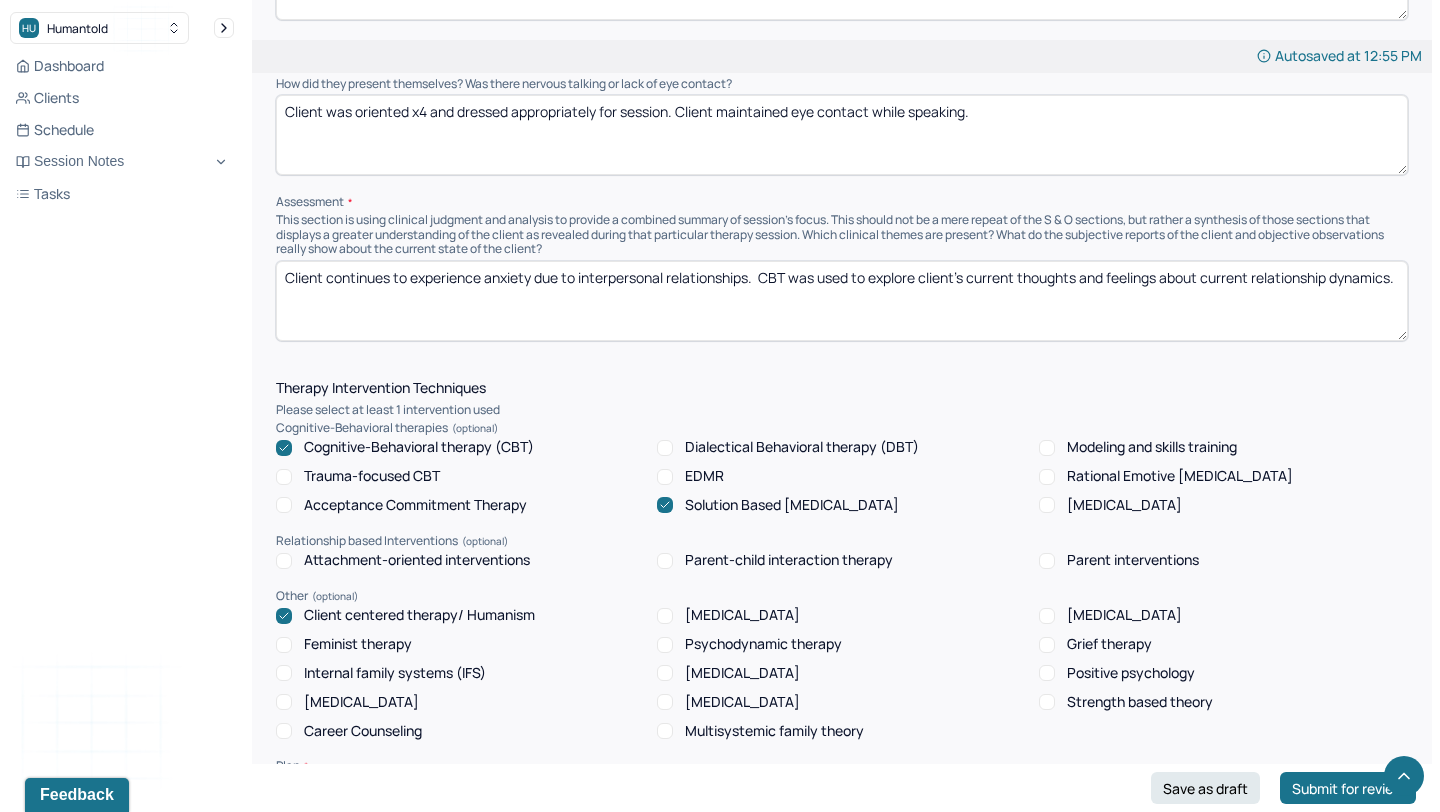 click on "Client continues to experience anxiety due to interpersonal relationships.  CBT was used to explore client's current thoughts and feelings about current relationship dynamics." at bounding box center (842, 301) 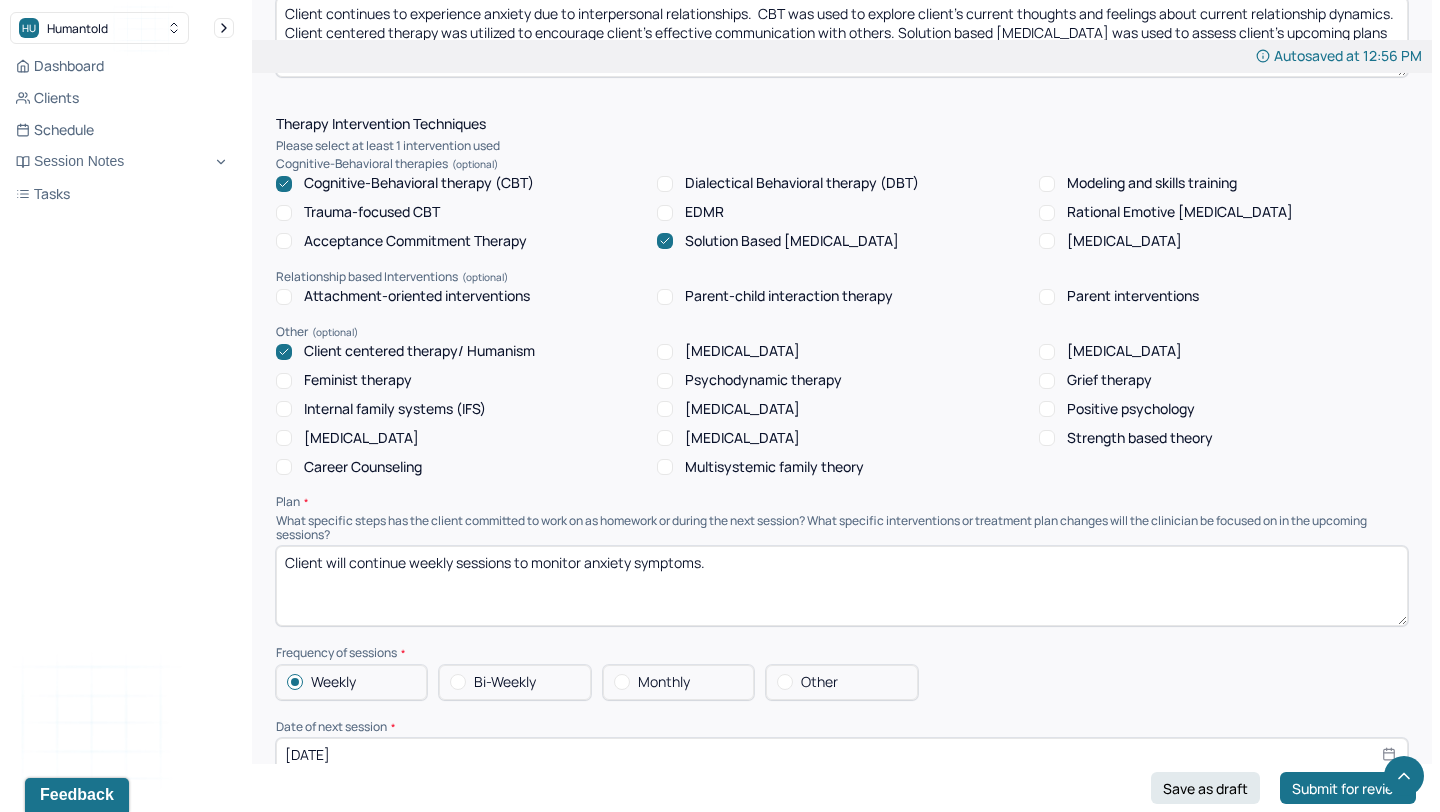 scroll, scrollTop: 1479, scrollLeft: 0, axis: vertical 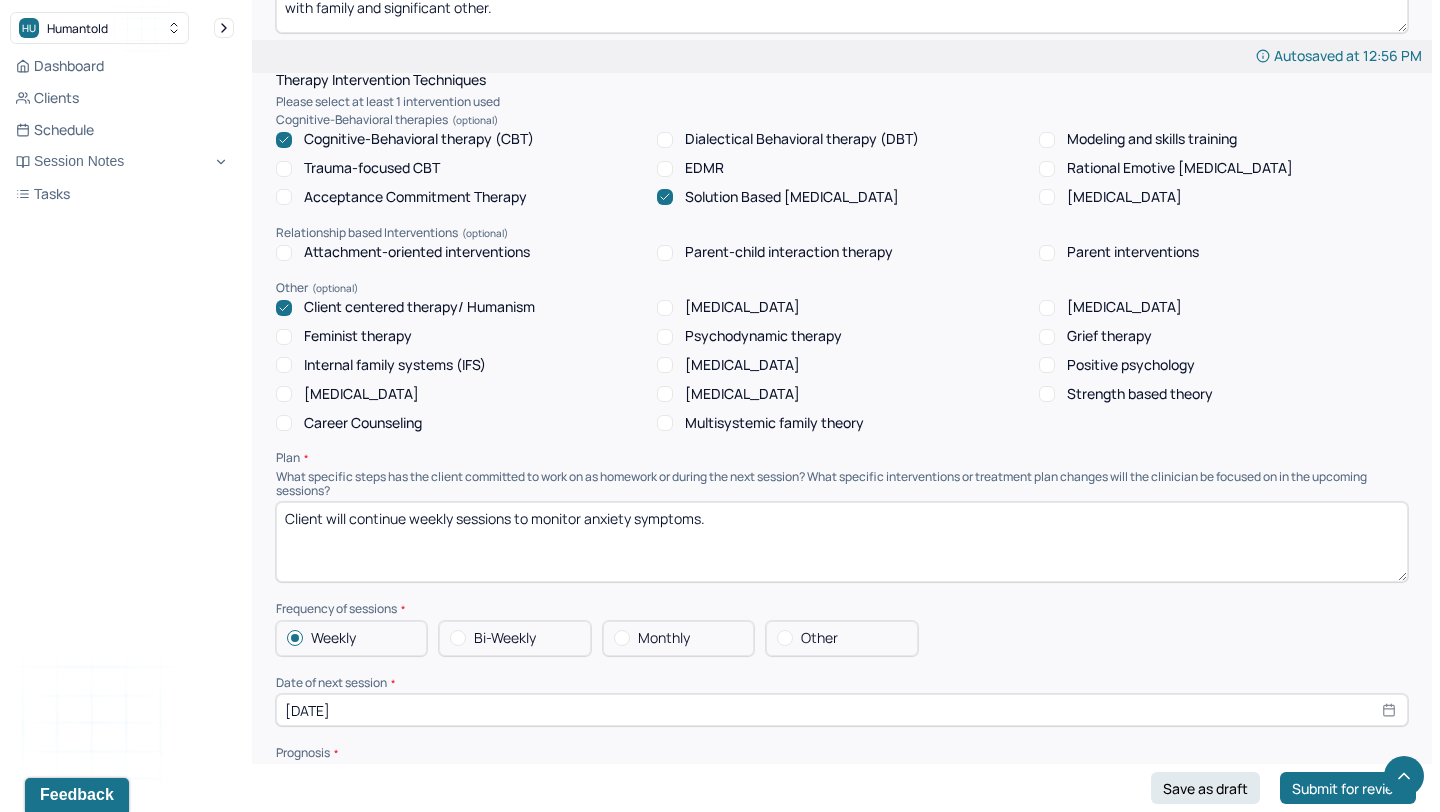 type on "Client continues to experience anxiety due to interpersonal relationships.  CBT was used to explore client's current thoughts and feelings about current relationship dynamics. Client centered therapy was utilized to encourage client's effective communication with others. Solution based [MEDICAL_DATA] was used to assess client's upcoming plans with family and significant other." 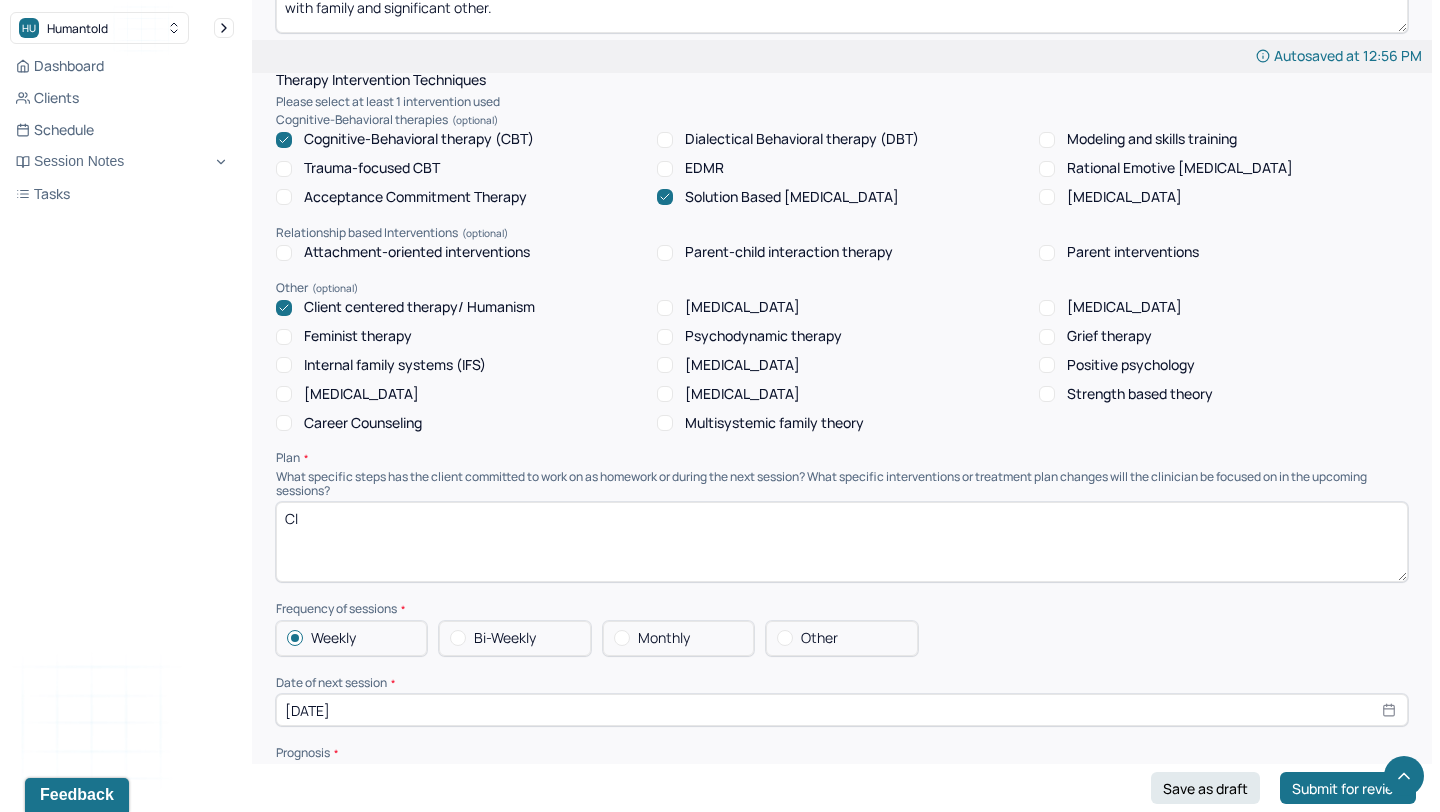 type on "C" 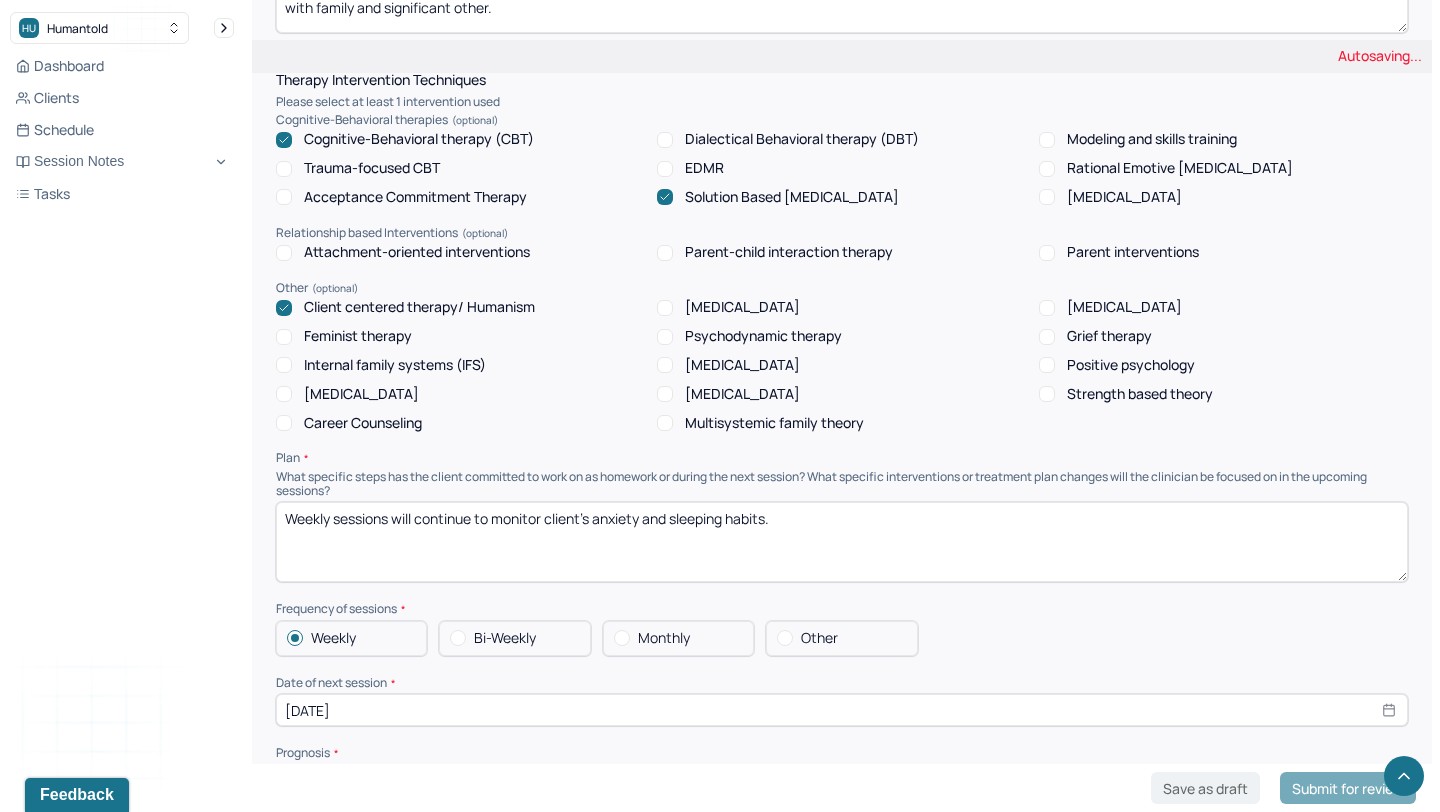 type on "Weekly sessions will continue to monitor client's anxiety and sleeping habits." 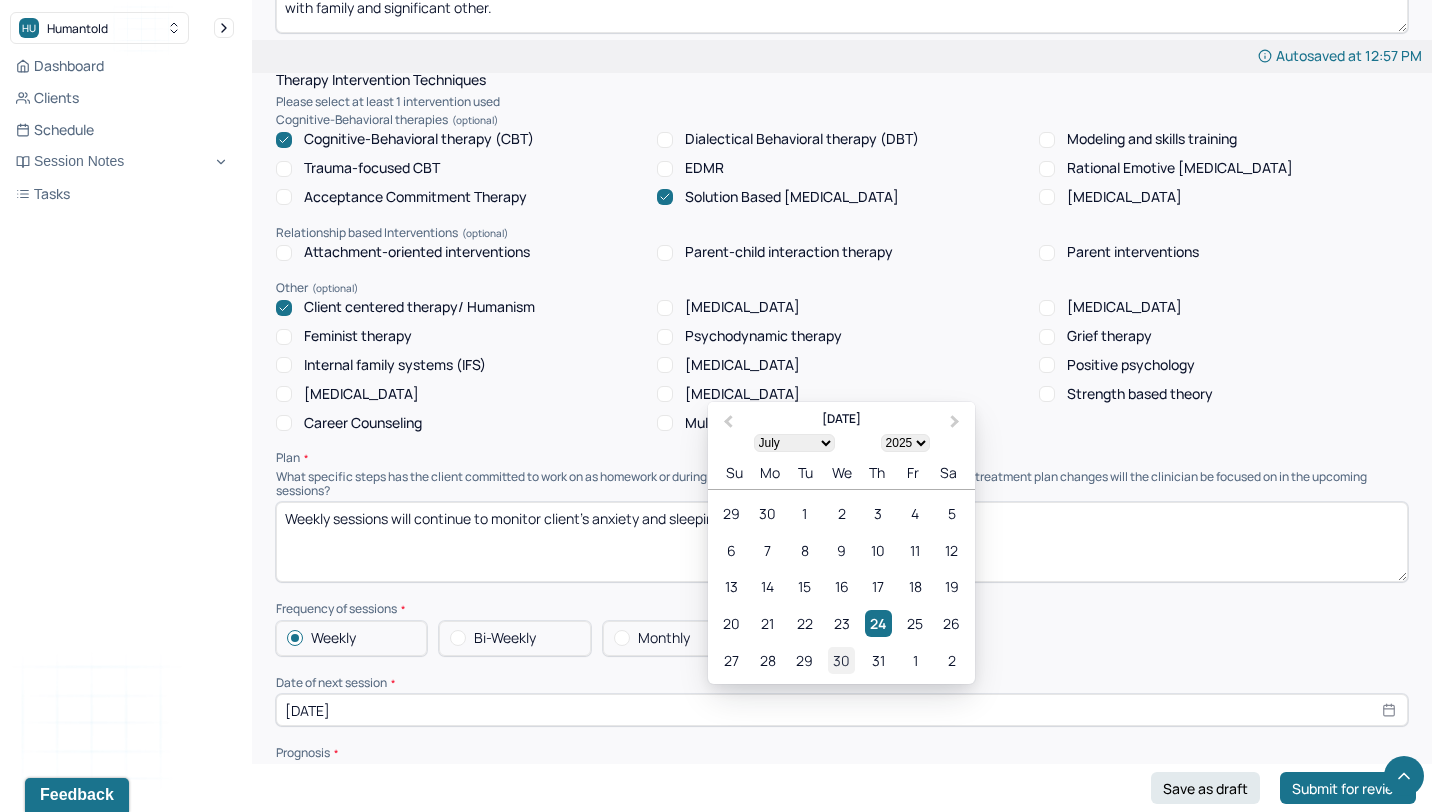 click on "30" at bounding box center [841, 660] 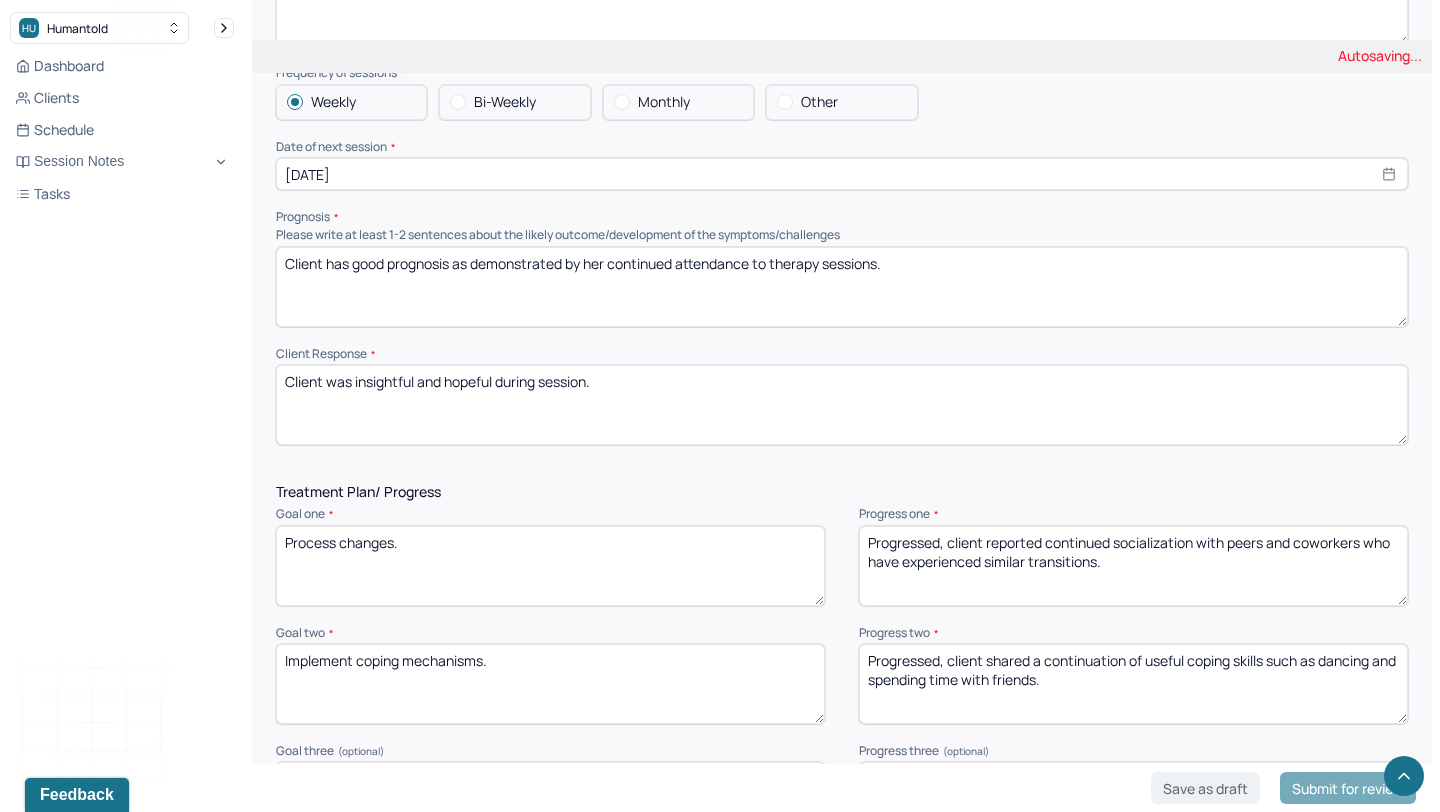scroll, scrollTop: 2022, scrollLeft: 0, axis: vertical 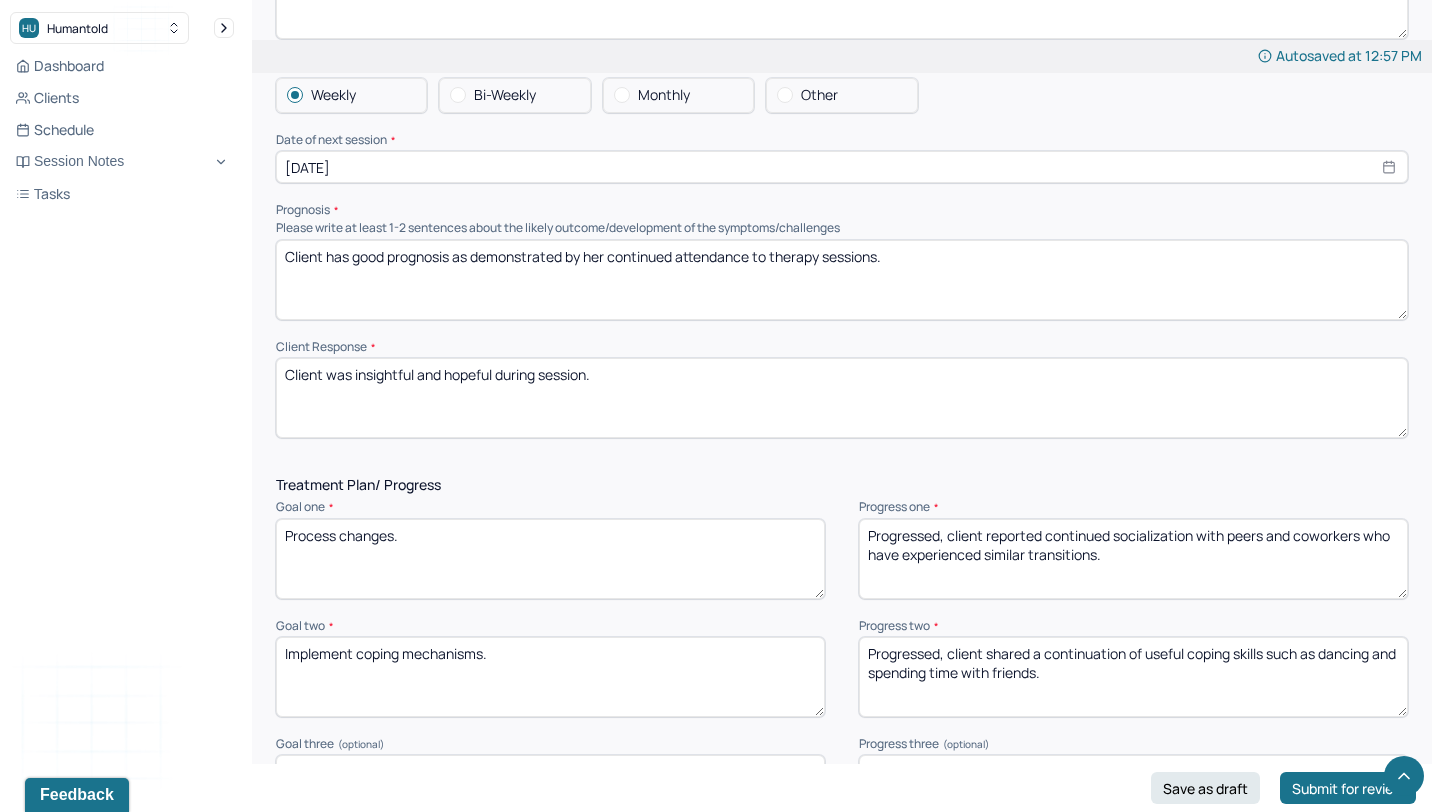 drag, startPoint x: 908, startPoint y: 261, endPoint x: 613, endPoint y: 253, distance: 295.10846 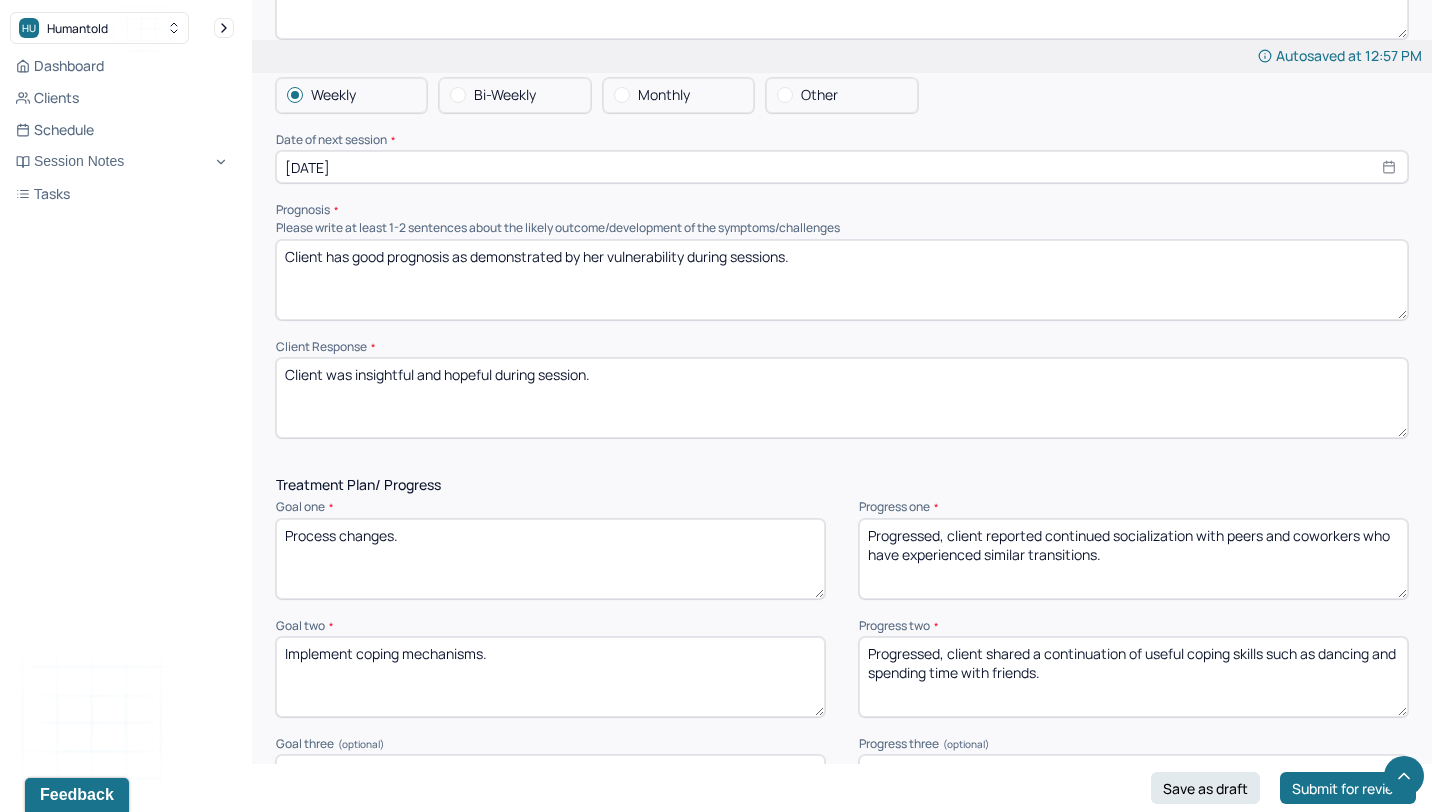 type on "Client has good prognosis as demonstrated by her vulnerability during sessions." 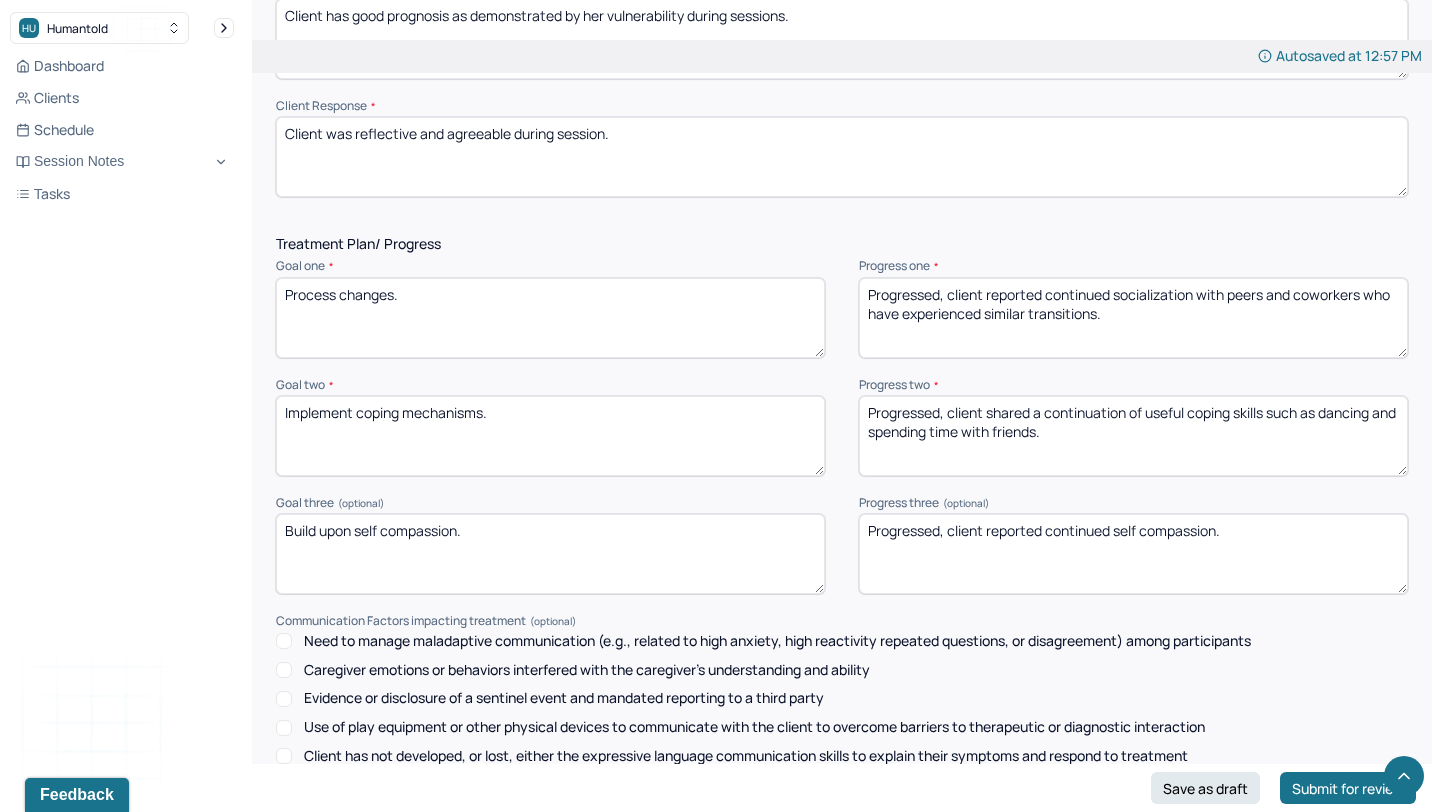 scroll, scrollTop: 2266, scrollLeft: 0, axis: vertical 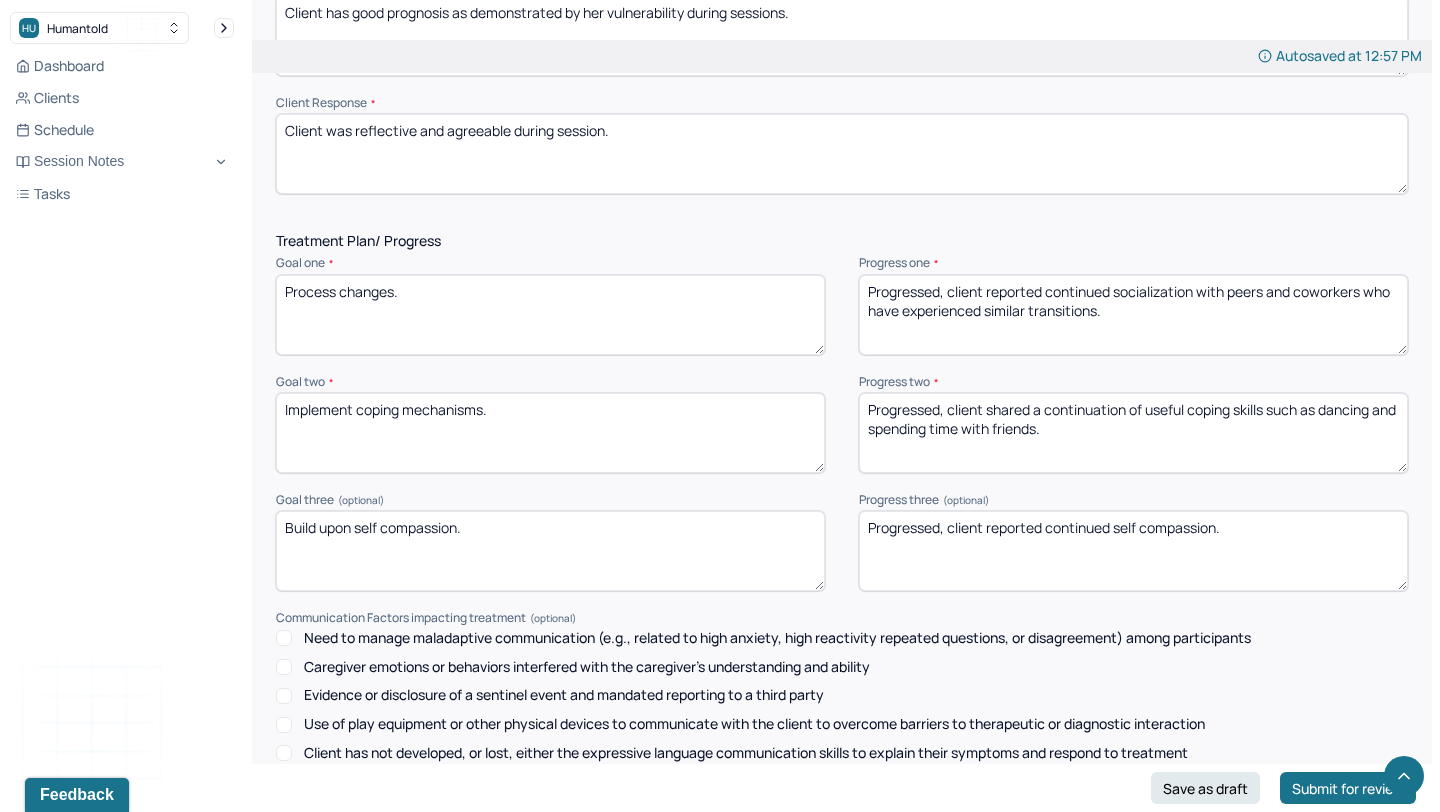 type on "Client was reflective and agreeable during session." 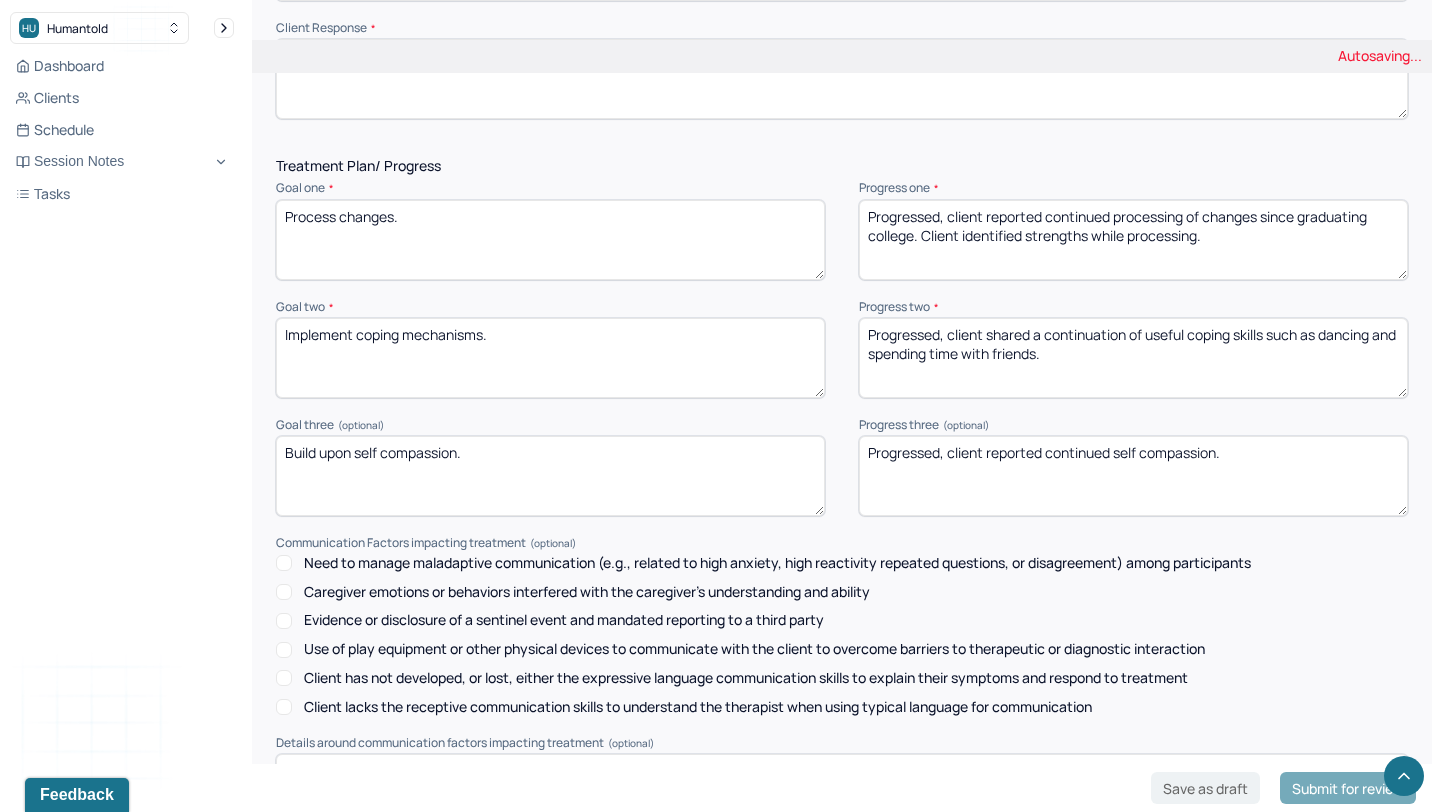 scroll, scrollTop: 2351, scrollLeft: 0, axis: vertical 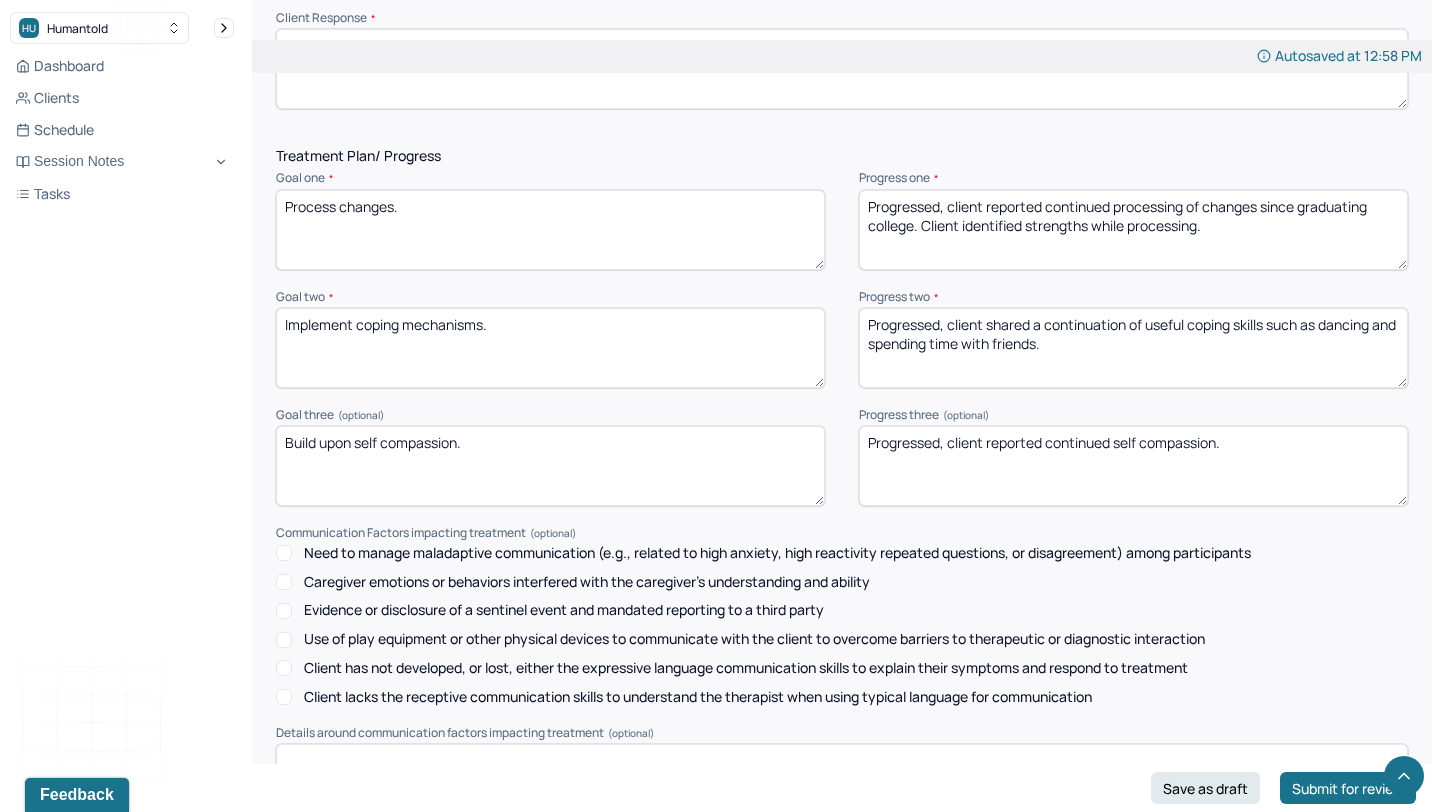 type on "Progressed, client reported continued processing of changes since graduating college. Client identified strengths while processing." 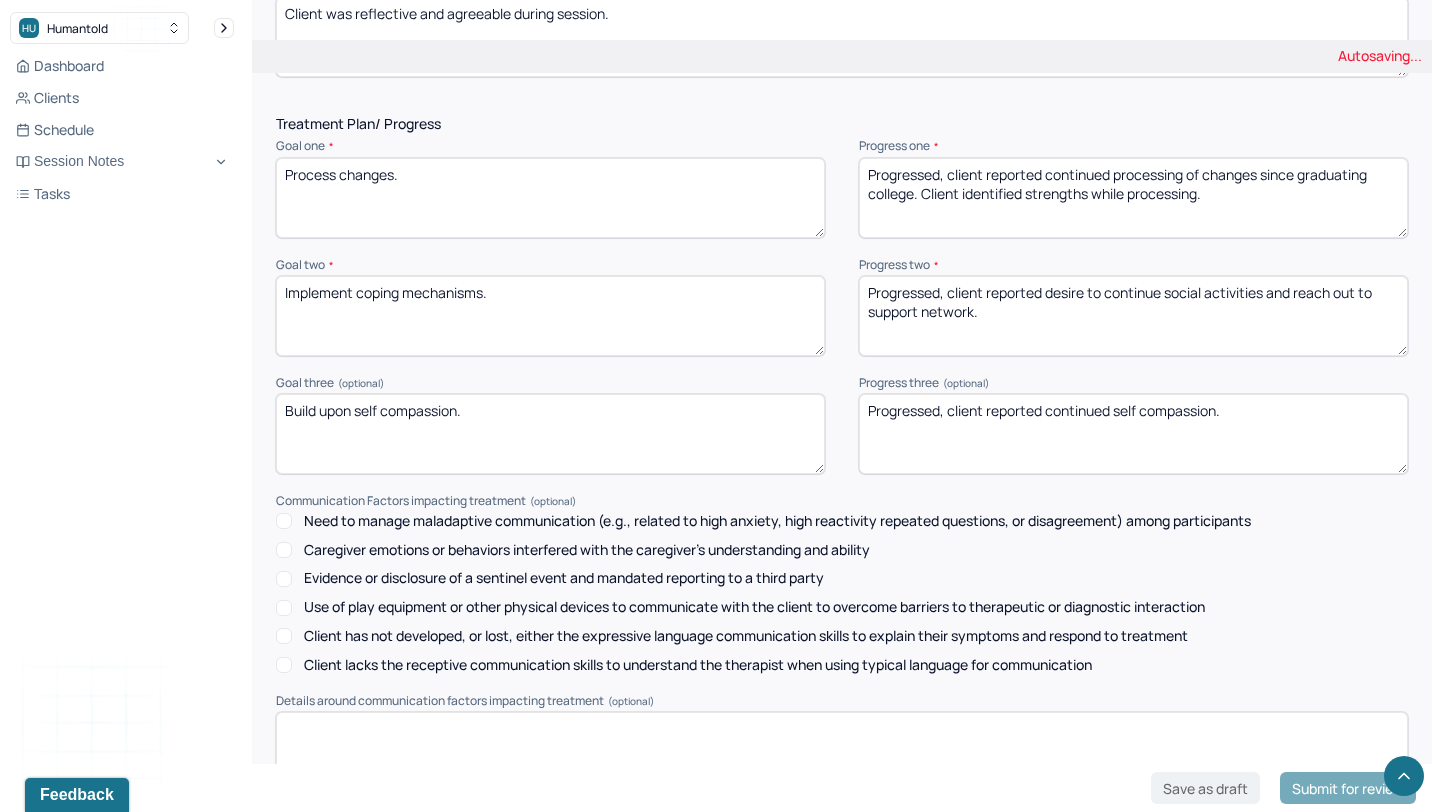 scroll, scrollTop: 2386, scrollLeft: 0, axis: vertical 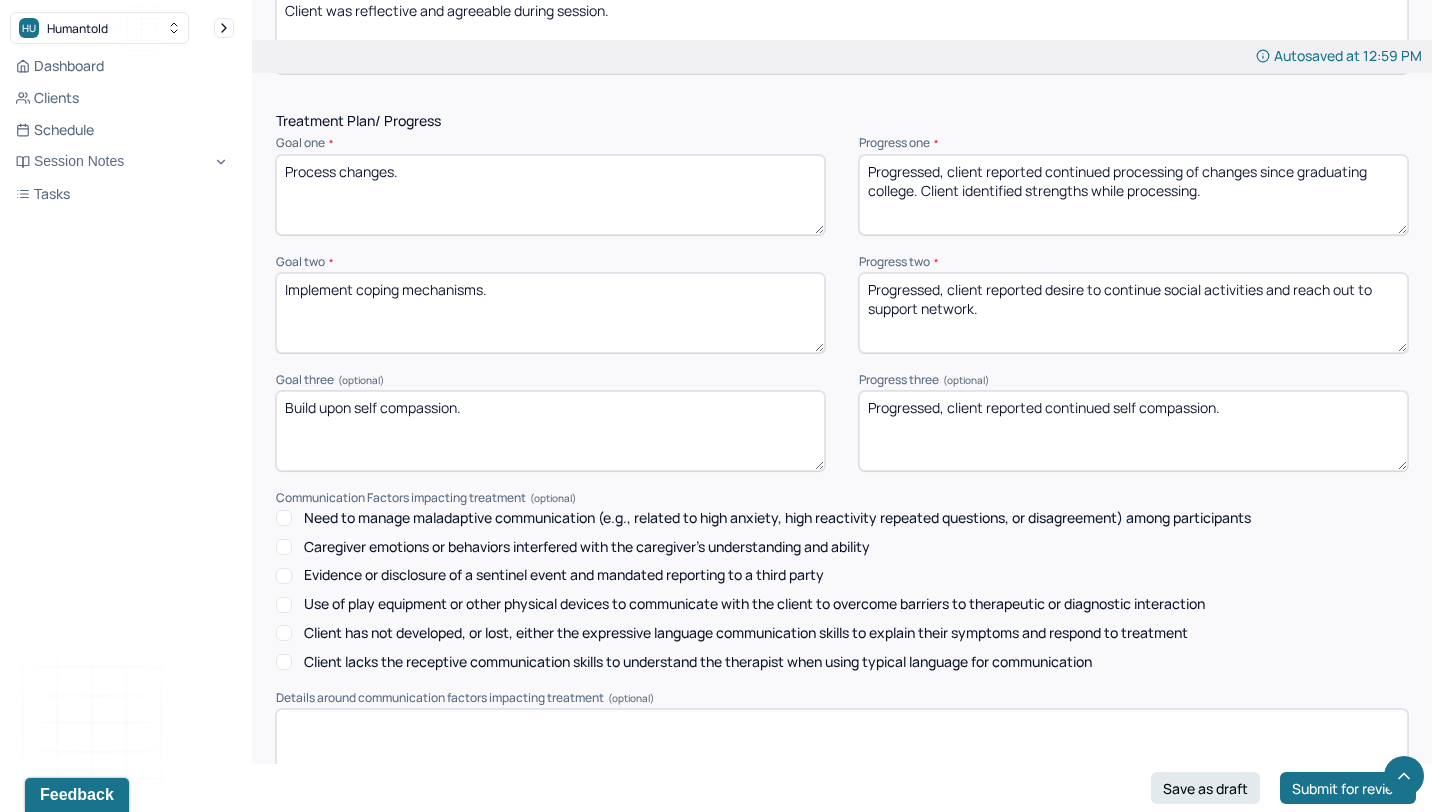 type on "Progressed, client reported desire to continue social activities and reach out to support network." 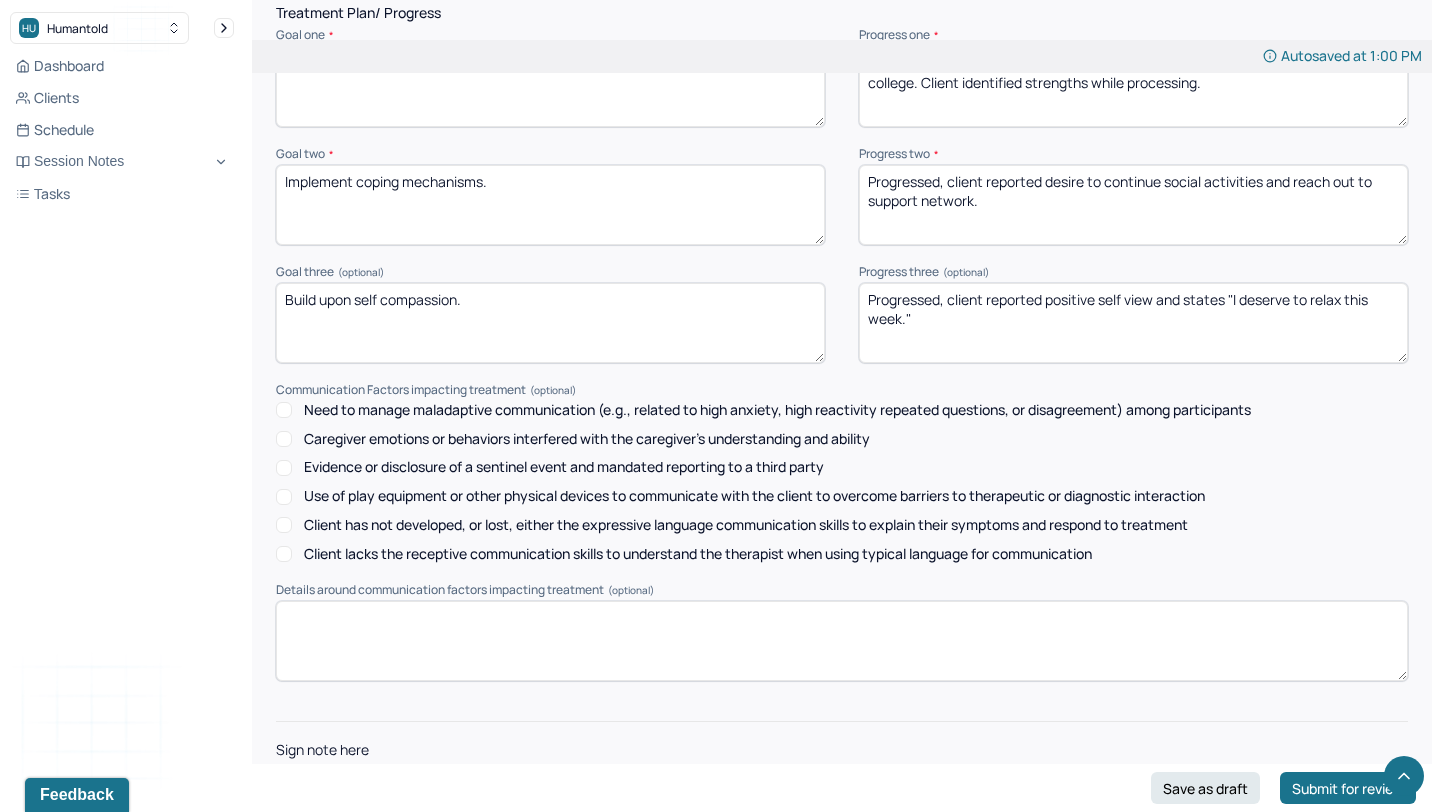 scroll, scrollTop: 2505, scrollLeft: 0, axis: vertical 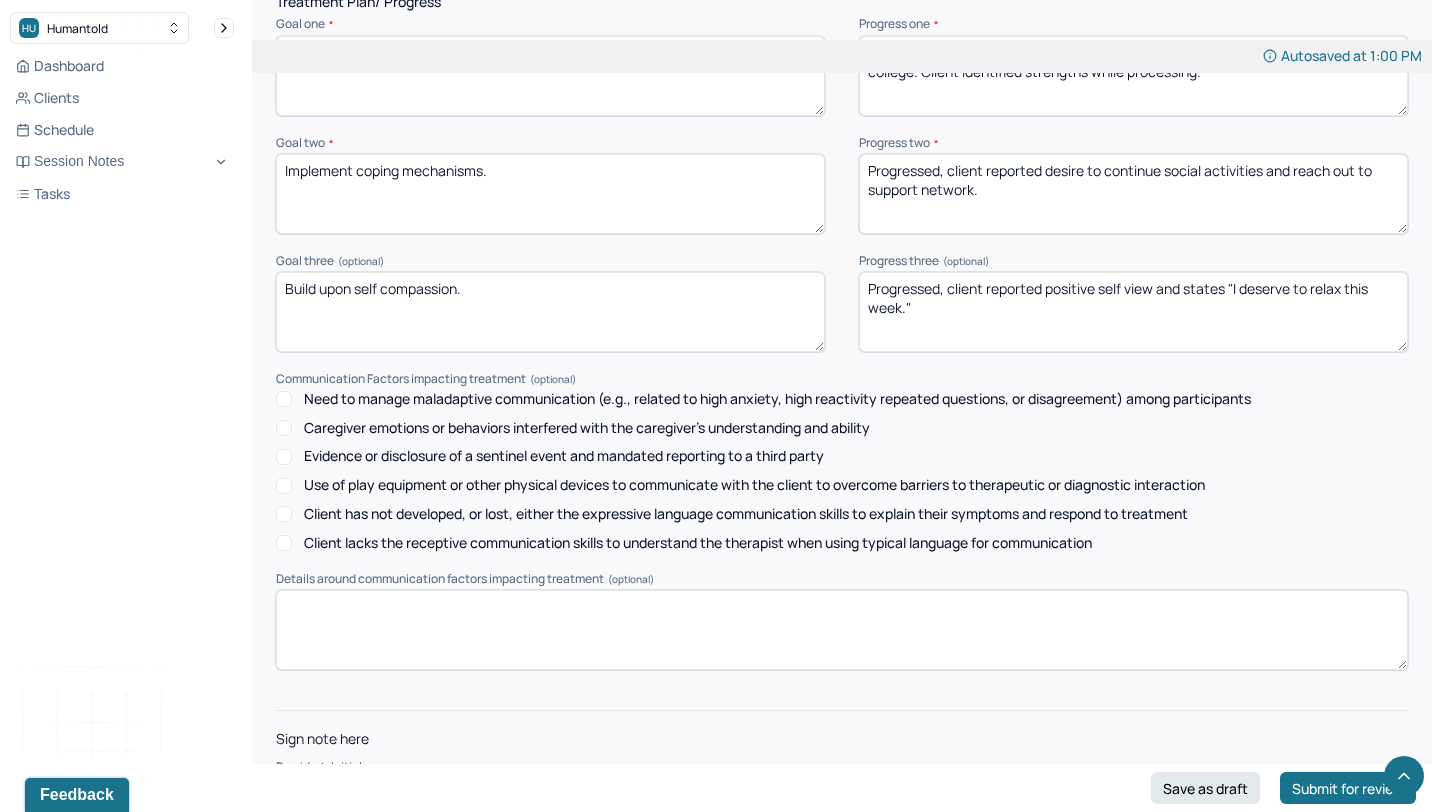 drag, startPoint x: 1228, startPoint y: 291, endPoint x: 1162, endPoint y: 289, distance: 66.0303 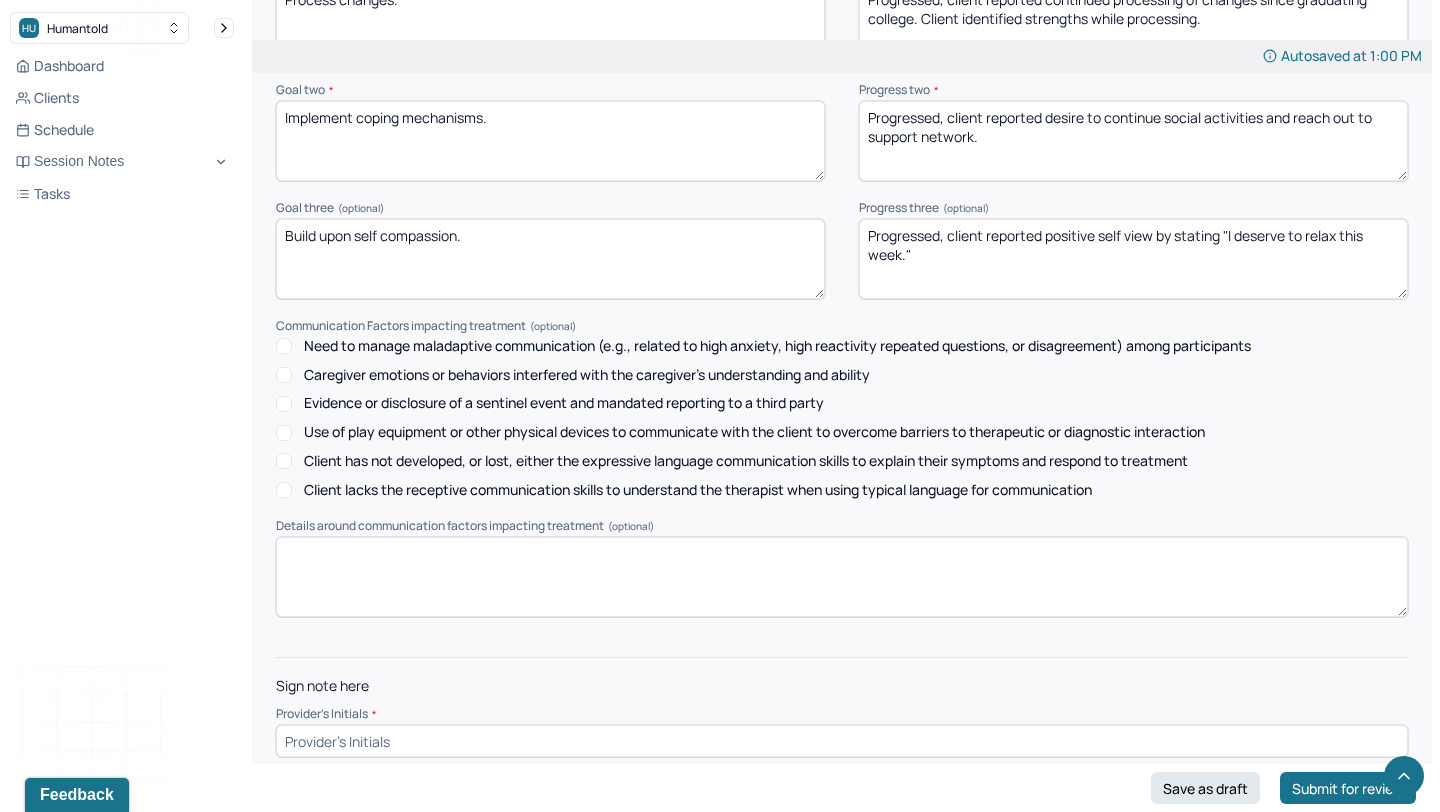 scroll, scrollTop: 2579, scrollLeft: 0, axis: vertical 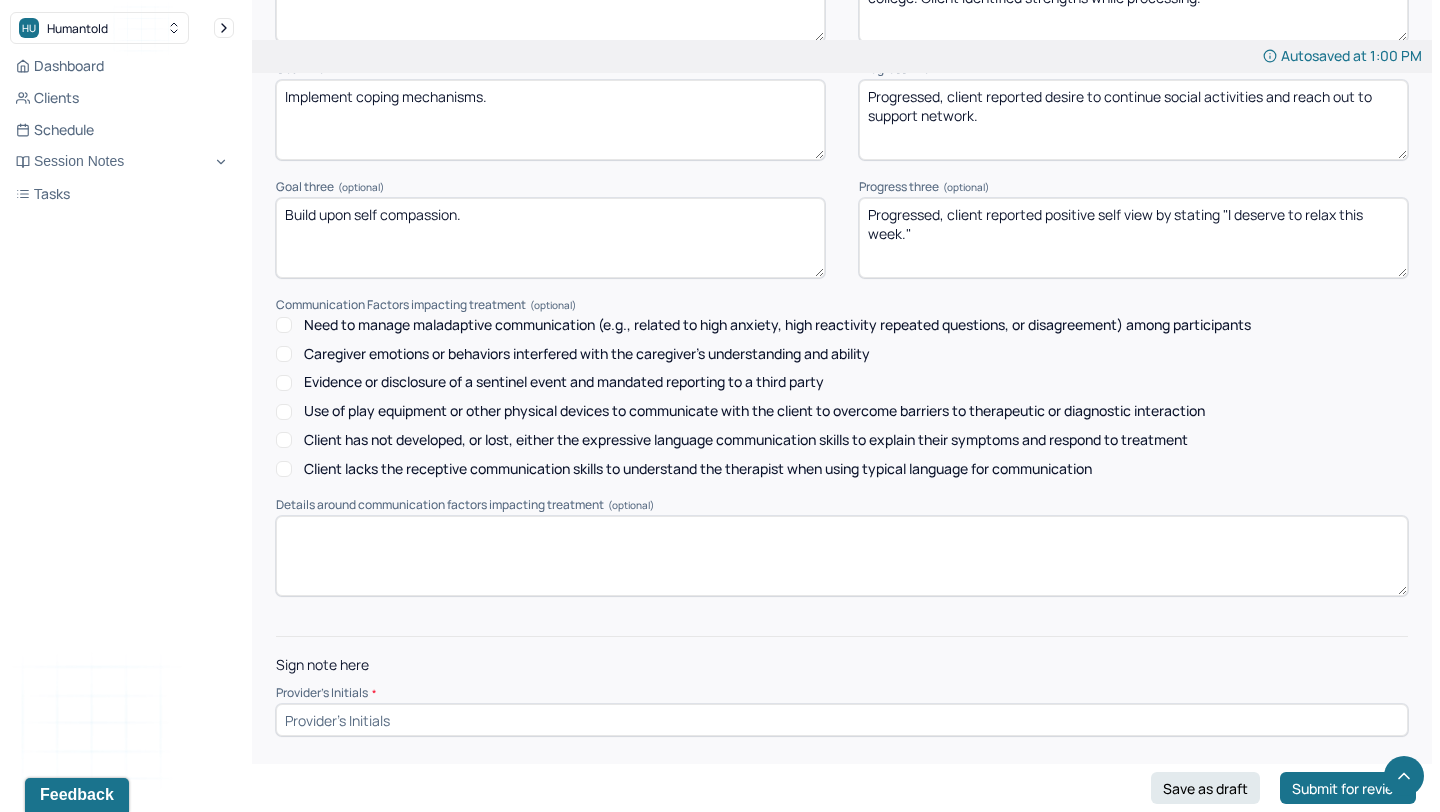 type on "Progressed, client reported positive self view by stating "I deserve to relax this week."" 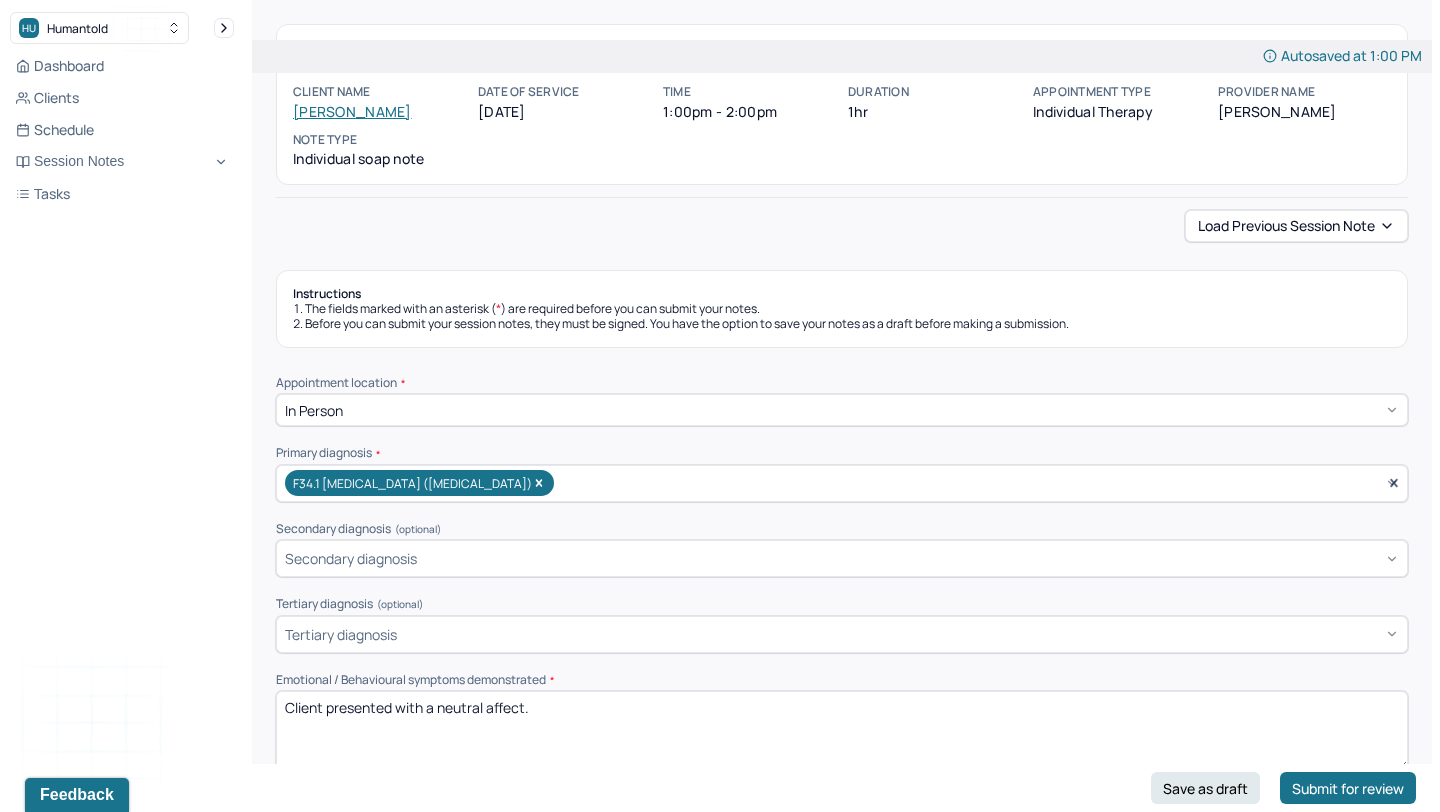 scroll, scrollTop: 0, scrollLeft: 0, axis: both 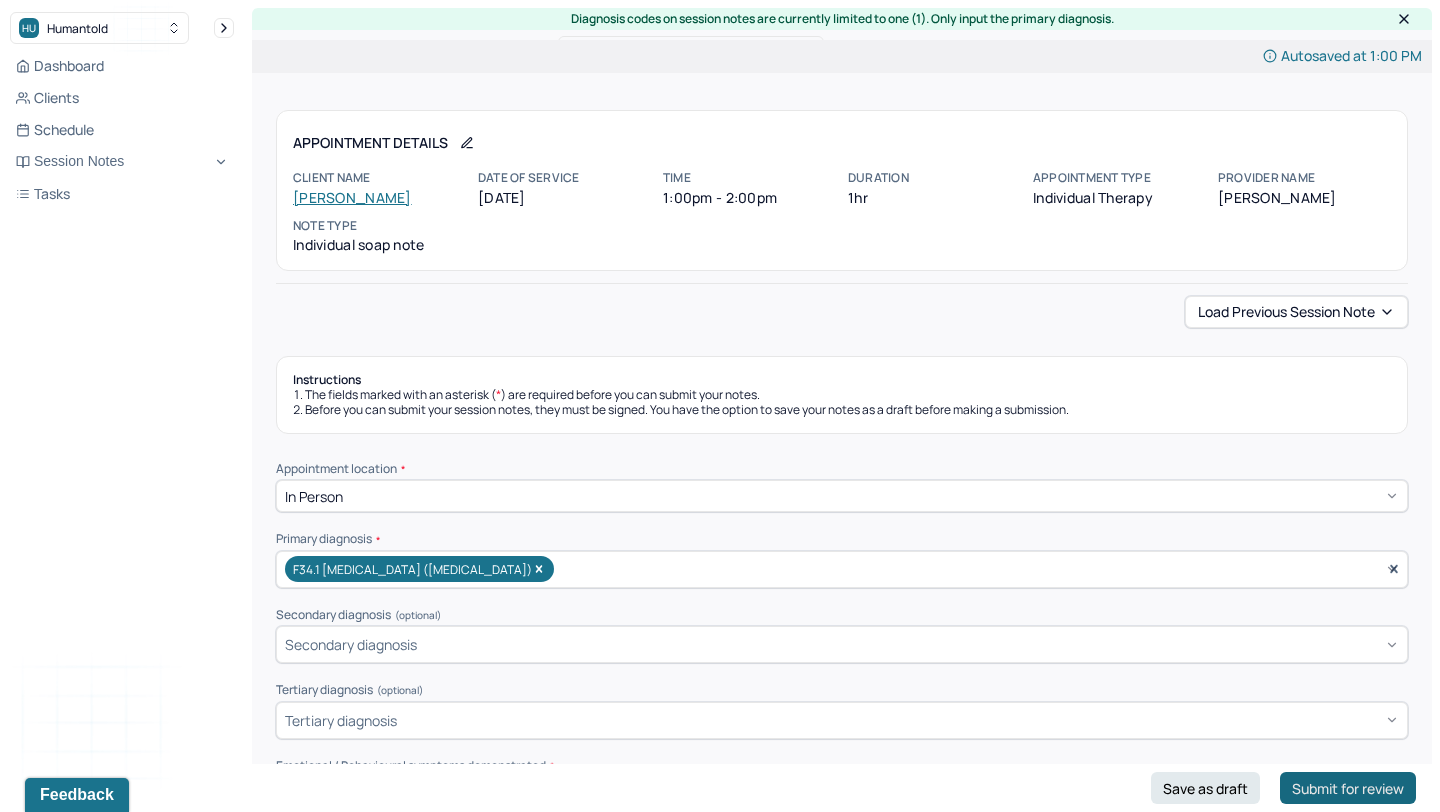 type on "lp1" 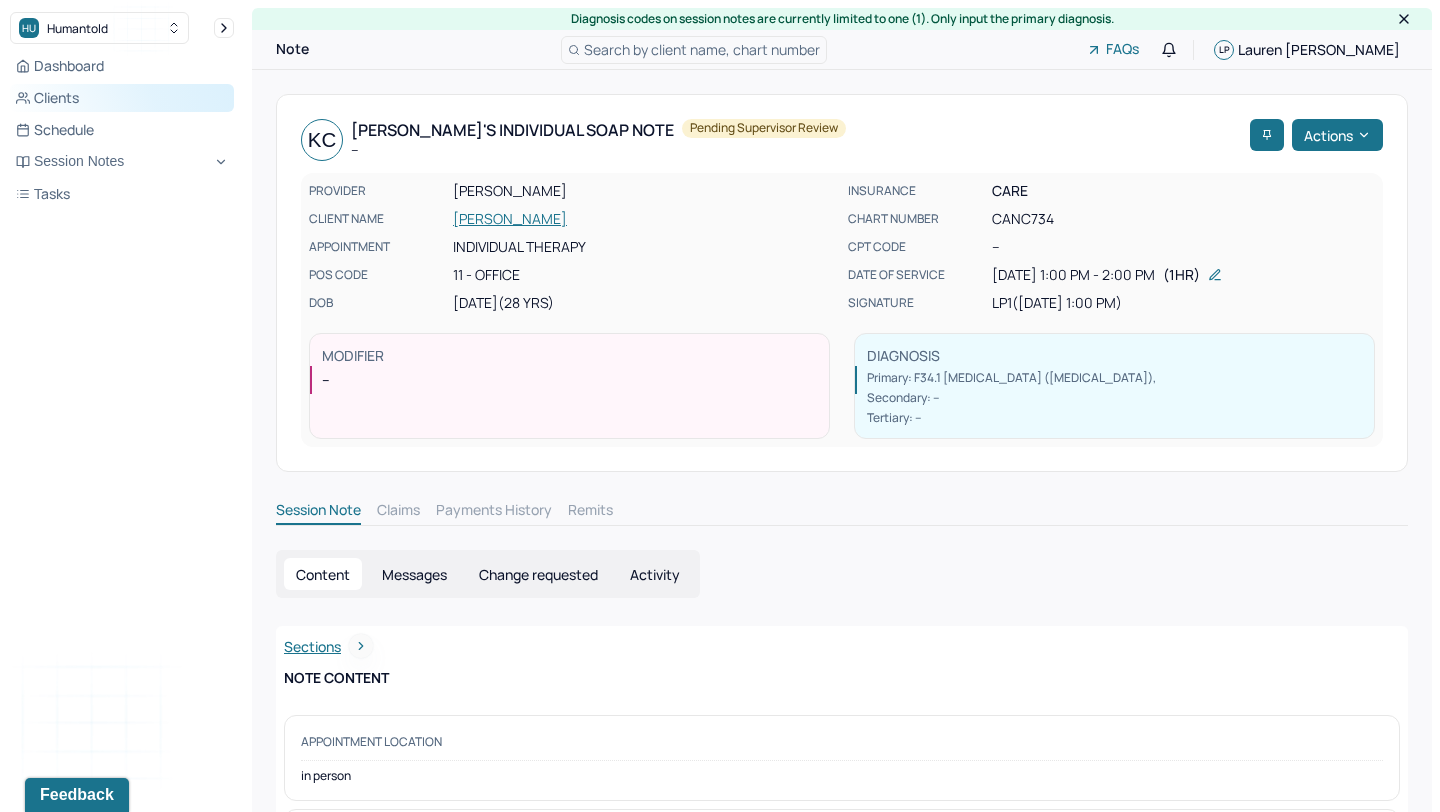click on "Clients" at bounding box center [122, 98] 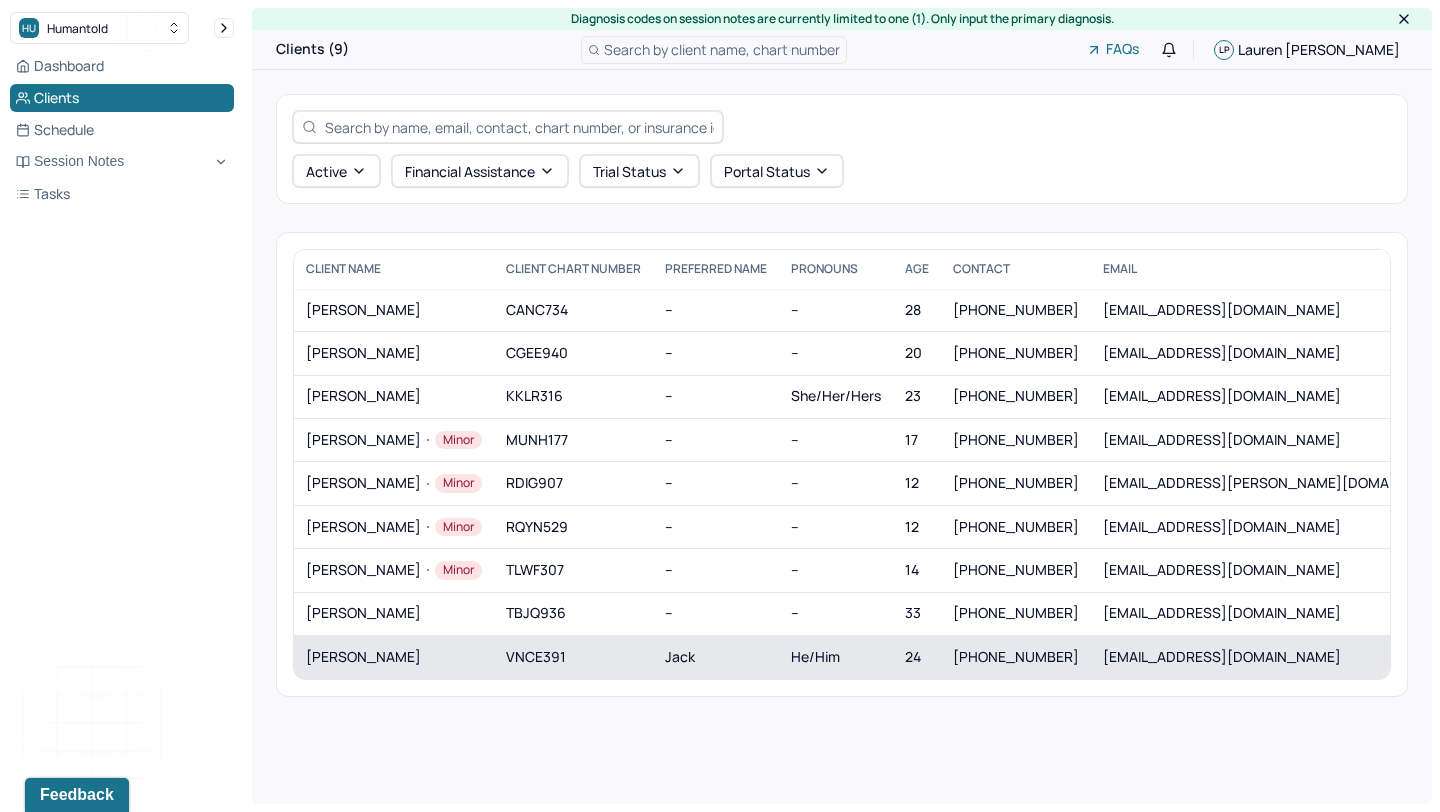 click on "[PERSON_NAME]" at bounding box center [394, 657] 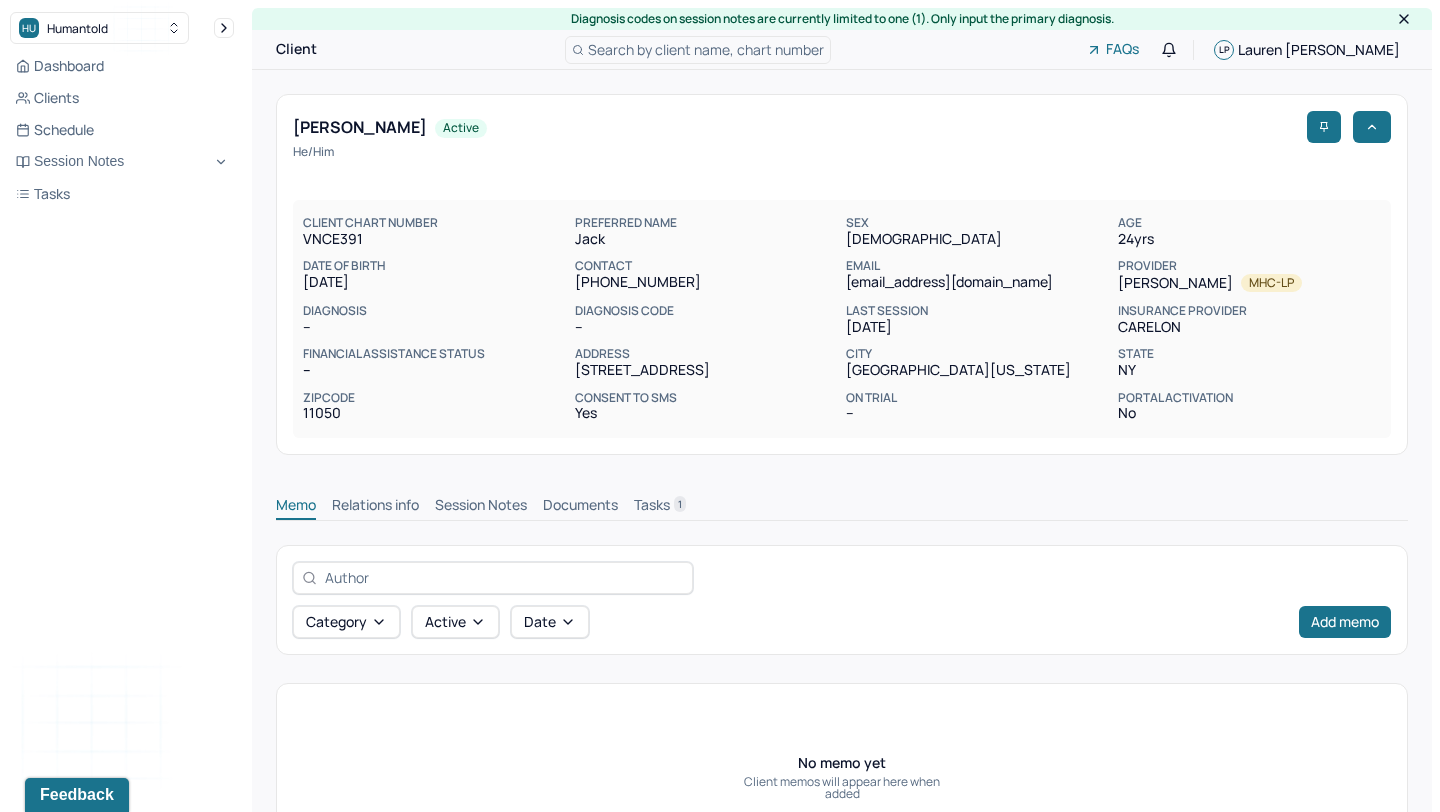 click on "Session Notes" at bounding box center [481, 507] 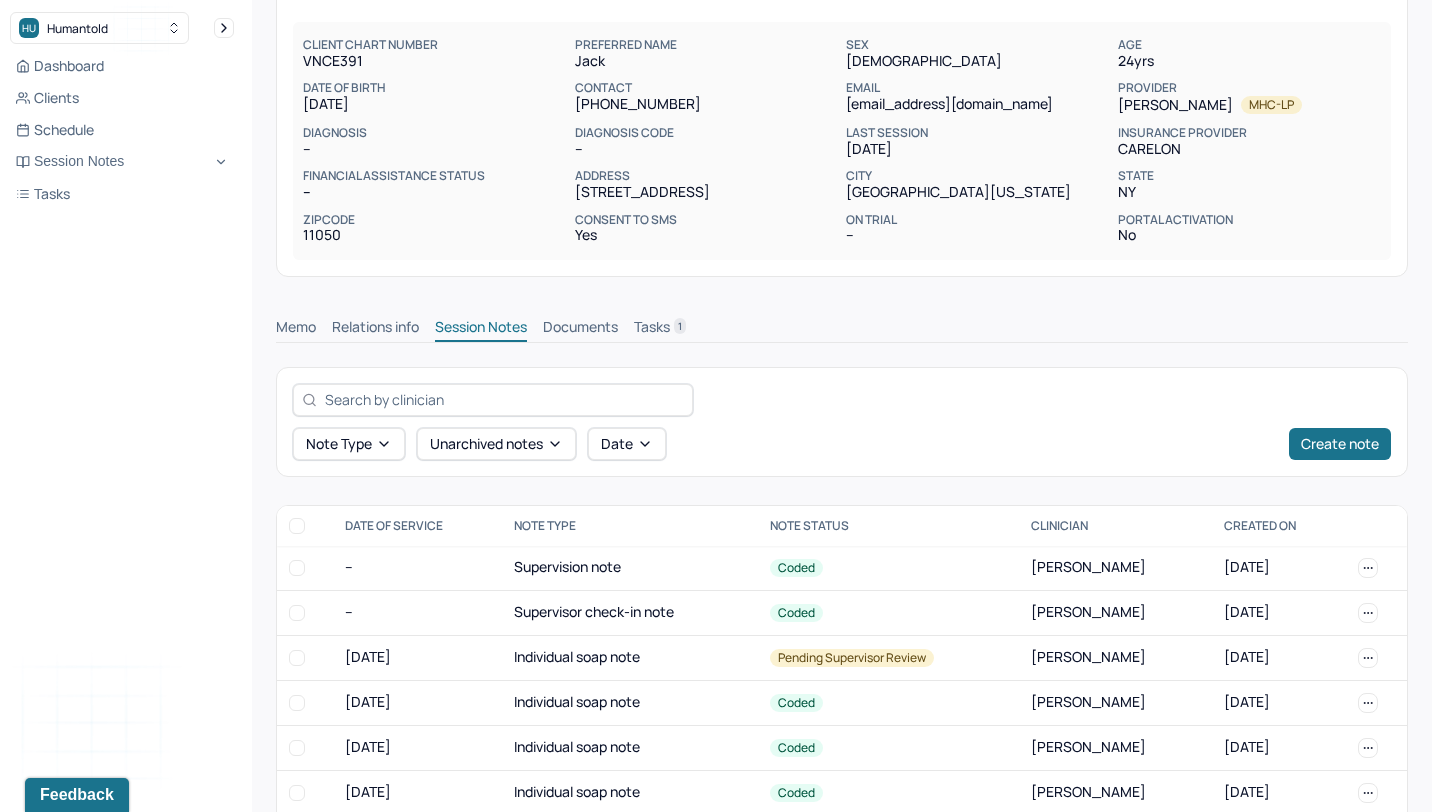 scroll, scrollTop: 213, scrollLeft: 0, axis: vertical 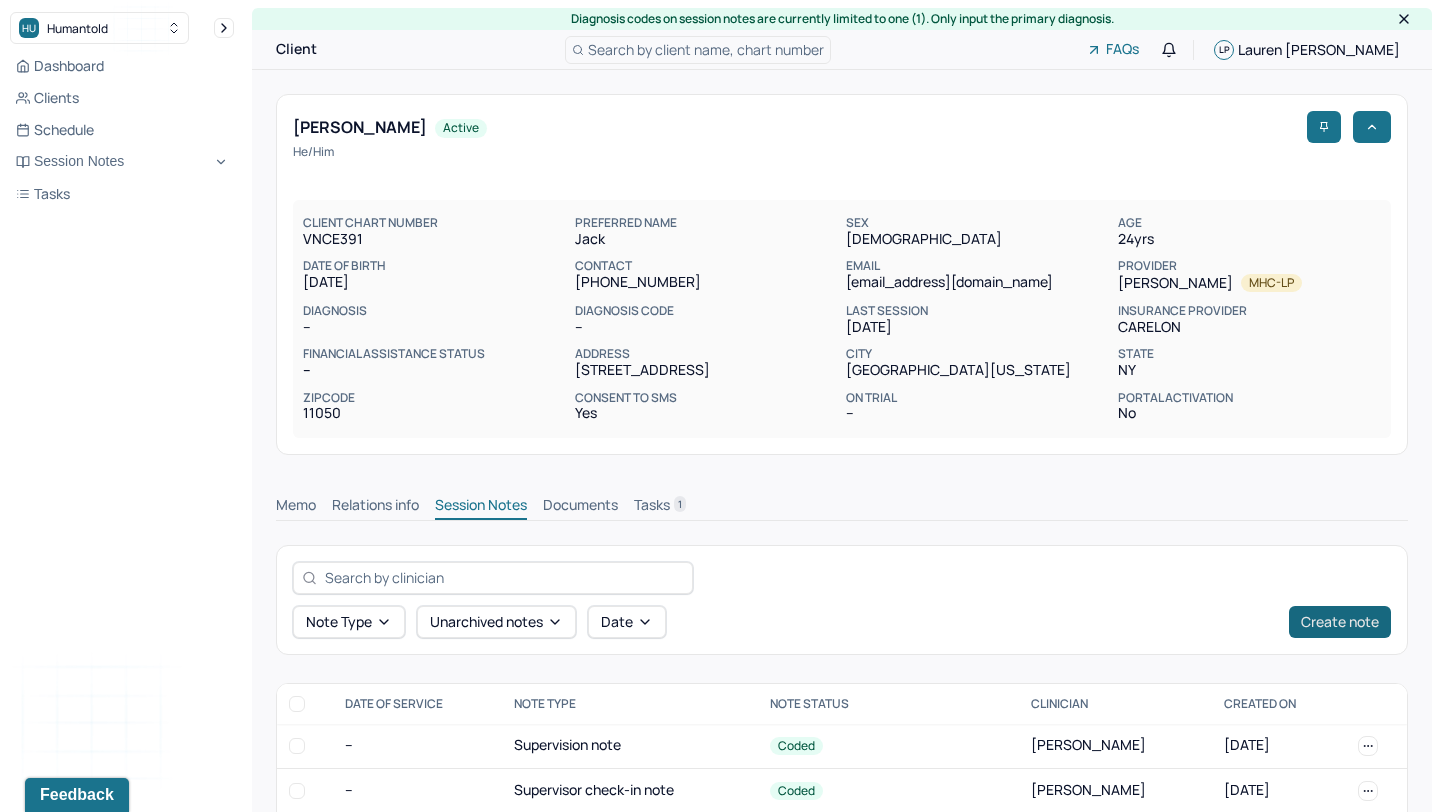 click on "Create note" at bounding box center [1340, 622] 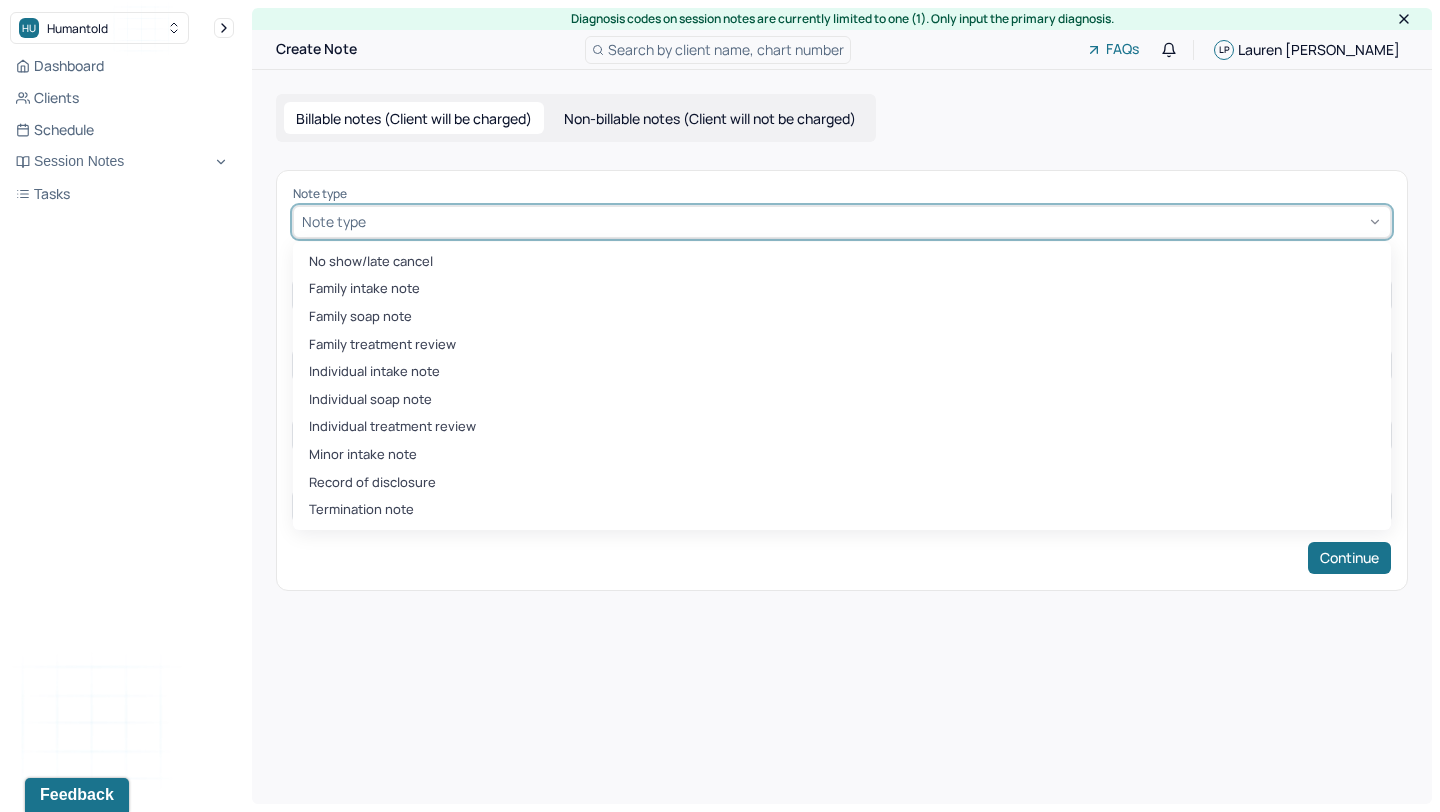 click at bounding box center (876, 221) 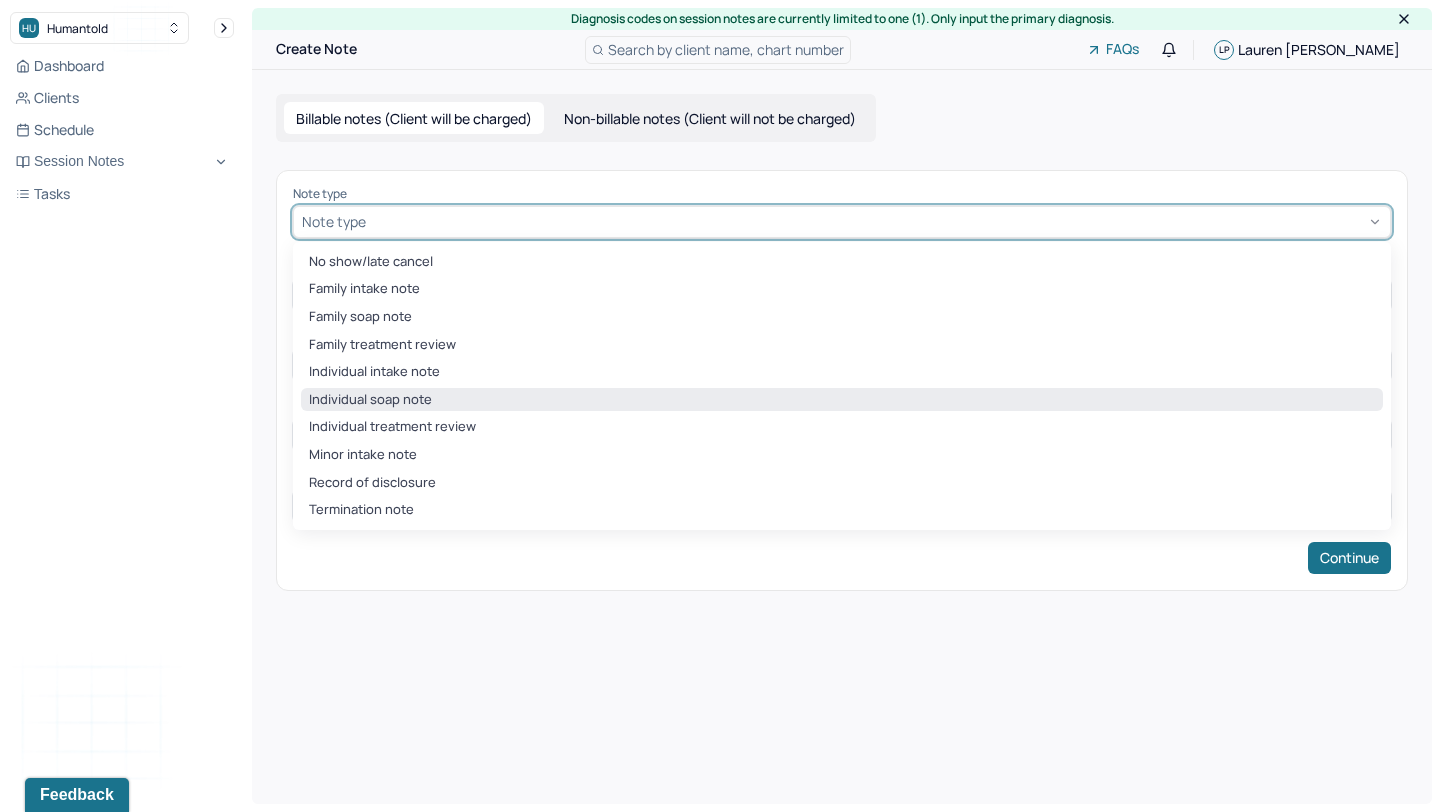 click on "Individual soap note" at bounding box center [842, 400] 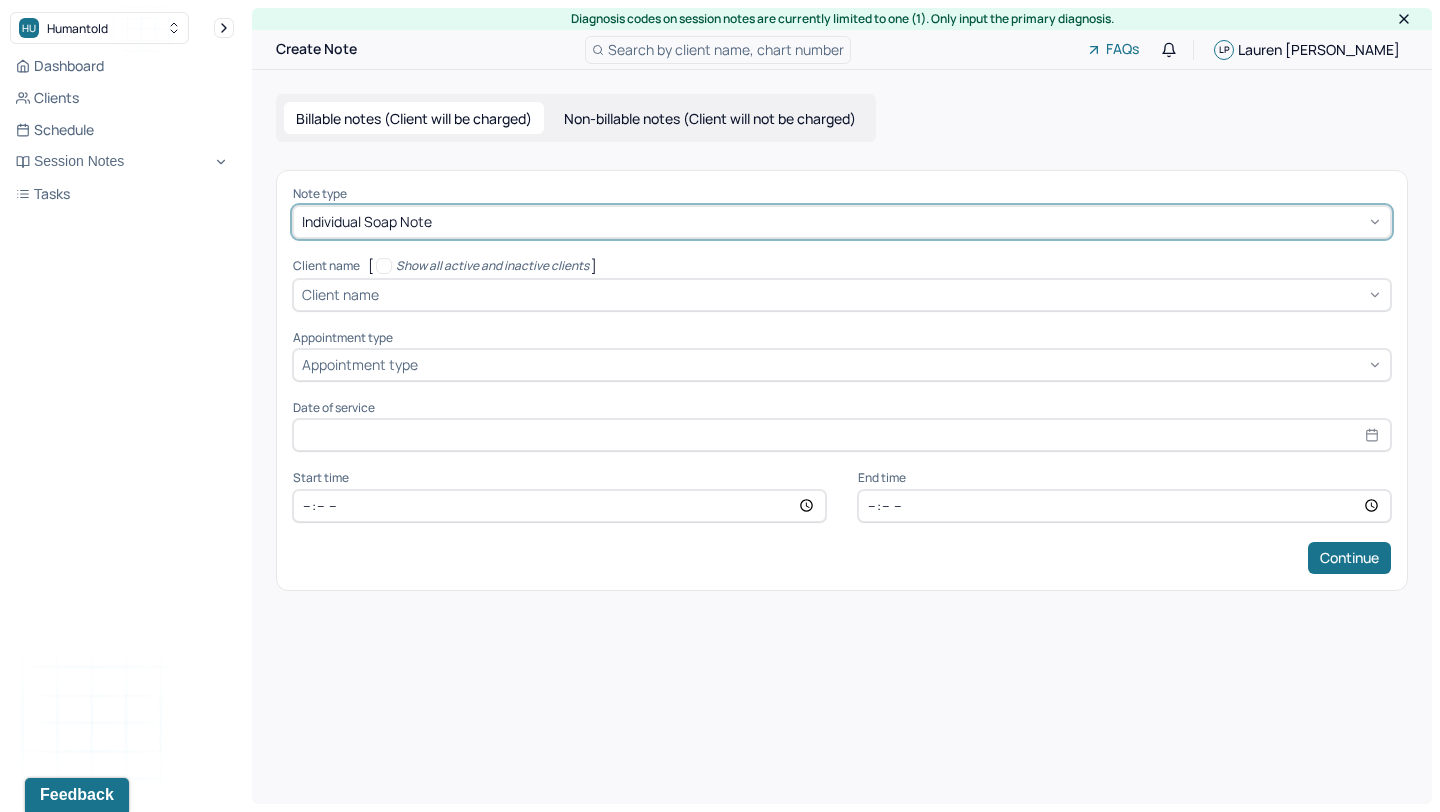 click at bounding box center [882, 294] 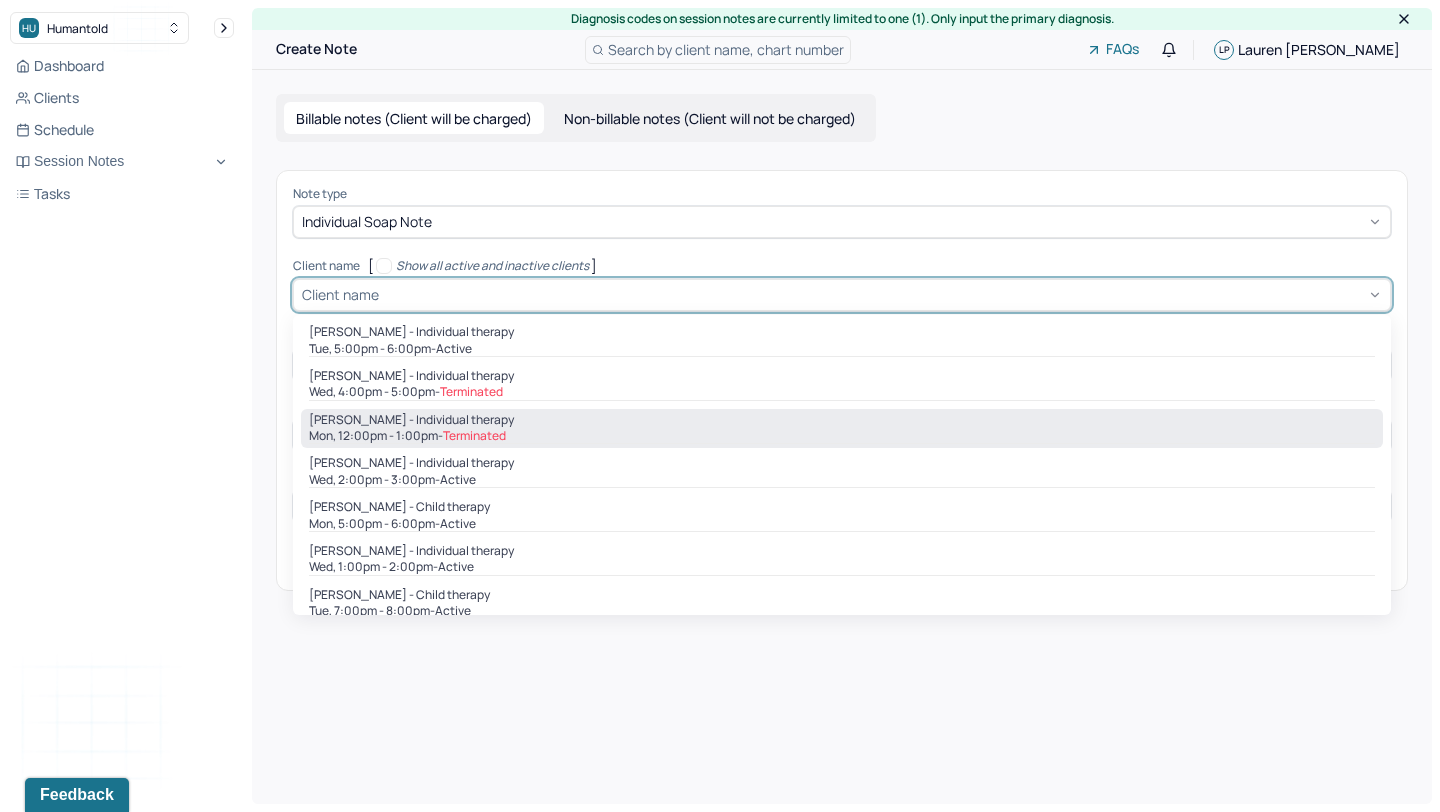 scroll, scrollTop: 90, scrollLeft: 0, axis: vertical 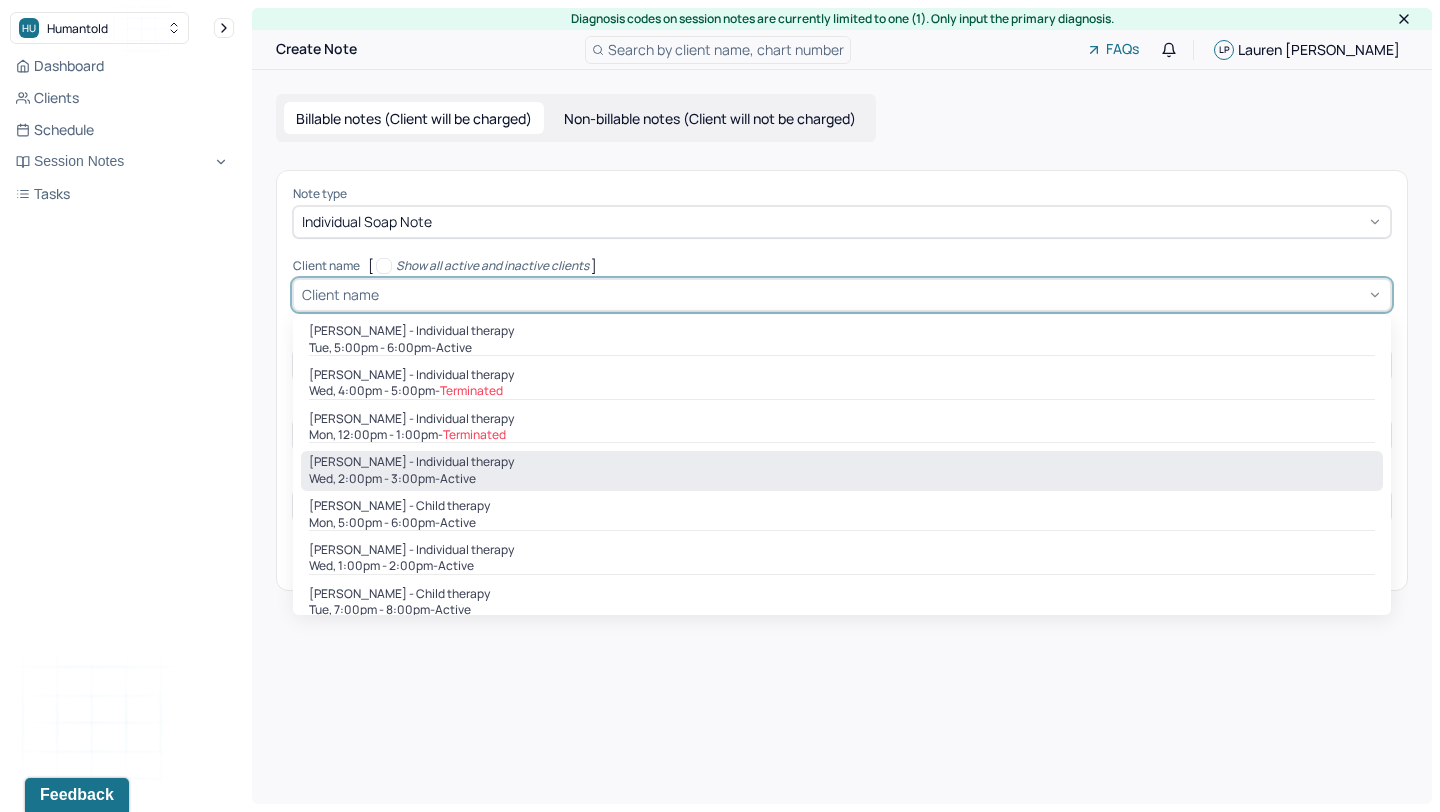 click on "Wed, 2:00pm - 3:00pm  -  active" at bounding box center (842, 479) 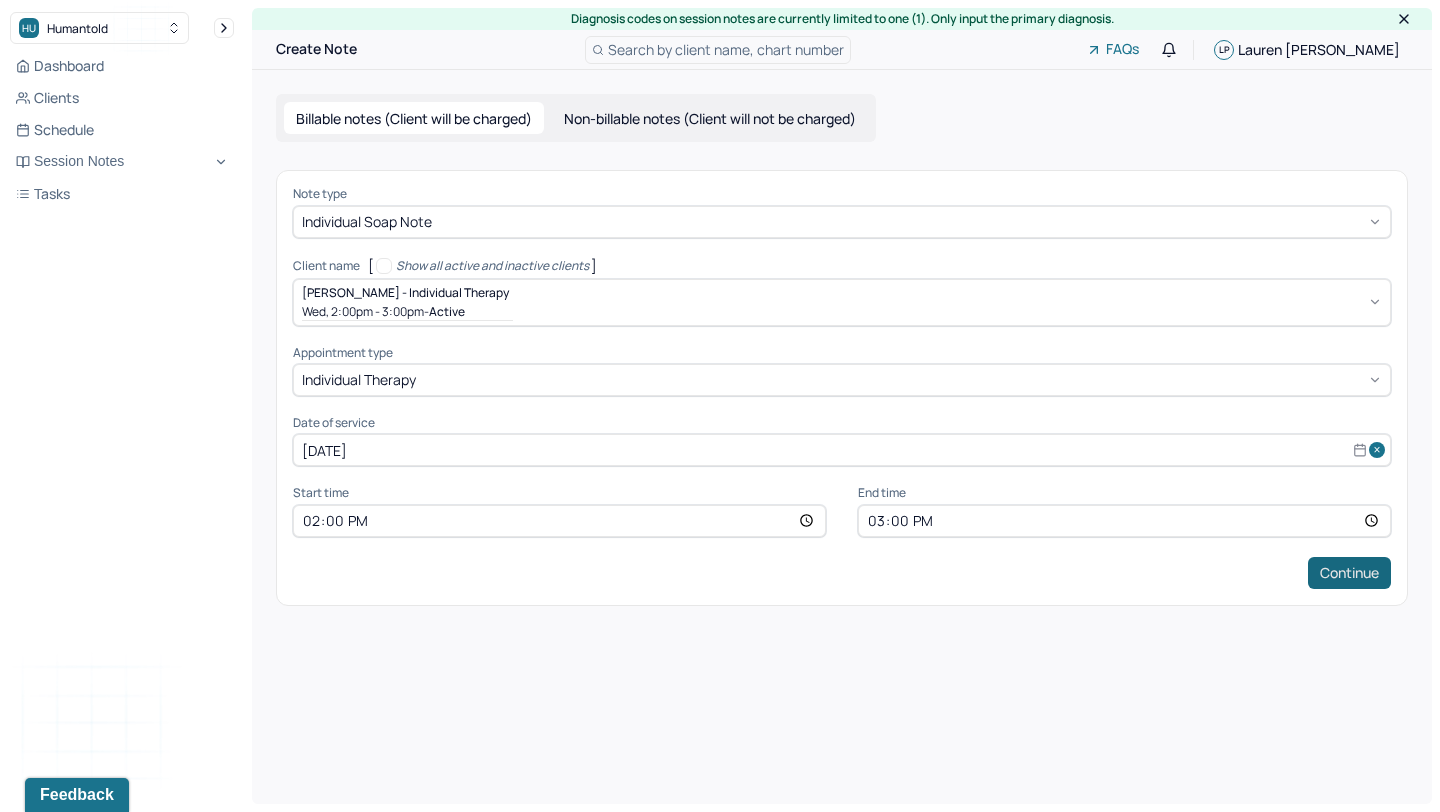 click on "Continue" at bounding box center (1349, 573) 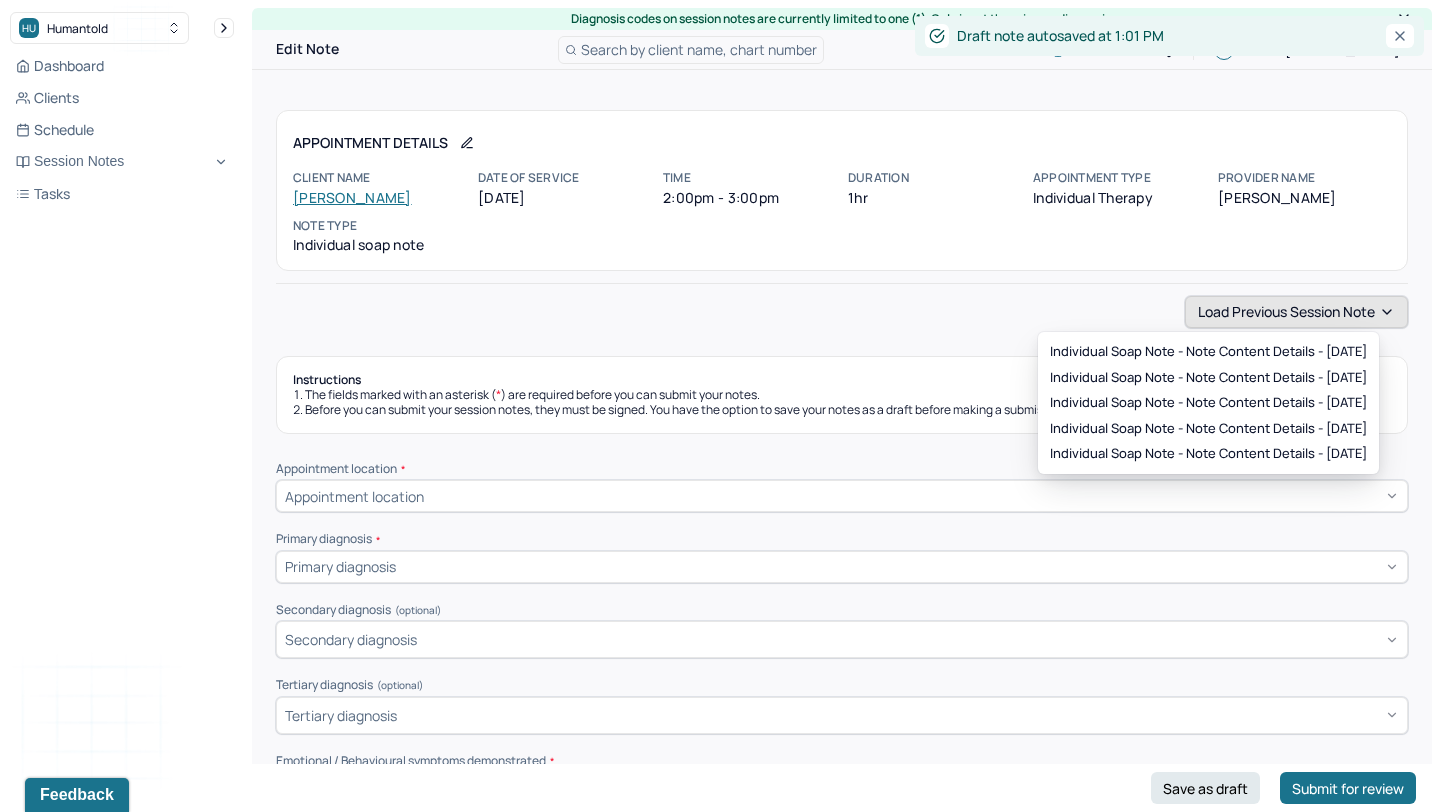 click on "Load previous session note" at bounding box center (1296, 312) 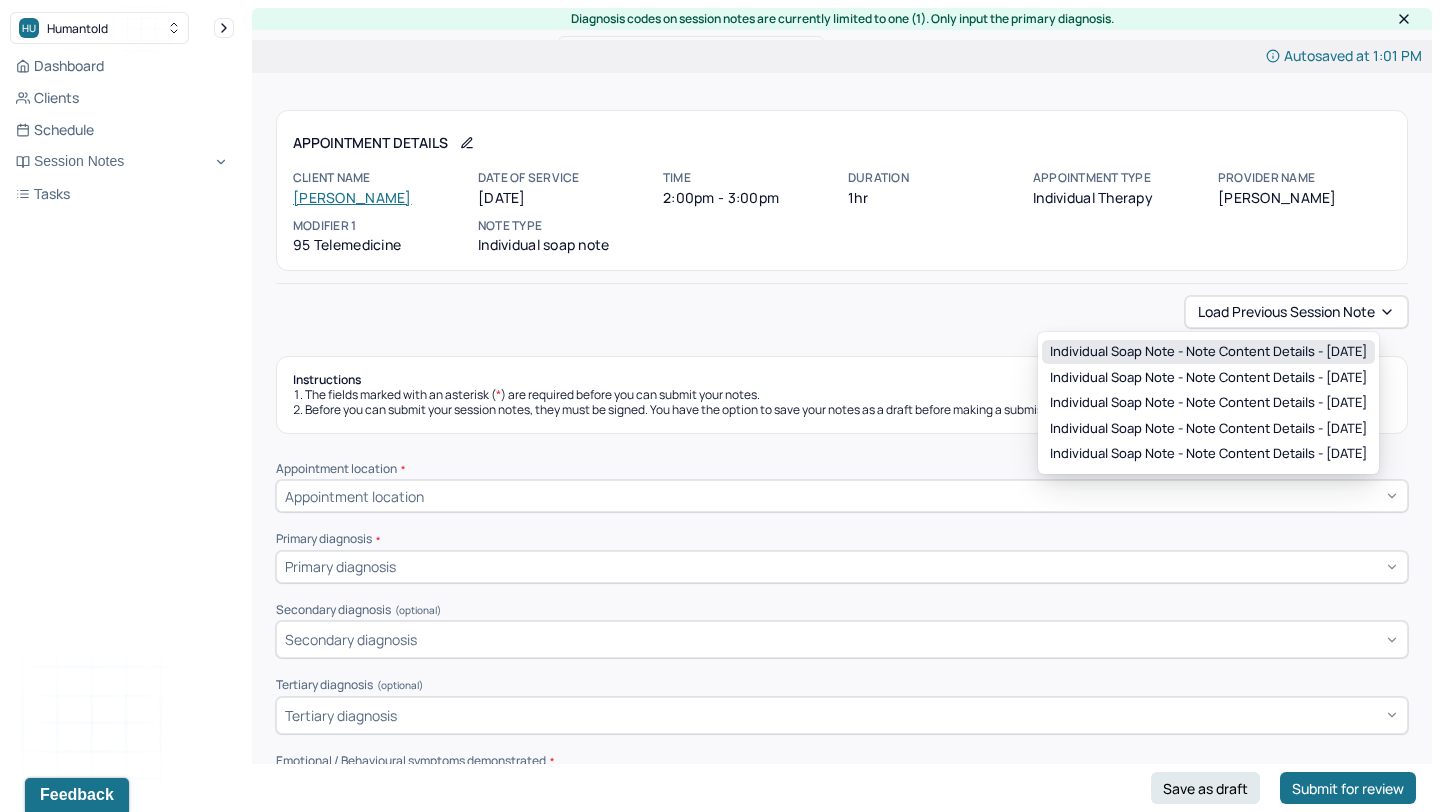 click on "Individual soap note   - Note content Details -   [DATE]" at bounding box center [1208, 352] 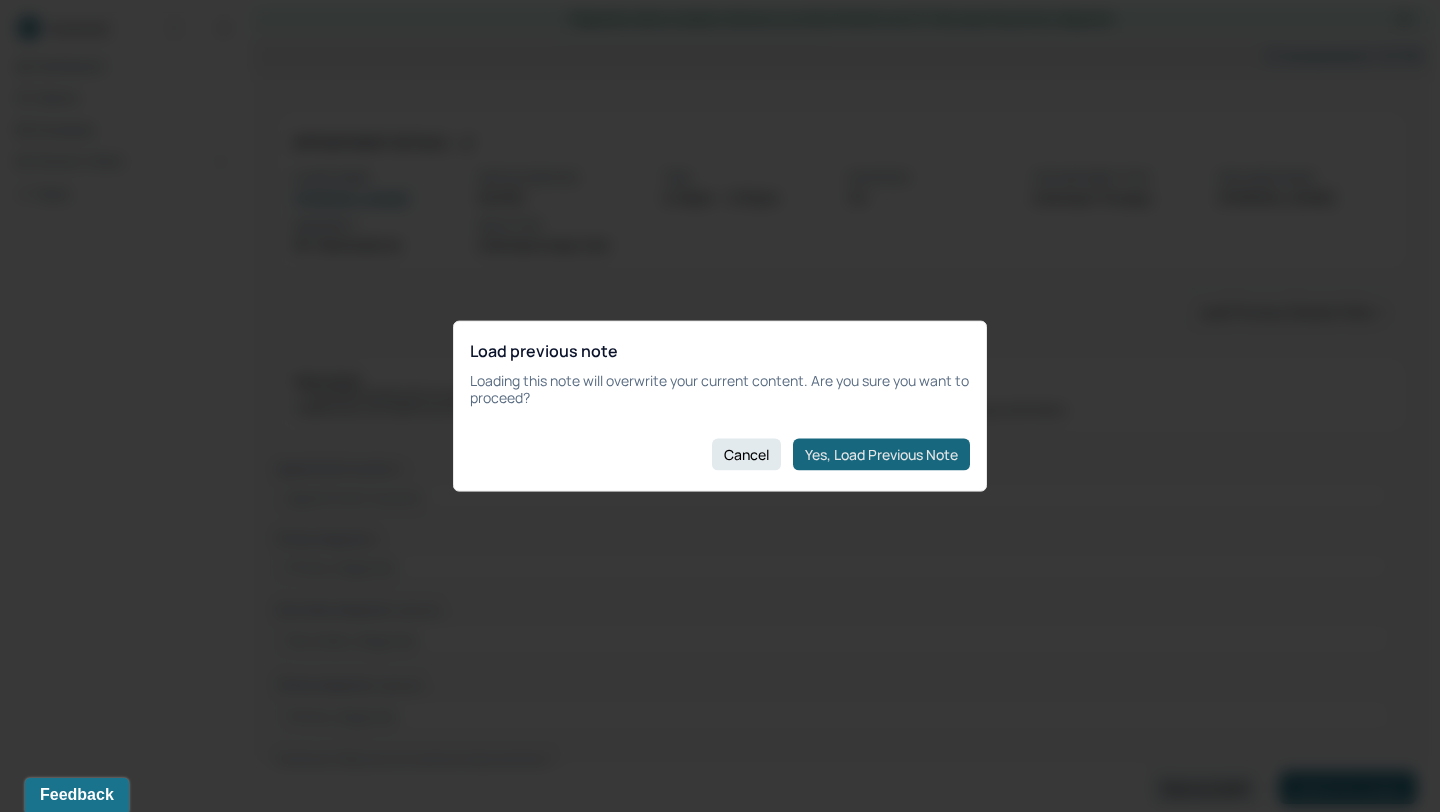 click on "Yes, Load Previous Note" at bounding box center (881, 454) 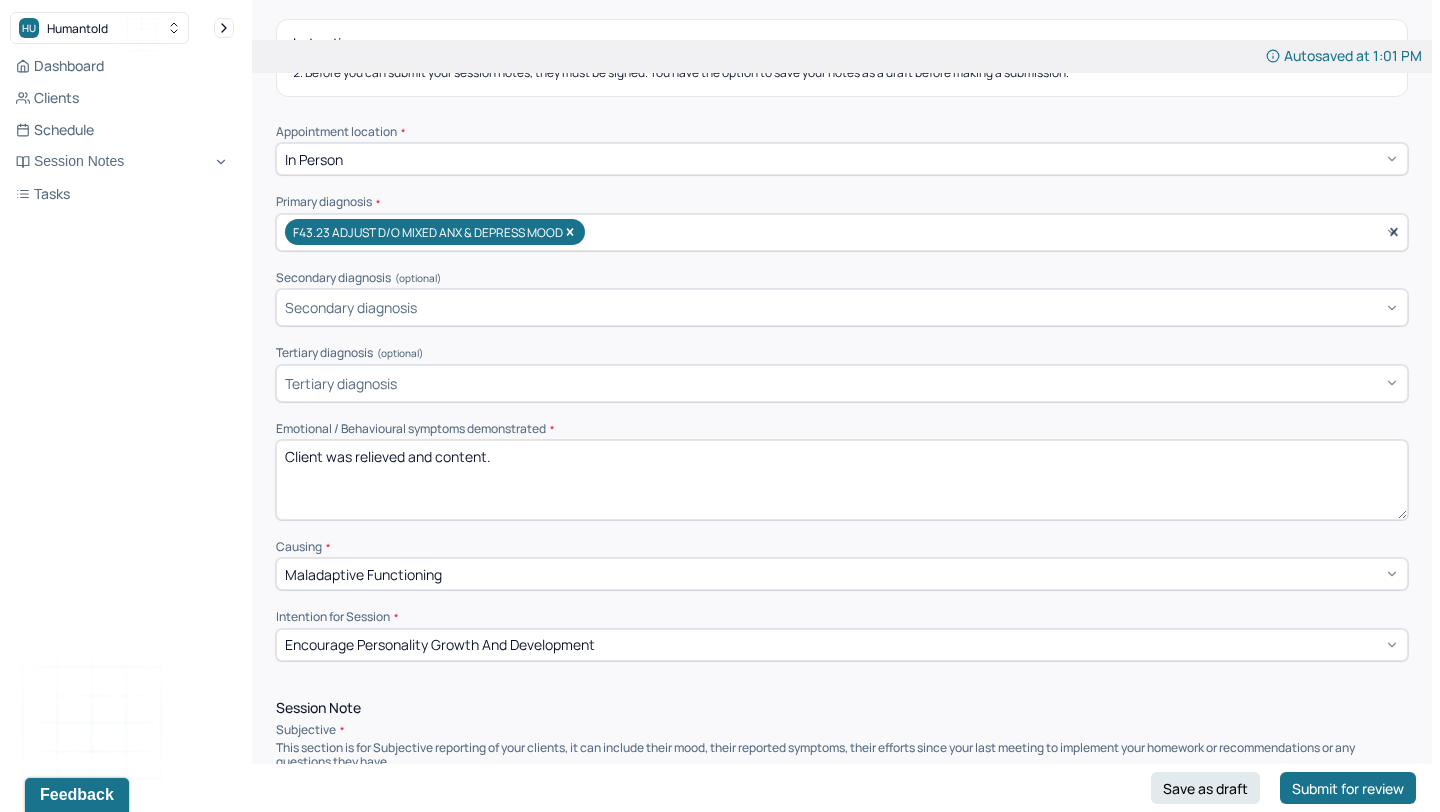 scroll, scrollTop: 341, scrollLeft: 0, axis: vertical 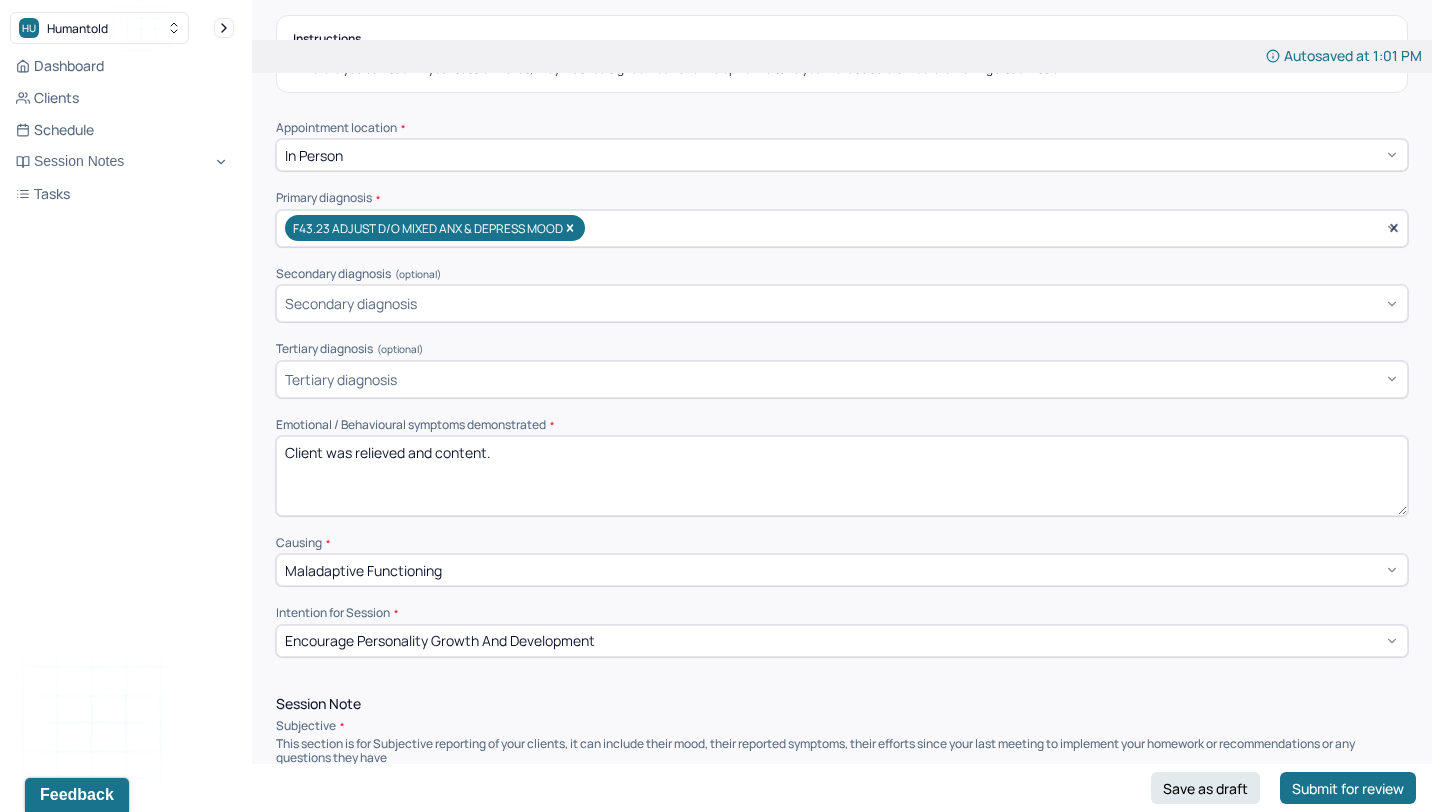 drag, startPoint x: 492, startPoint y: 455, endPoint x: 355, endPoint y: 445, distance: 137.36447 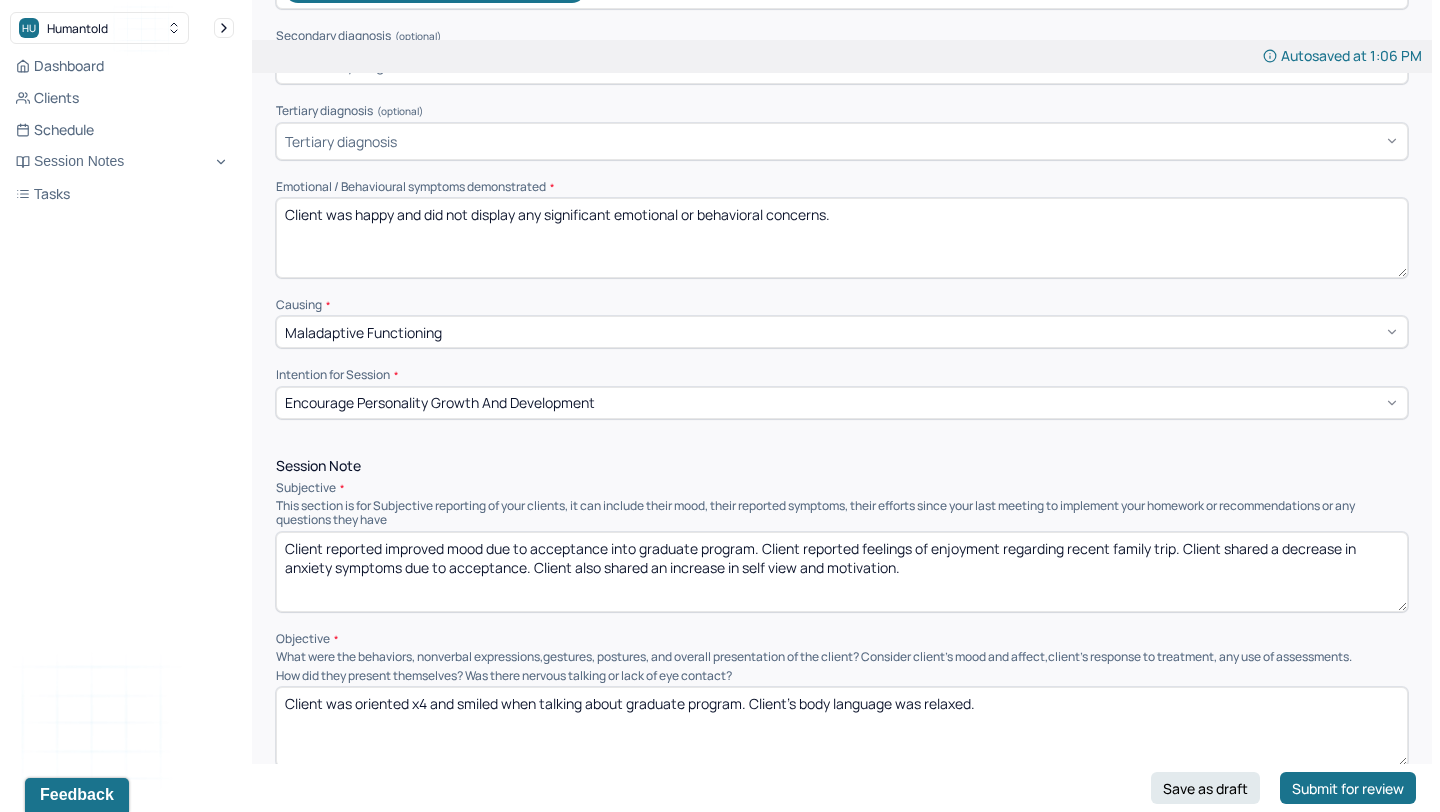 scroll, scrollTop: 591, scrollLeft: 0, axis: vertical 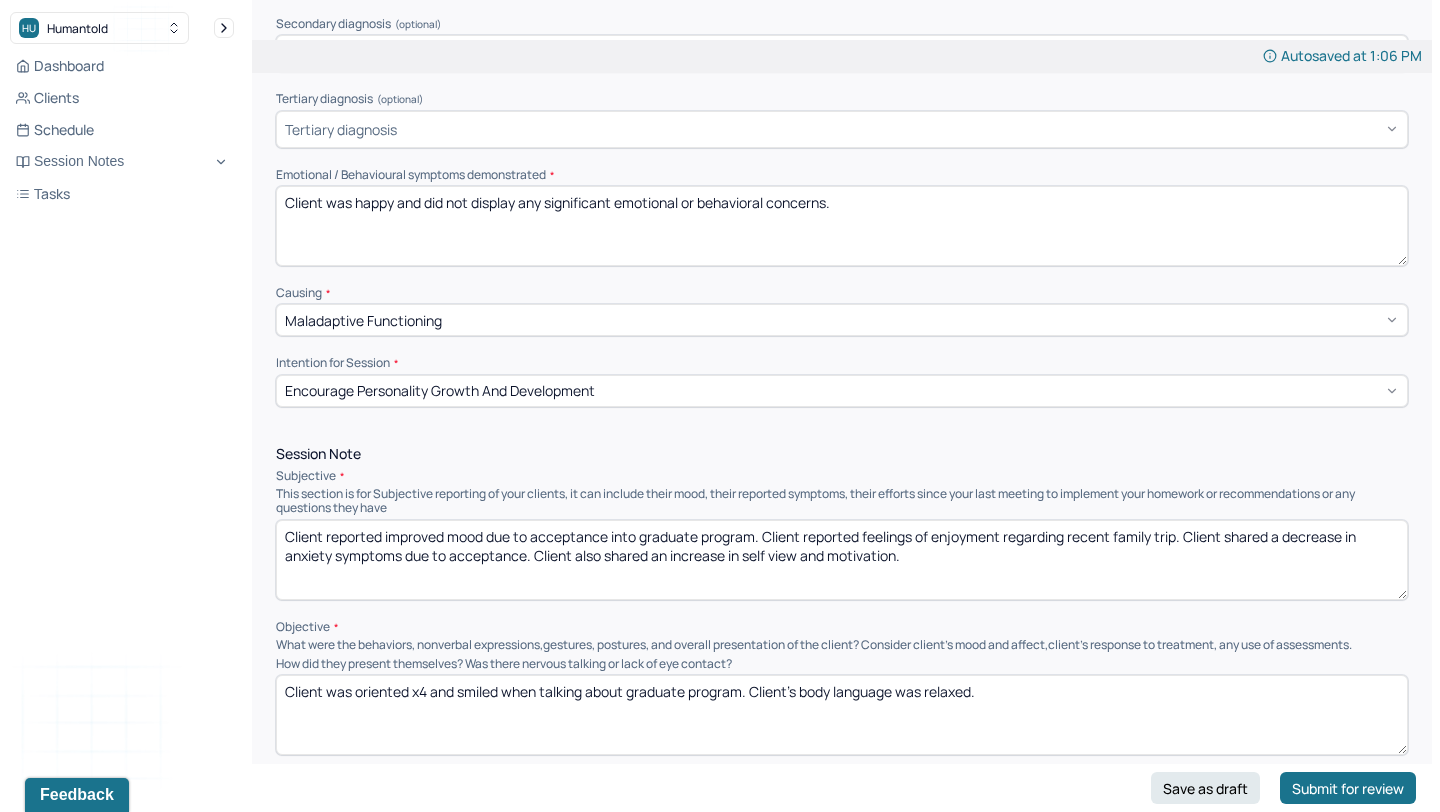 type on "Client was happy and did not display any significant emotional or behavioral concerns." 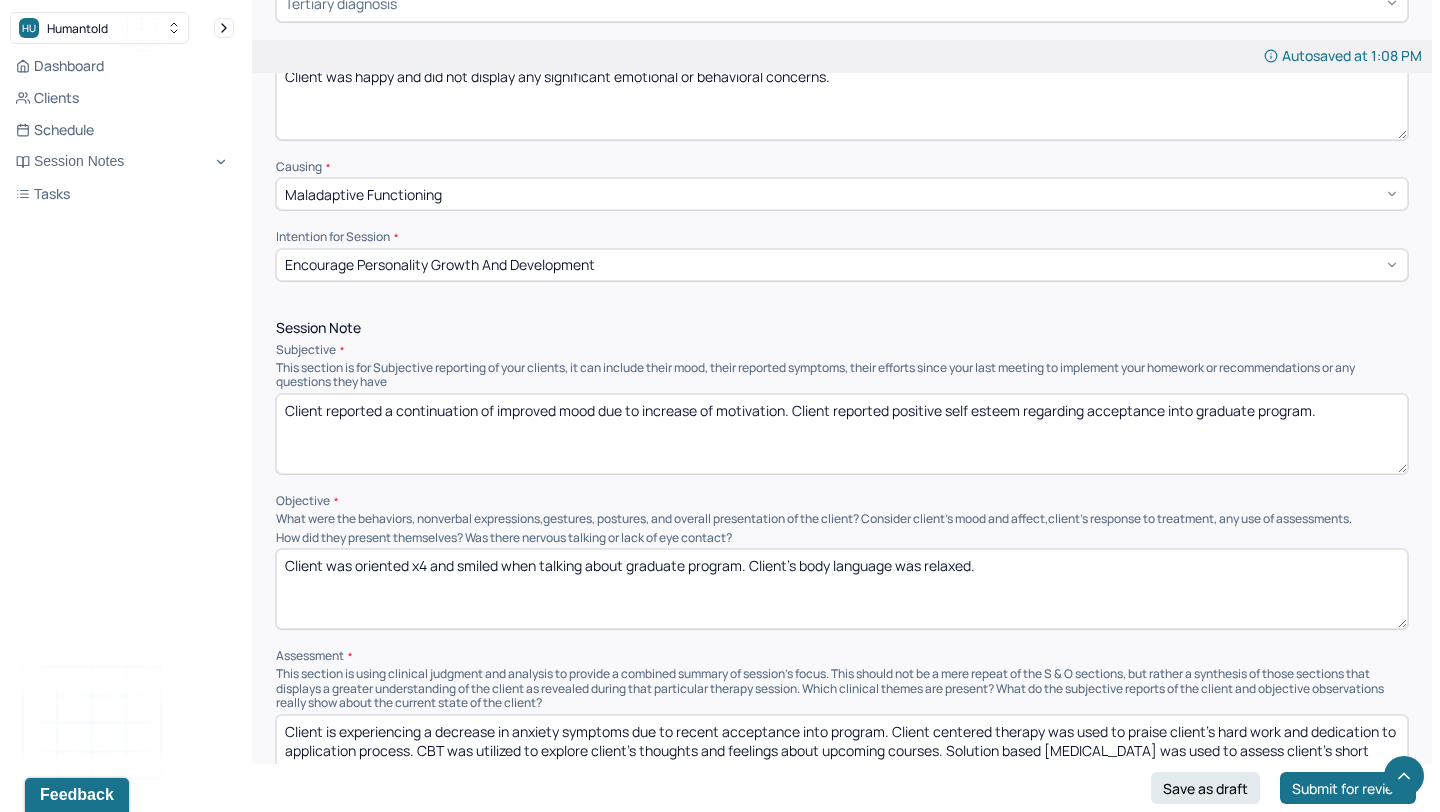 scroll, scrollTop: 753, scrollLeft: 0, axis: vertical 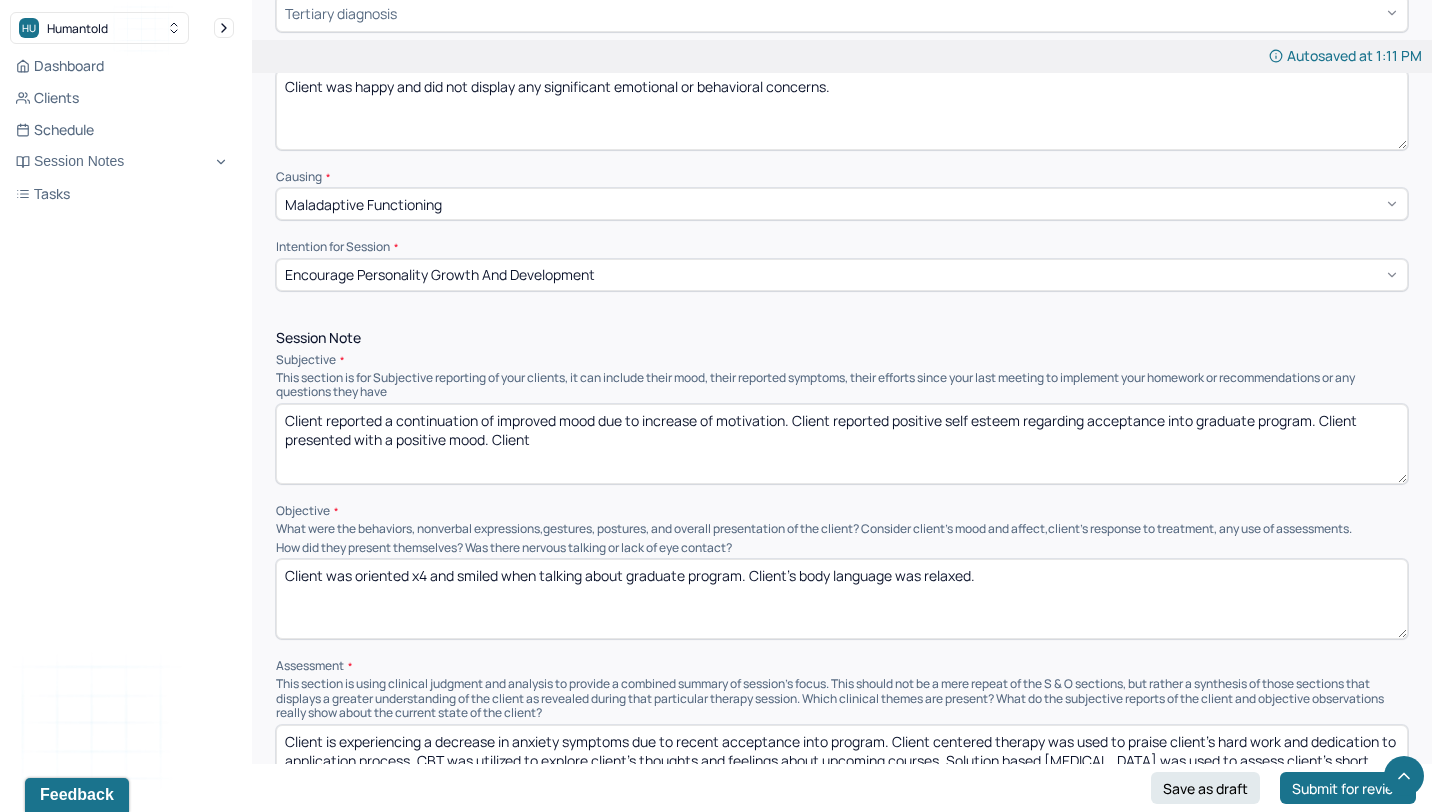 drag, startPoint x: 485, startPoint y: 445, endPoint x: 1323, endPoint y: 419, distance: 838.40326 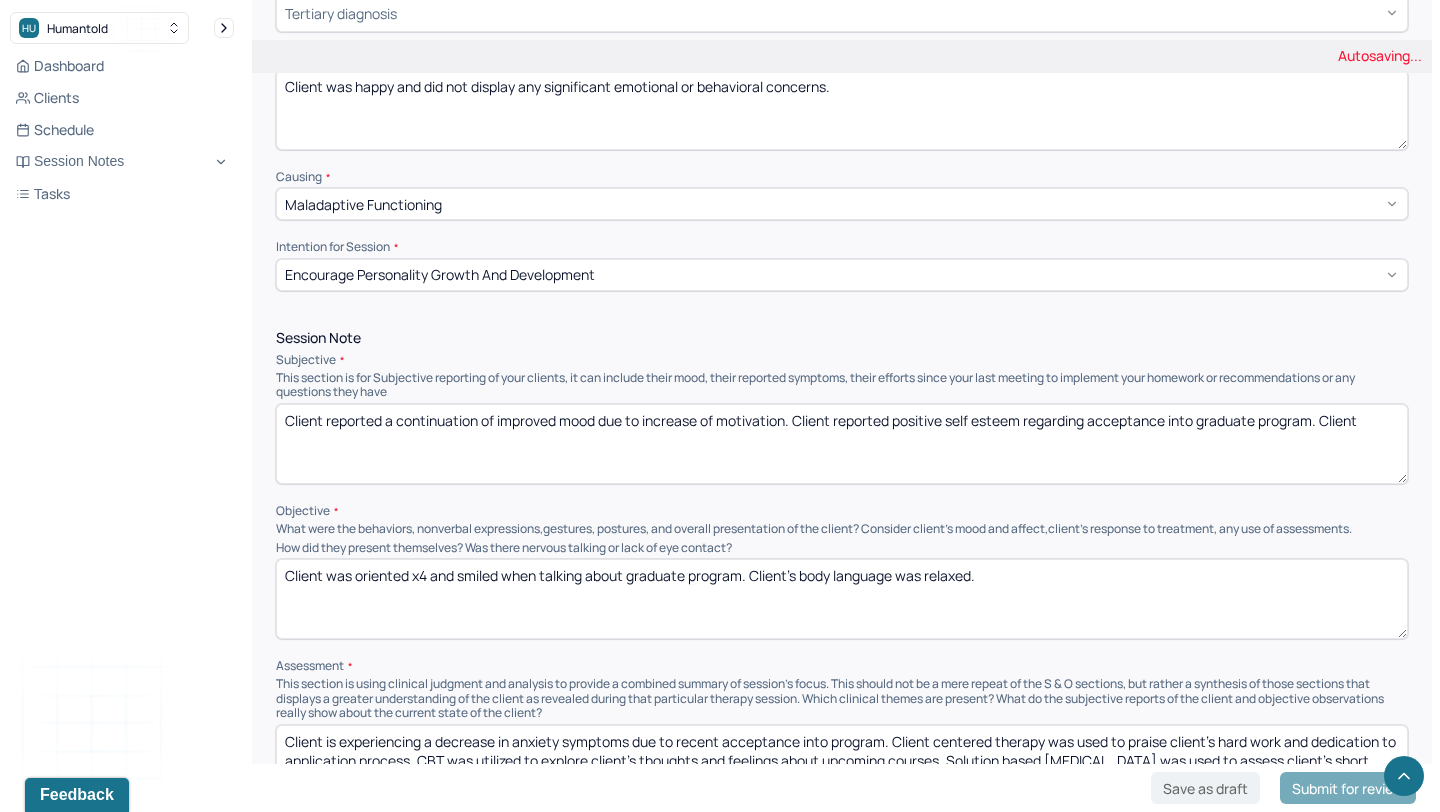 click on "Client reported a continuation of improved mood due to increase of motivation. Client reported positive self esteem regarding acceptance into graduate program. . Client" at bounding box center [842, 444] 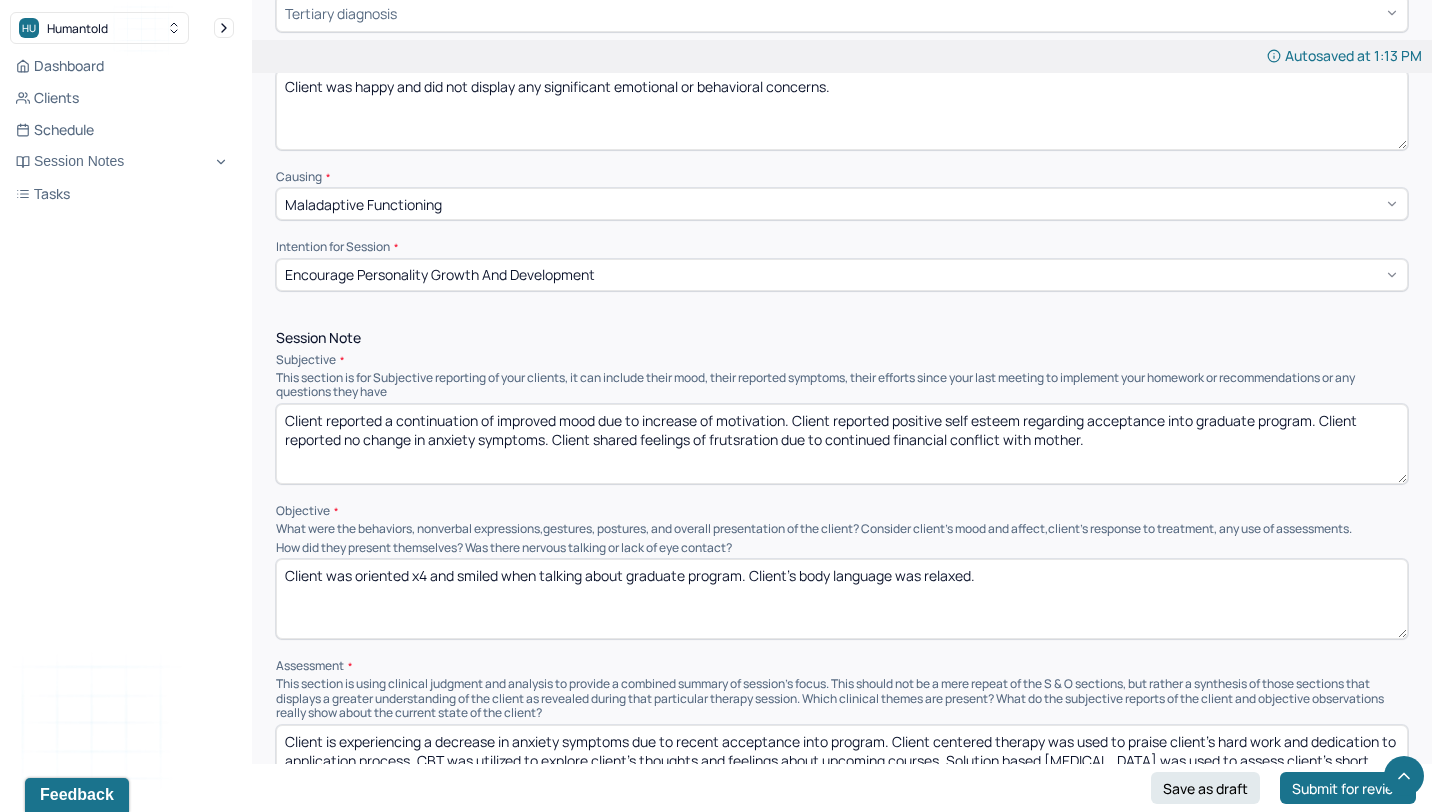 click on "Client reported a continuation of improved mood due to increase of motivation. Client reported positive self esteem regarding acceptance into graduate program. Client reported no change in anxiety symptoms. Client shared feelings of frutsration due to continued financial conflict with mother." at bounding box center [842, 444] 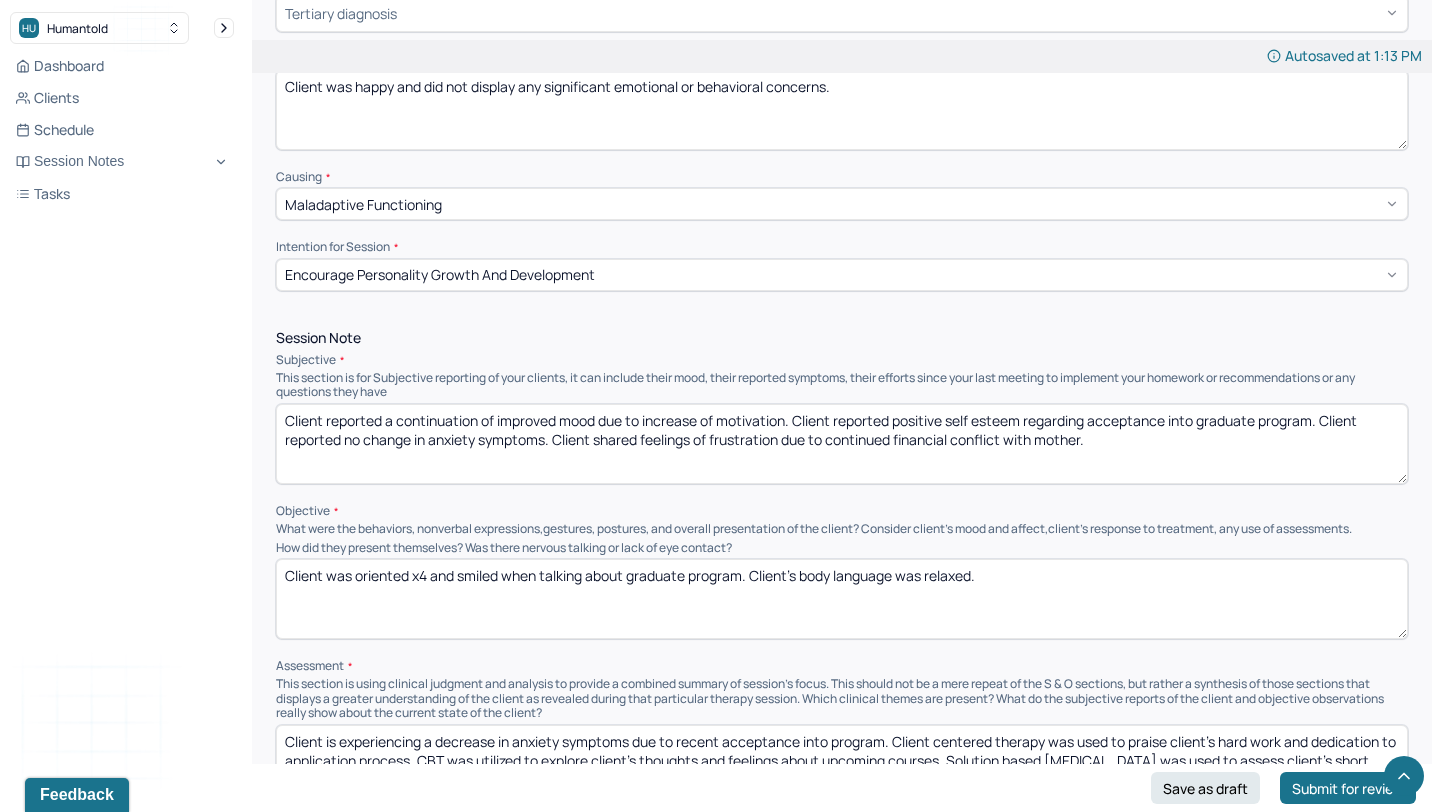 type on "Client reported a continuation of improved mood due to increase of motivation. Client reported positive self esteem regarding acceptance into graduate program. Client reported no change in anxiety symptoms. Client shared feelings of frustration due to continued financial conflict with mother." 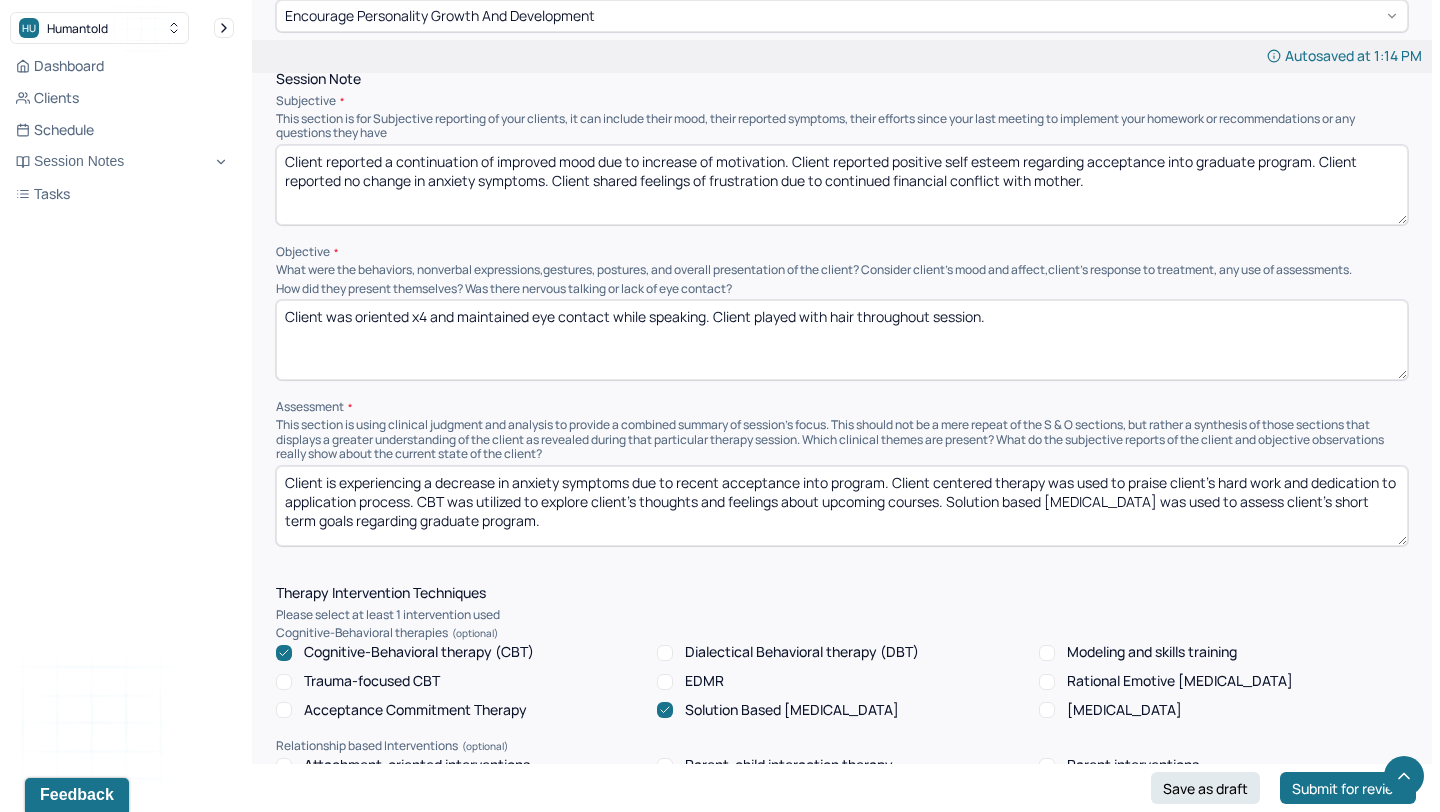 scroll, scrollTop: 970, scrollLeft: 0, axis: vertical 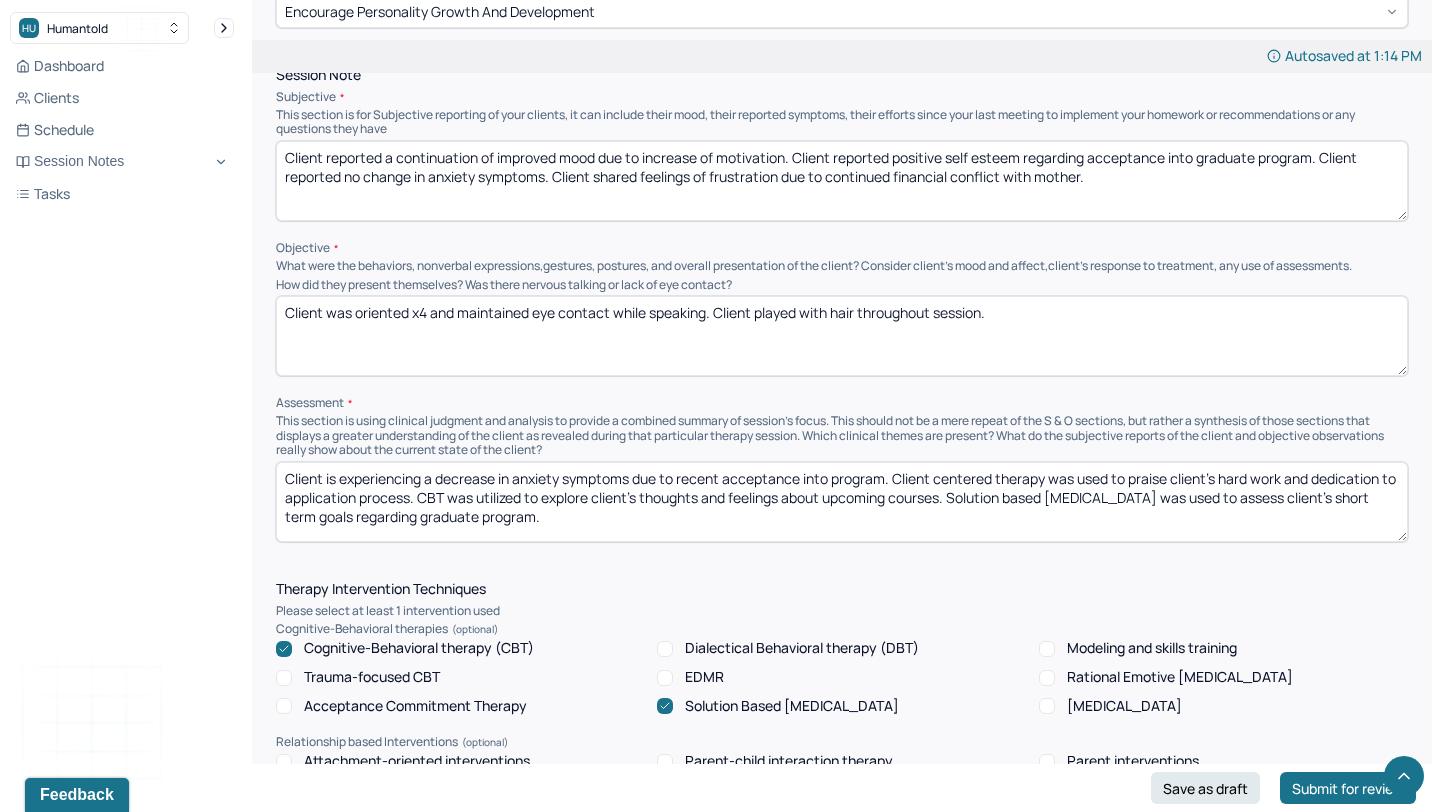 type on "Client was oriented x4 and maintained eye contact while speaking. Client played with hair throughout session." 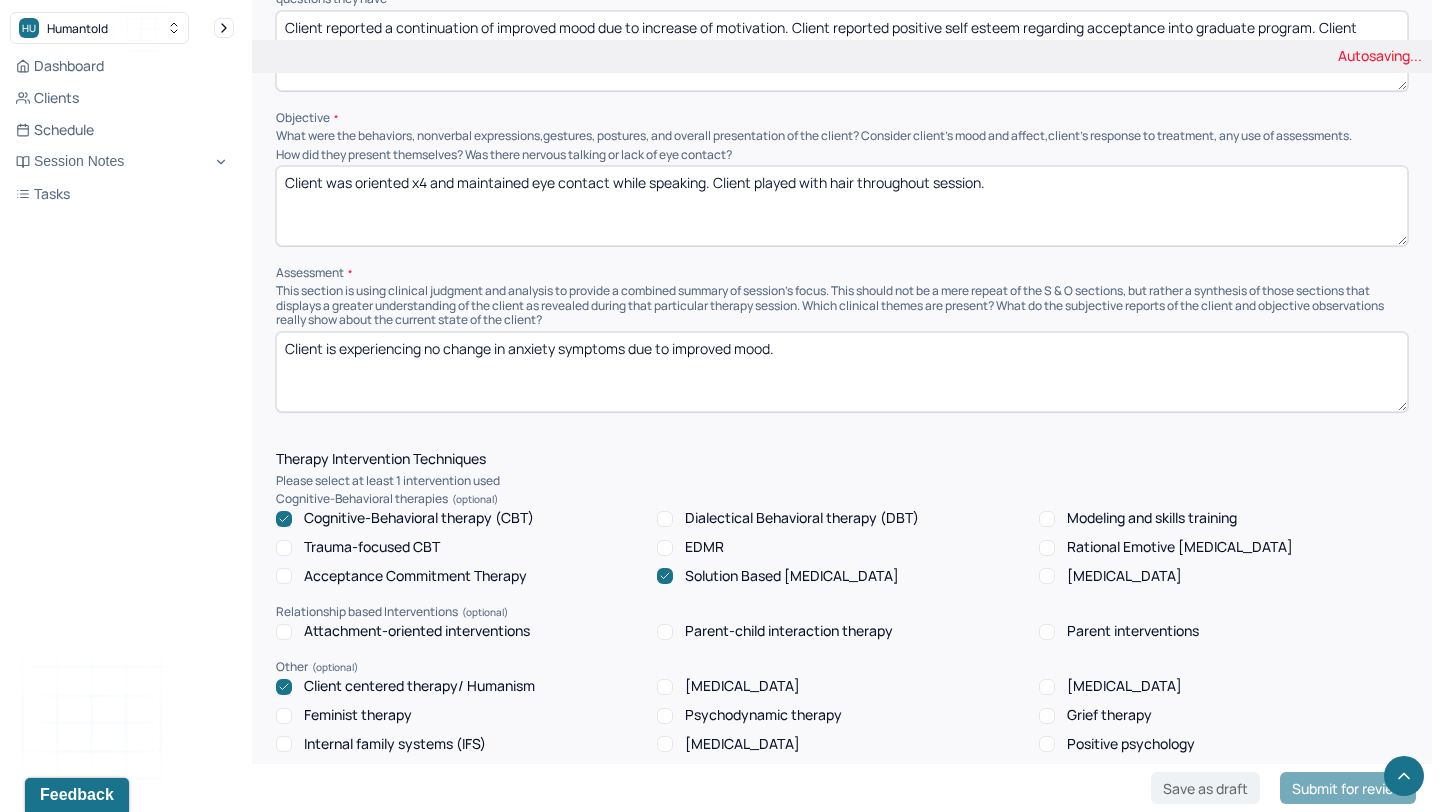 scroll, scrollTop: 1101, scrollLeft: 0, axis: vertical 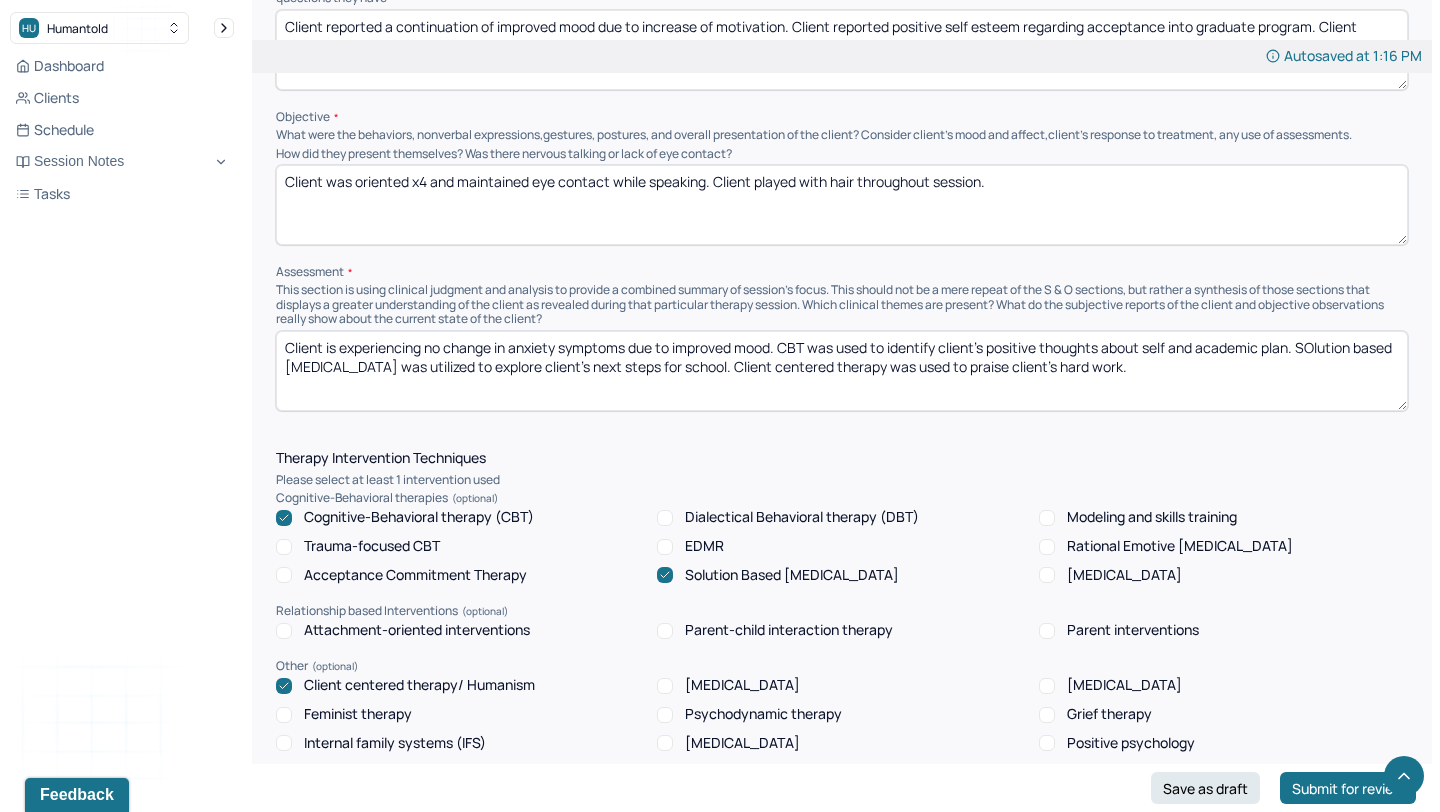 click on "Client is experiencing no change in anxiety symptoms due to improved mood. CBT was used to identify client's positive thoughts about self and academic plan. SOlution based [MEDICAL_DATA] was utilized to explore client's next steps for school. Client centered therapy was used to praise client's hard work." at bounding box center (842, 371) 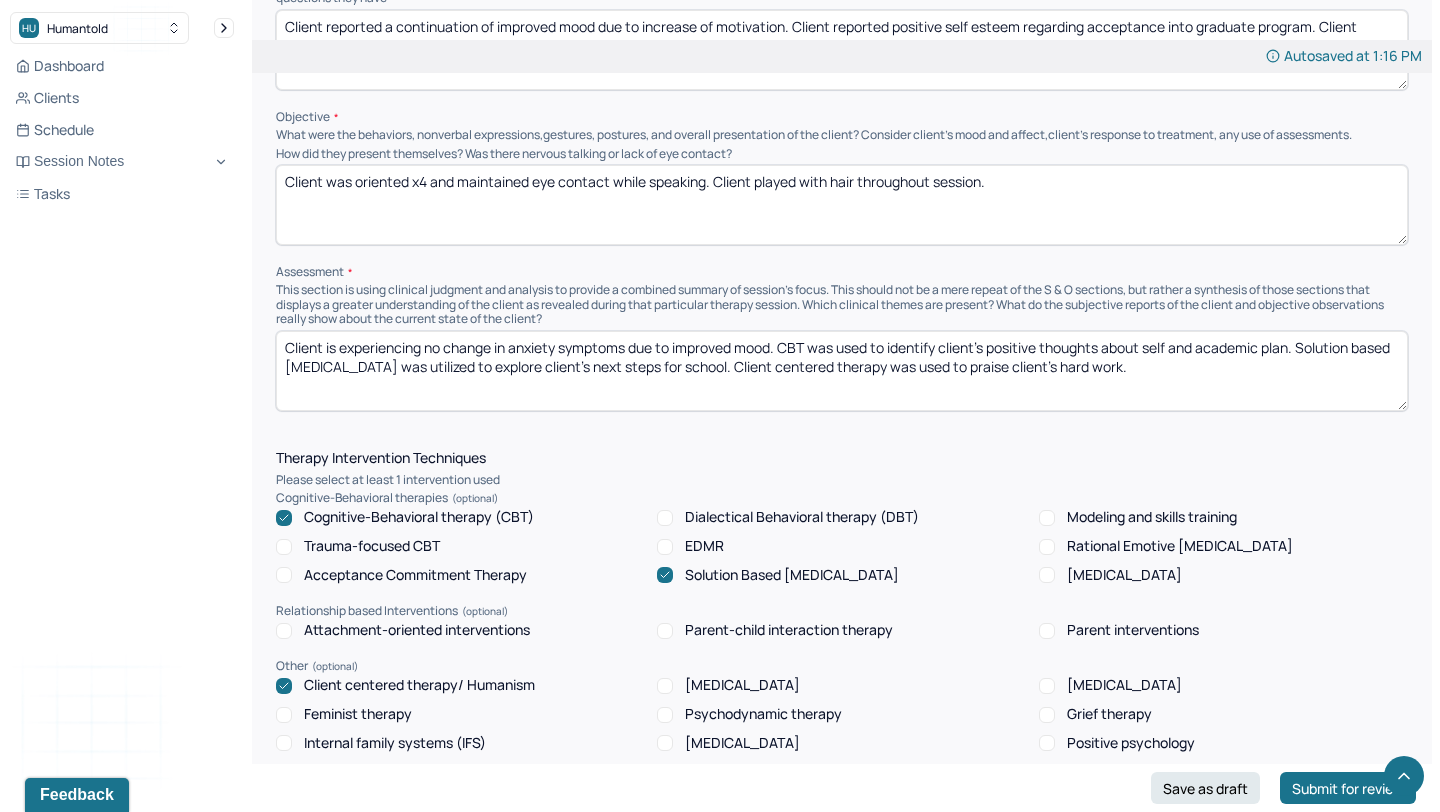 click on "Client is experiencing no change in anxiety symptoms due to improved mood. CBT was used to identify client's positive thoughts about self and academic plan. SOlution based [MEDICAL_DATA] was utilized to explore client's next steps for school. Client centered therapy was used to praise client's hard work." at bounding box center [842, 371] 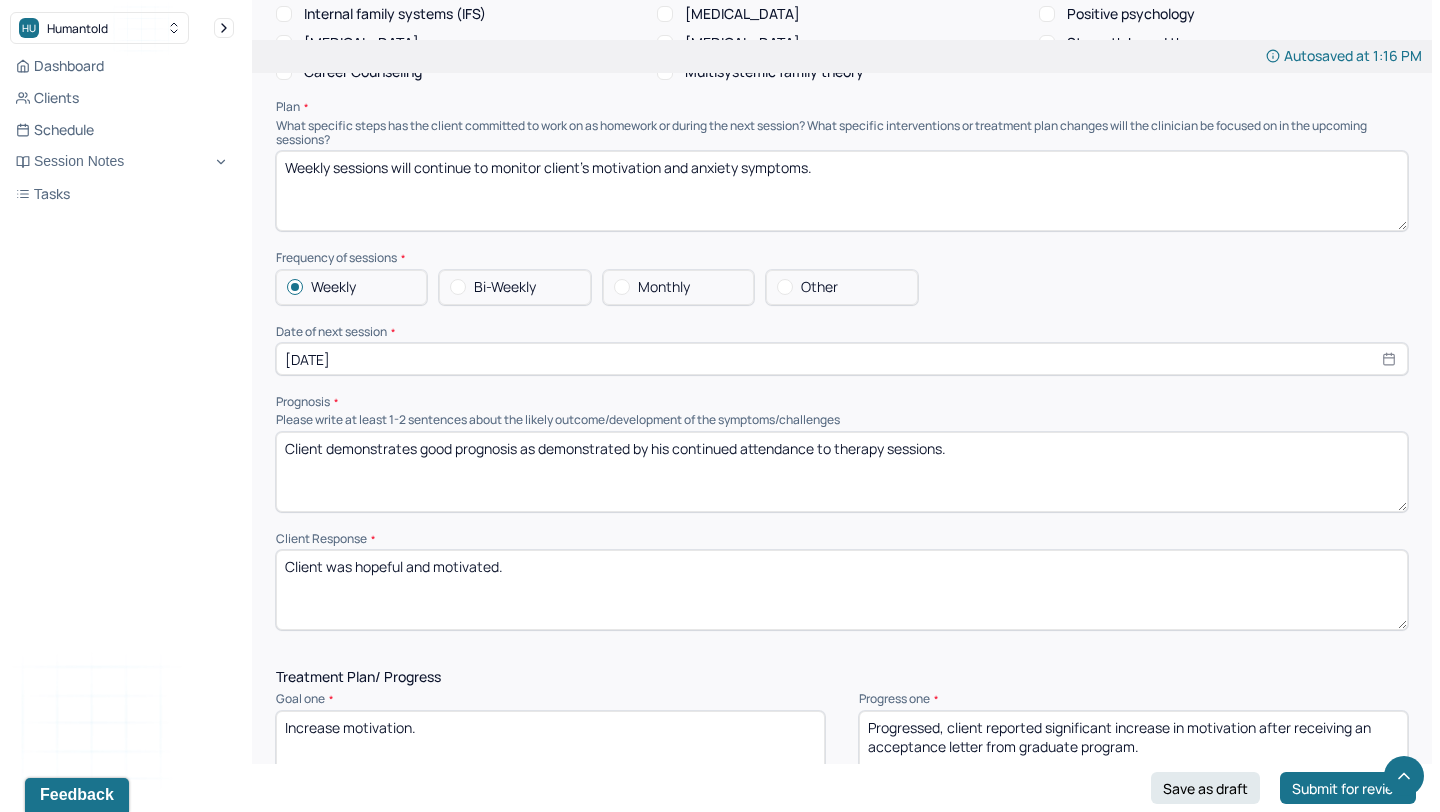 scroll, scrollTop: 1833, scrollLeft: 0, axis: vertical 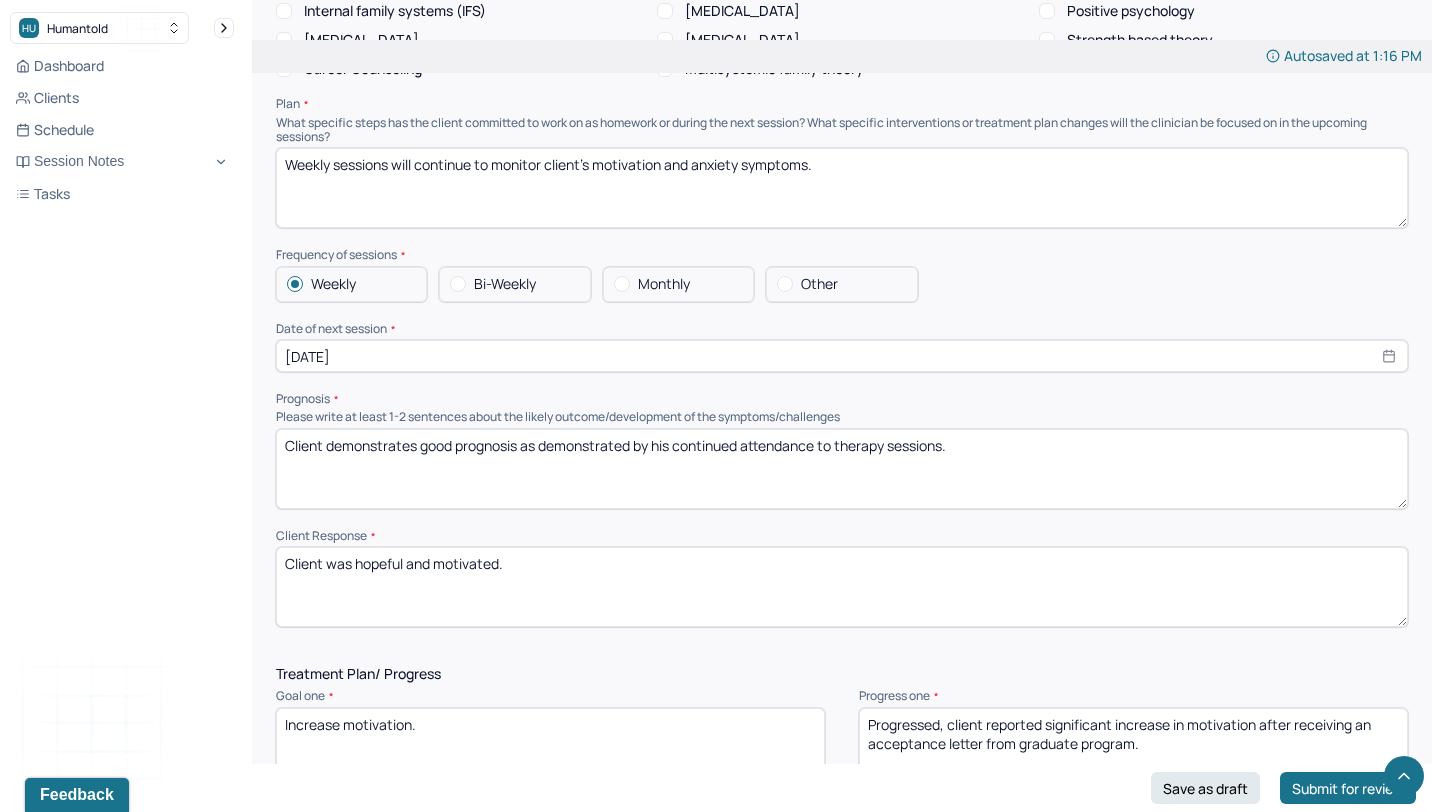 type on "Client is experiencing no change in anxiety symptoms due to improved mood. CBT was used to identify client's positive thoughts about self and academic plan. Solution based [MEDICAL_DATA] was utilized to explore client's next steps for school. Client centered therapy was used to praise client's hard work." 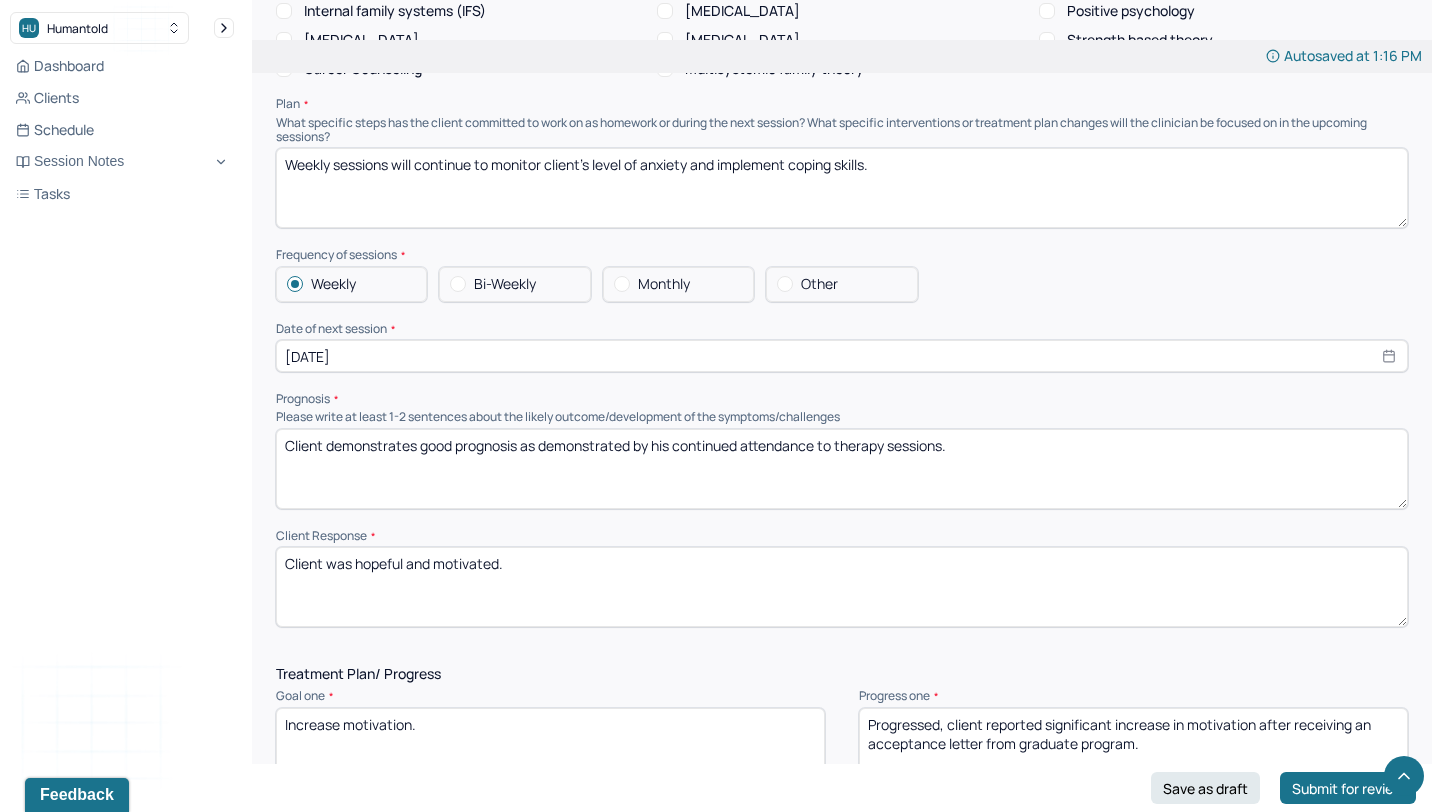 type on "Weekly sessions will continue to monitor client's level of anxiety and implement coping skills." 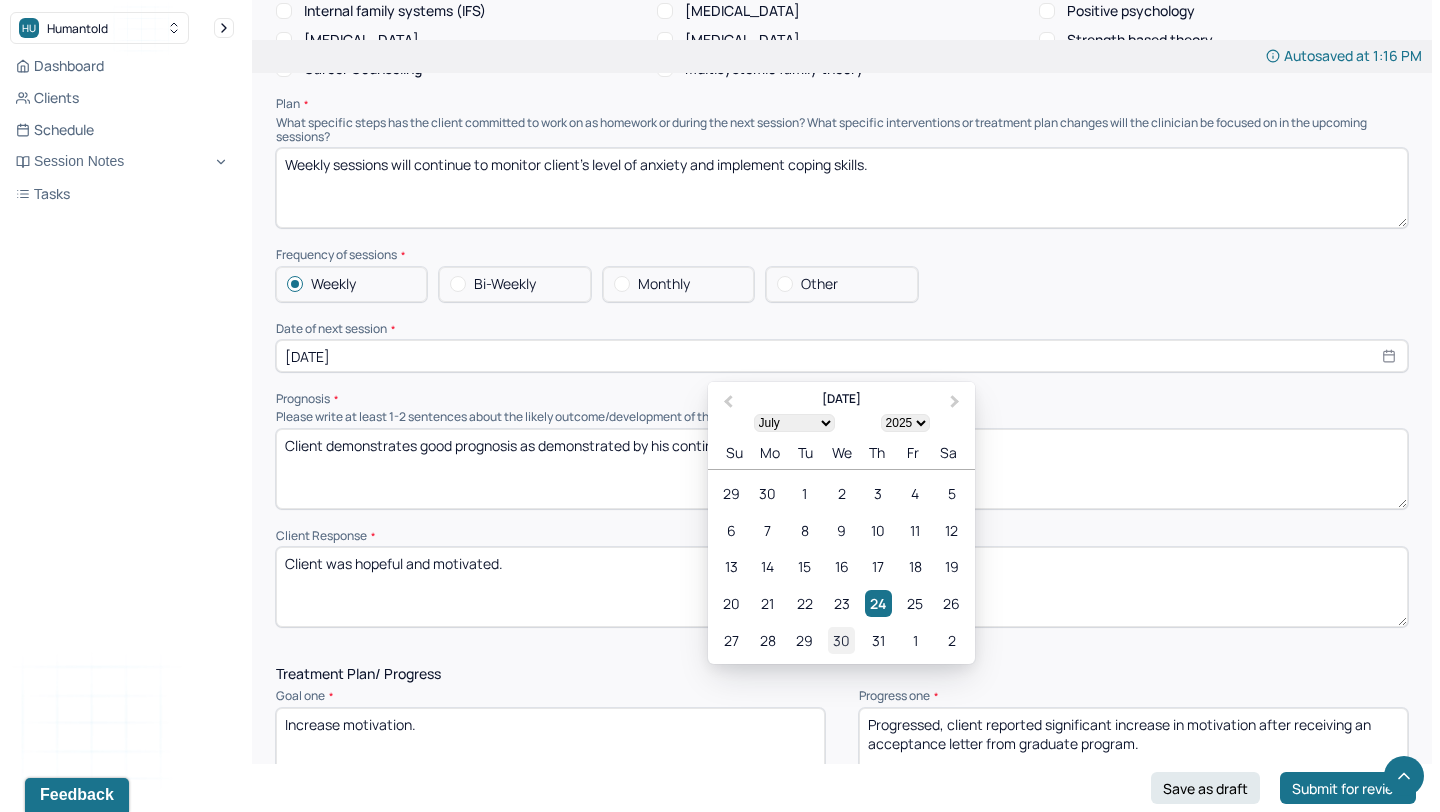 click on "30" at bounding box center [841, 640] 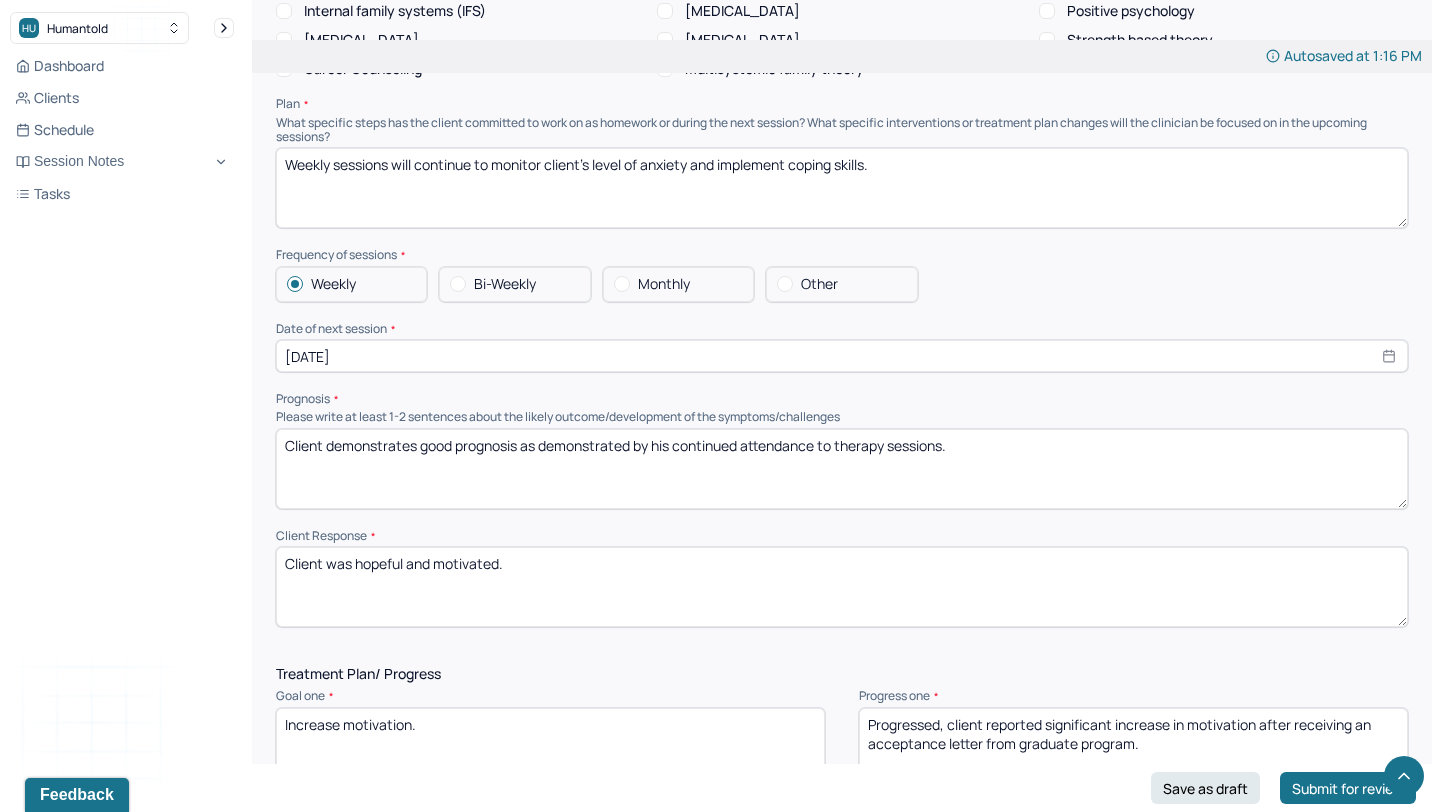 drag, startPoint x: 974, startPoint y: 457, endPoint x: 633, endPoint y: 447, distance: 341.1466 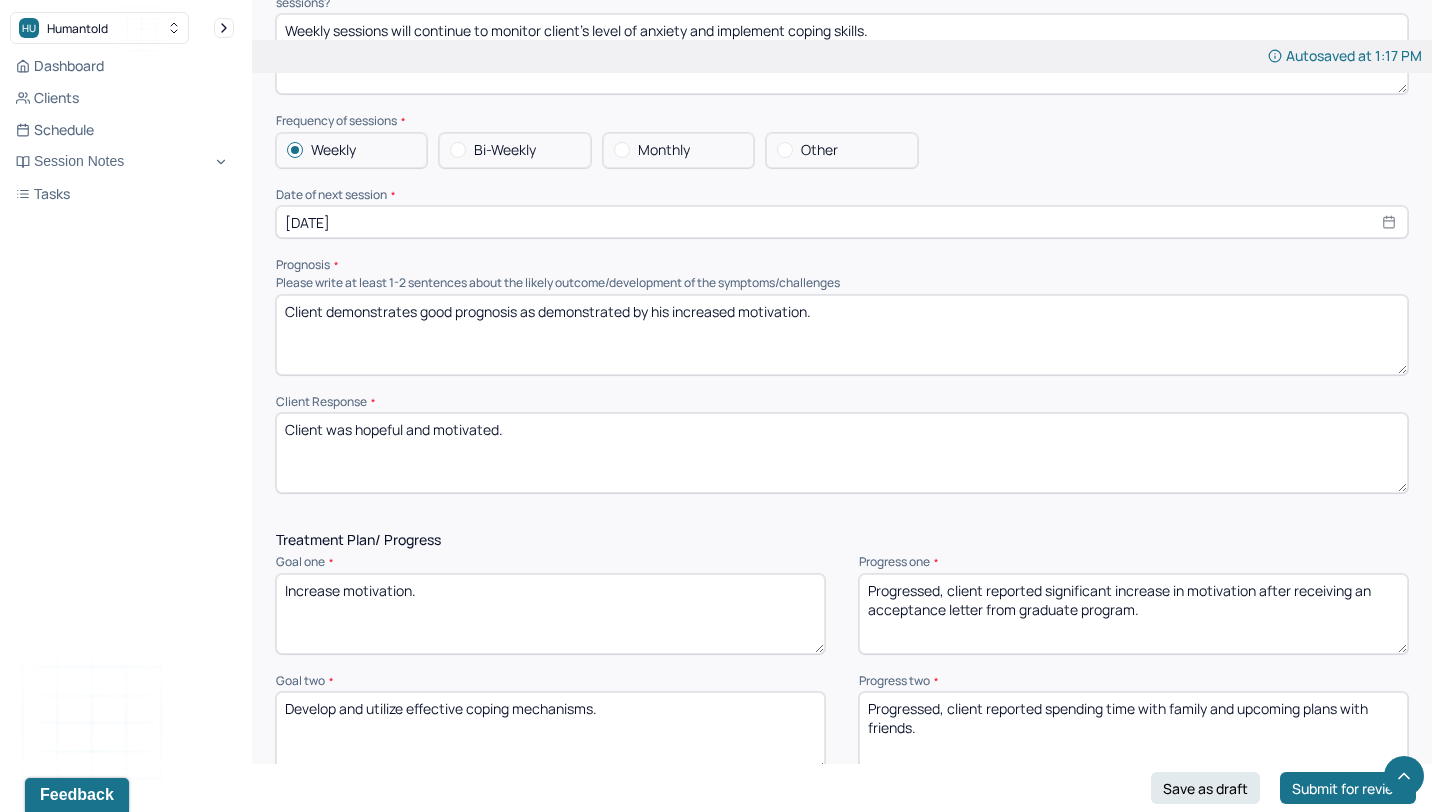 scroll, scrollTop: 1976, scrollLeft: 0, axis: vertical 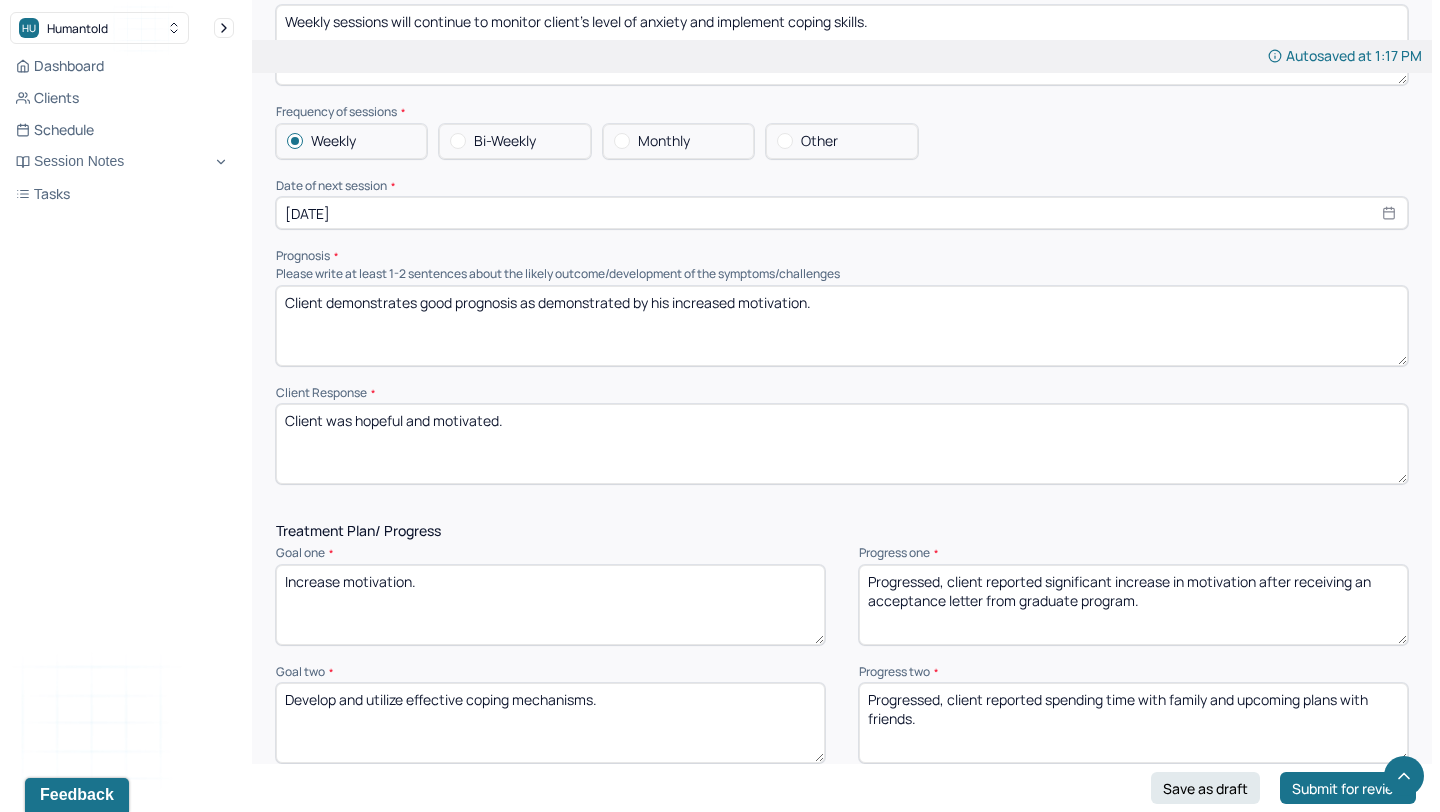 type on "Client demonstrates good prognosis as demonstrated by his increased motivation." 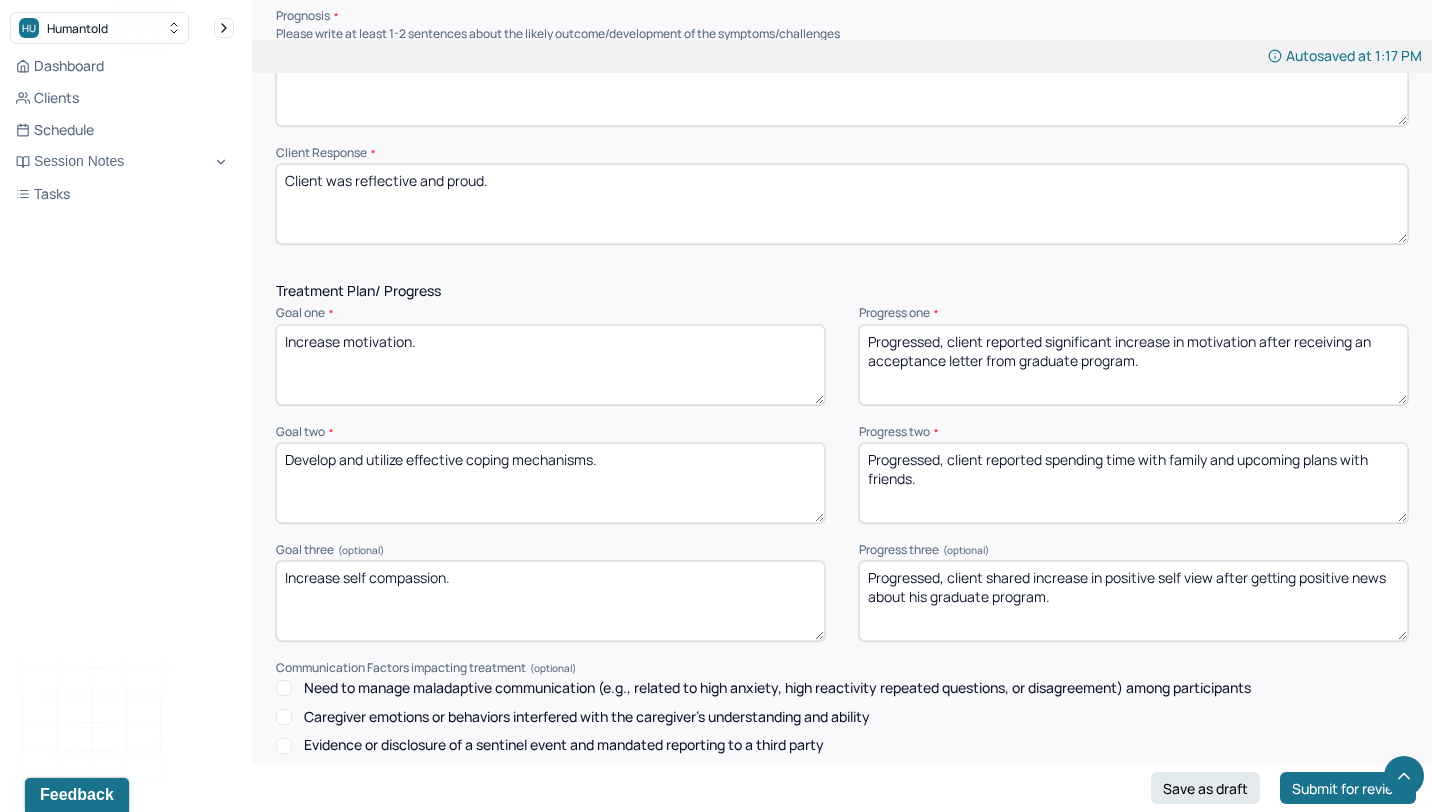 scroll, scrollTop: 2221, scrollLeft: 0, axis: vertical 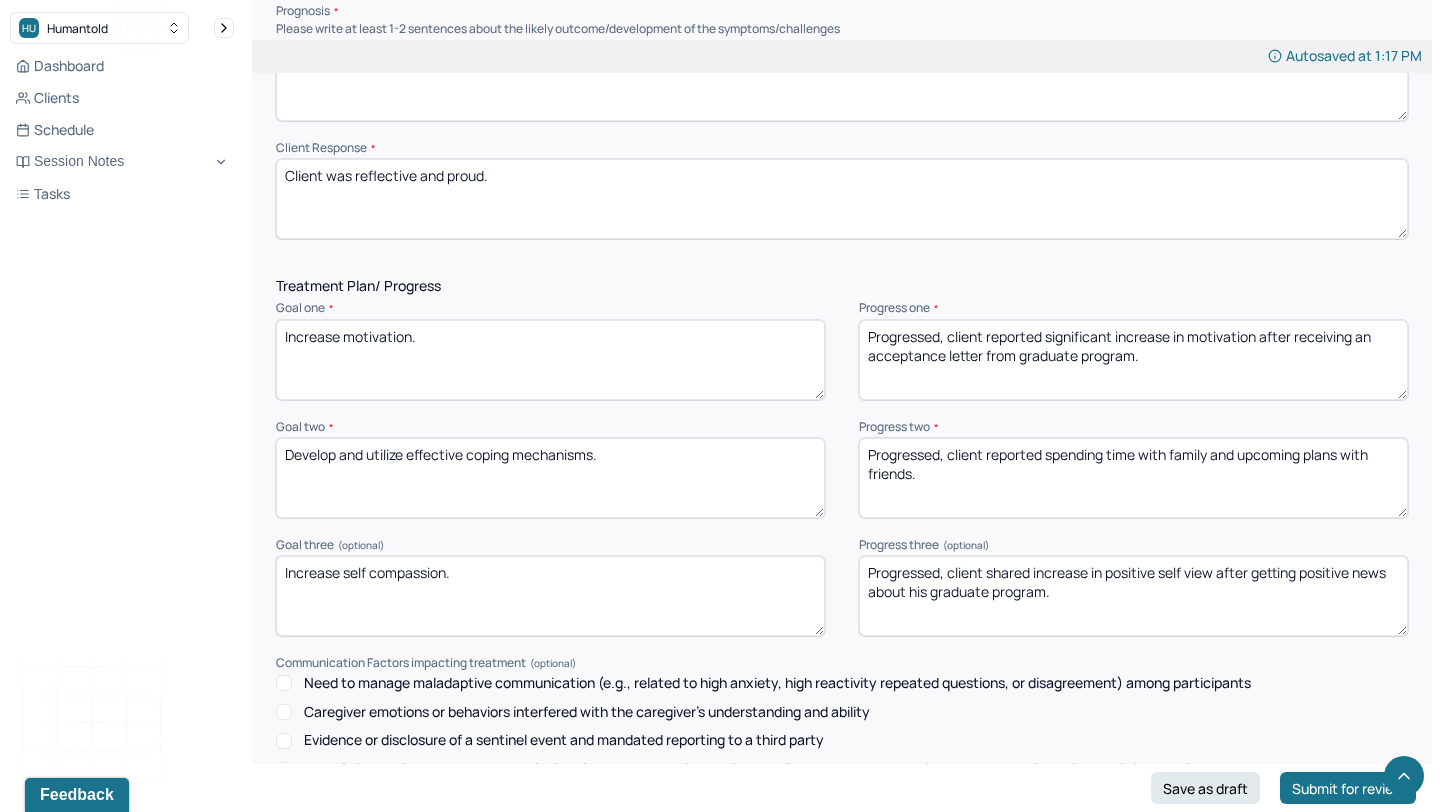 type on "Client was reflective and proud." 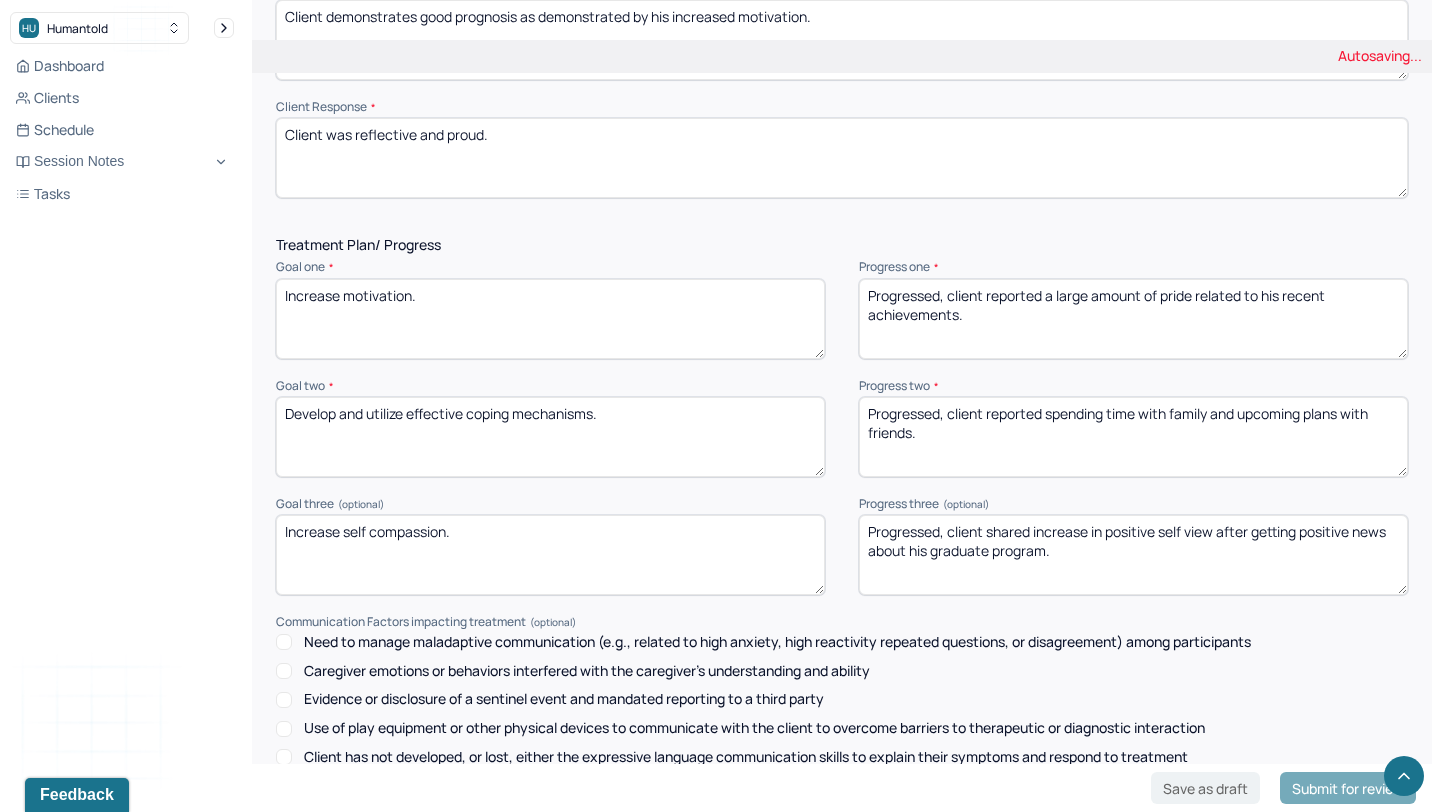 scroll, scrollTop: 2263, scrollLeft: 0, axis: vertical 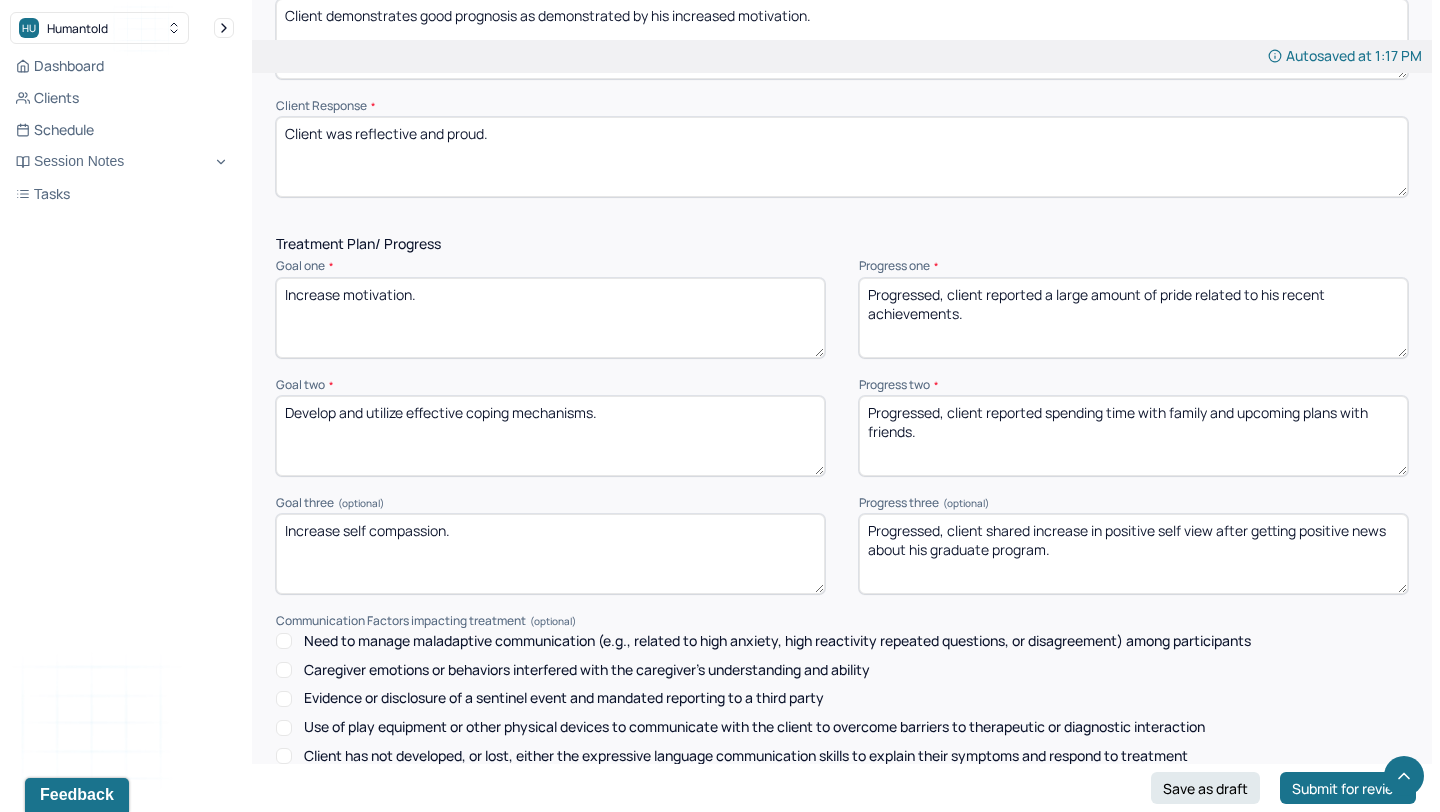 type on "Progressed, client reported a large amount of pride related to his recent achievements." 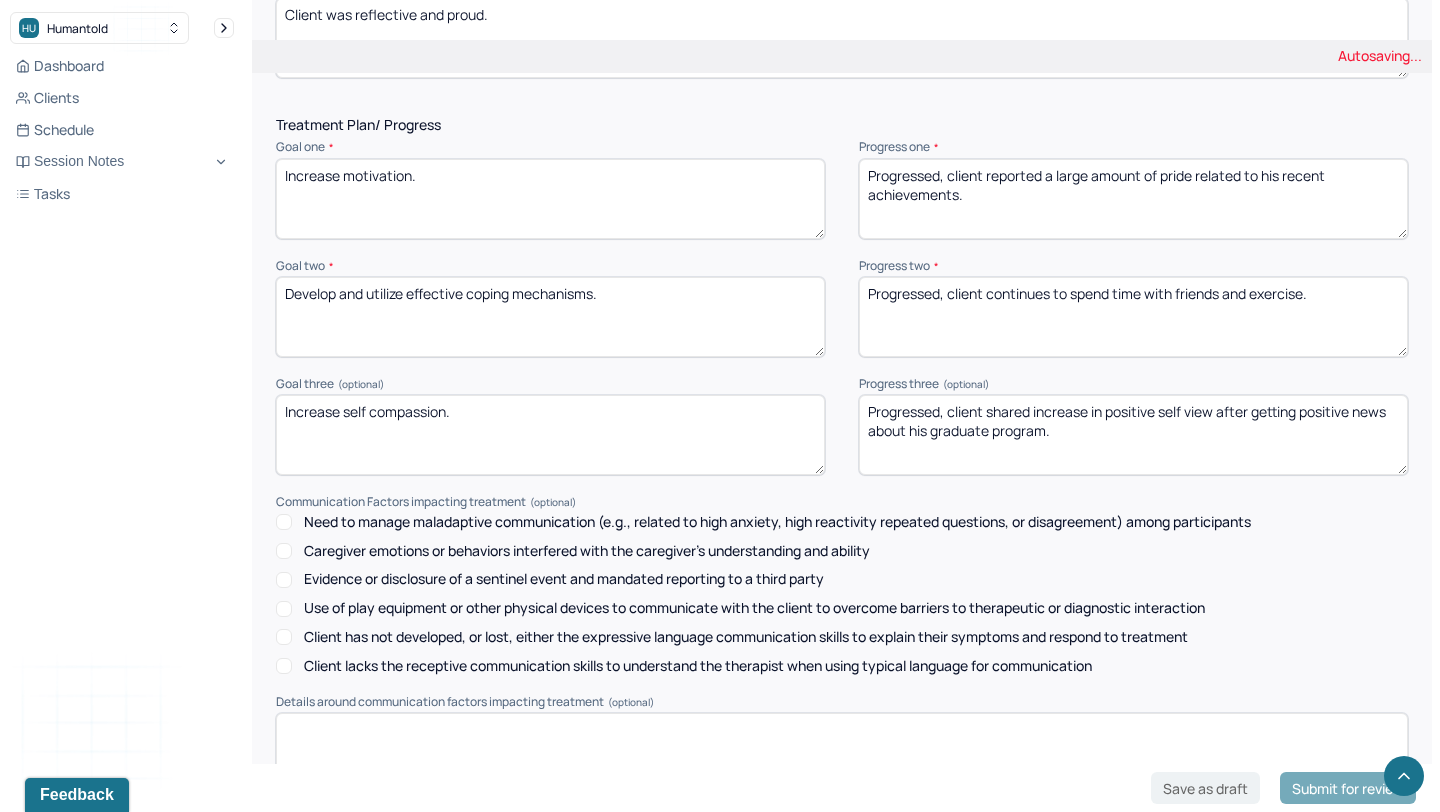 scroll, scrollTop: 2387, scrollLeft: 0, axis: vertical 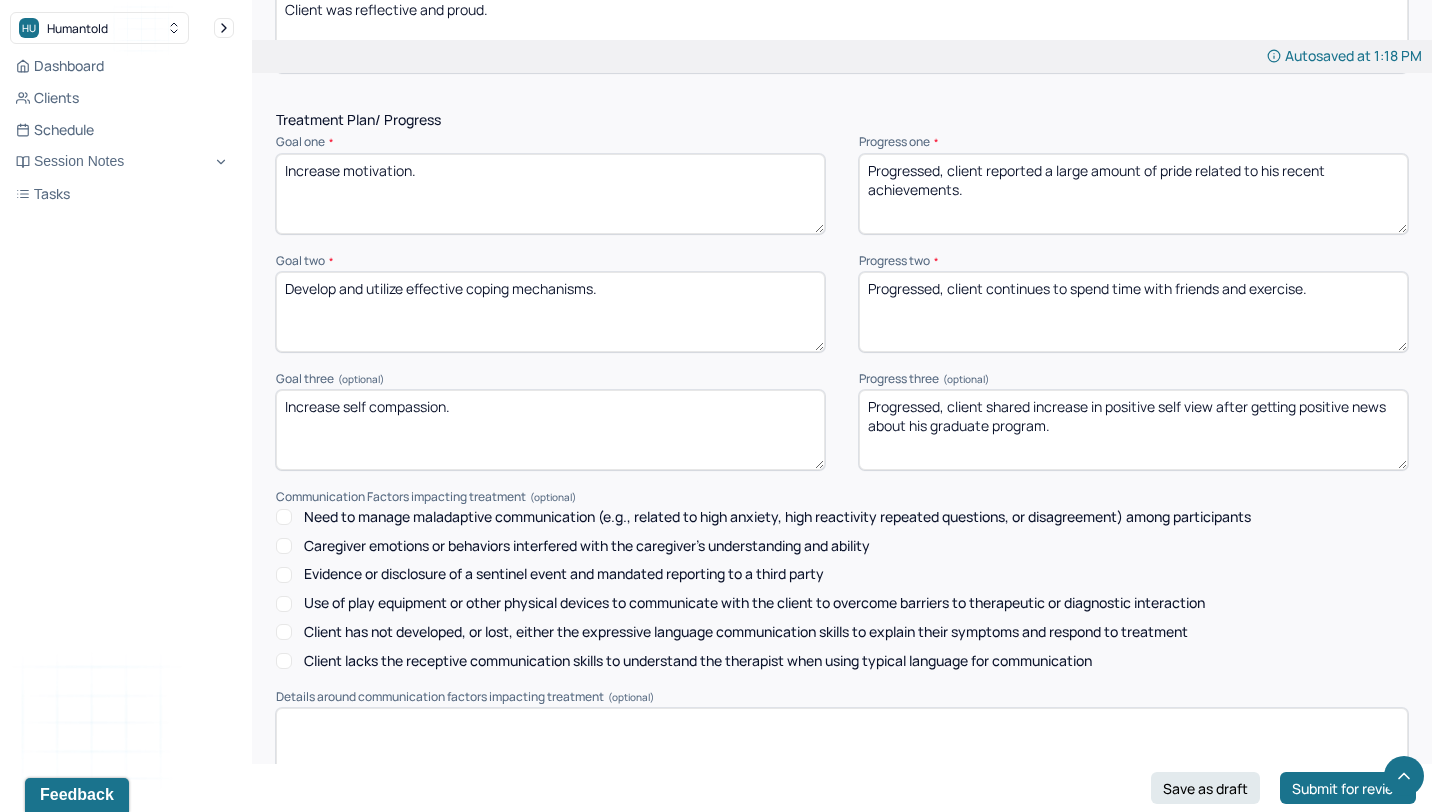 type on "Progressed, client continues to spend time with friends and exercise." 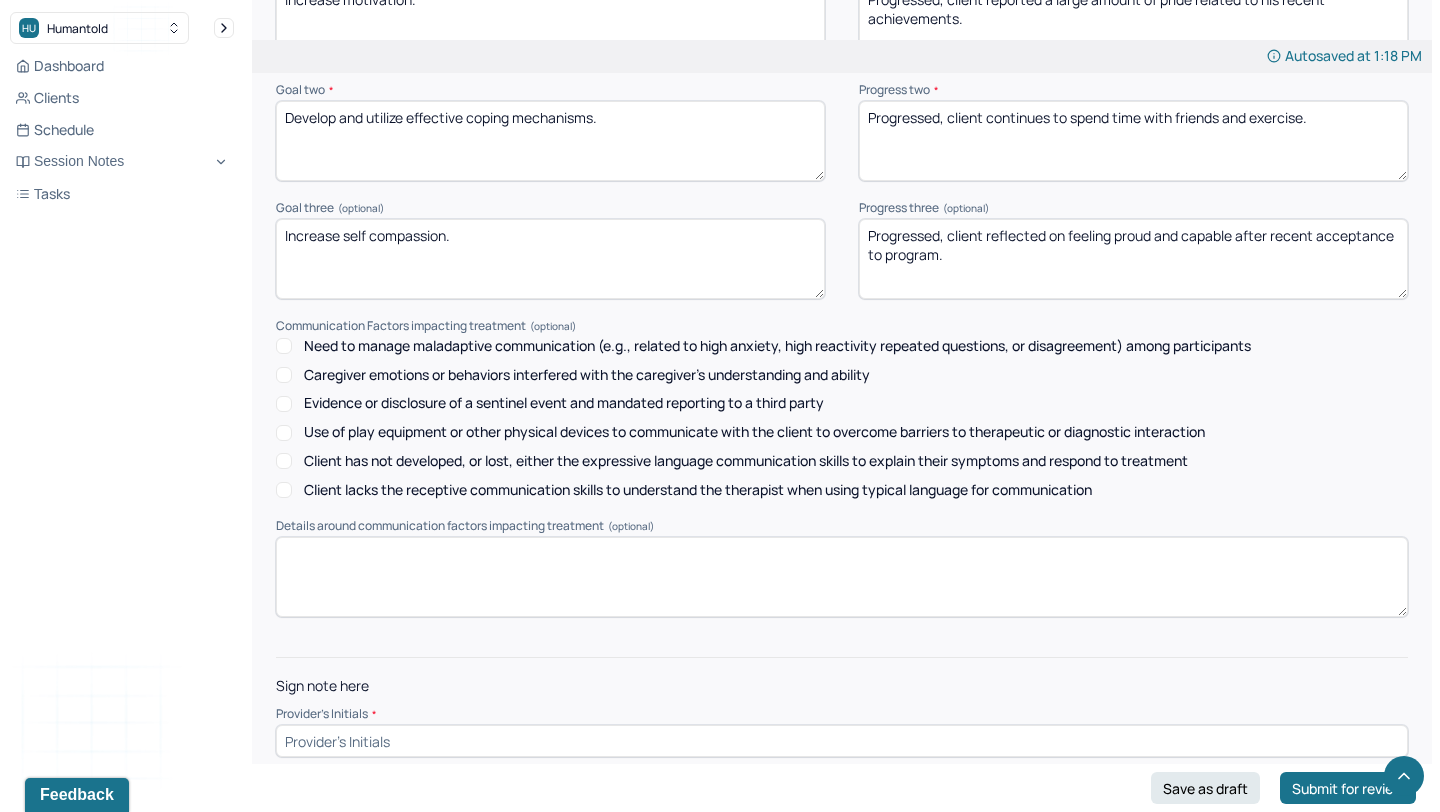 scroll, scrollTop: 2579, scrollLeft: 0, axis: vertical 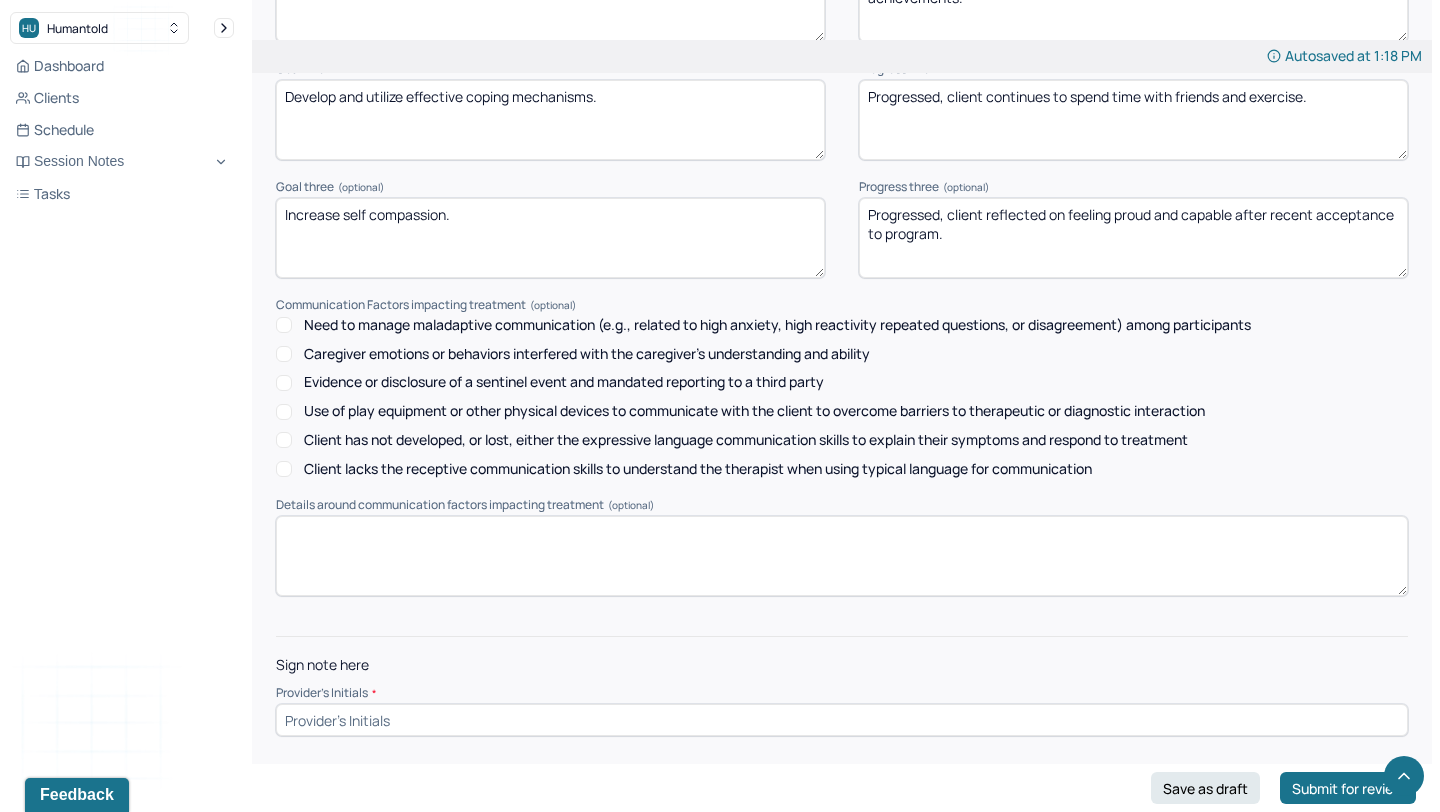type on "Progressed, client reflected on feeling proud and capable after recent acceptance to program." 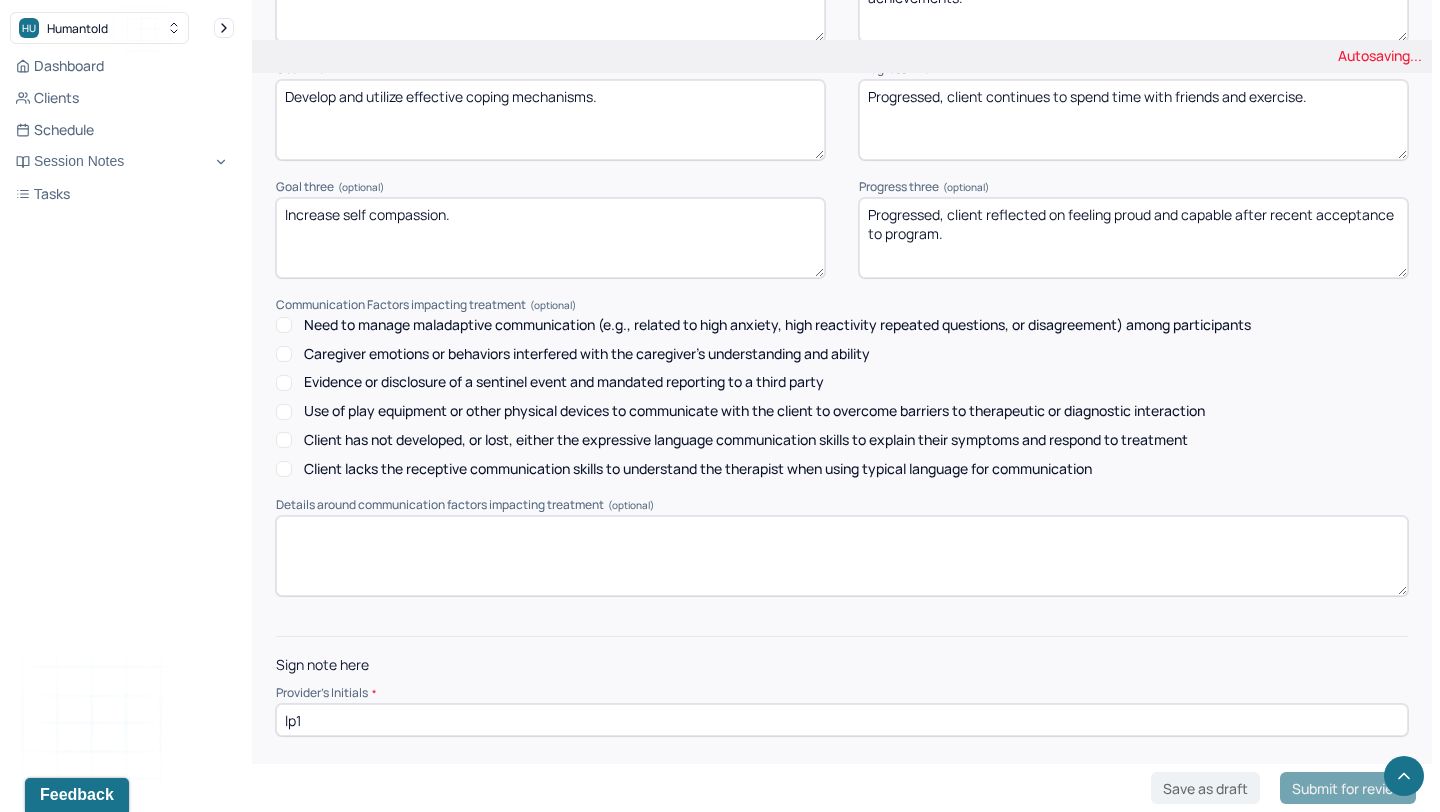 type on "lp1" 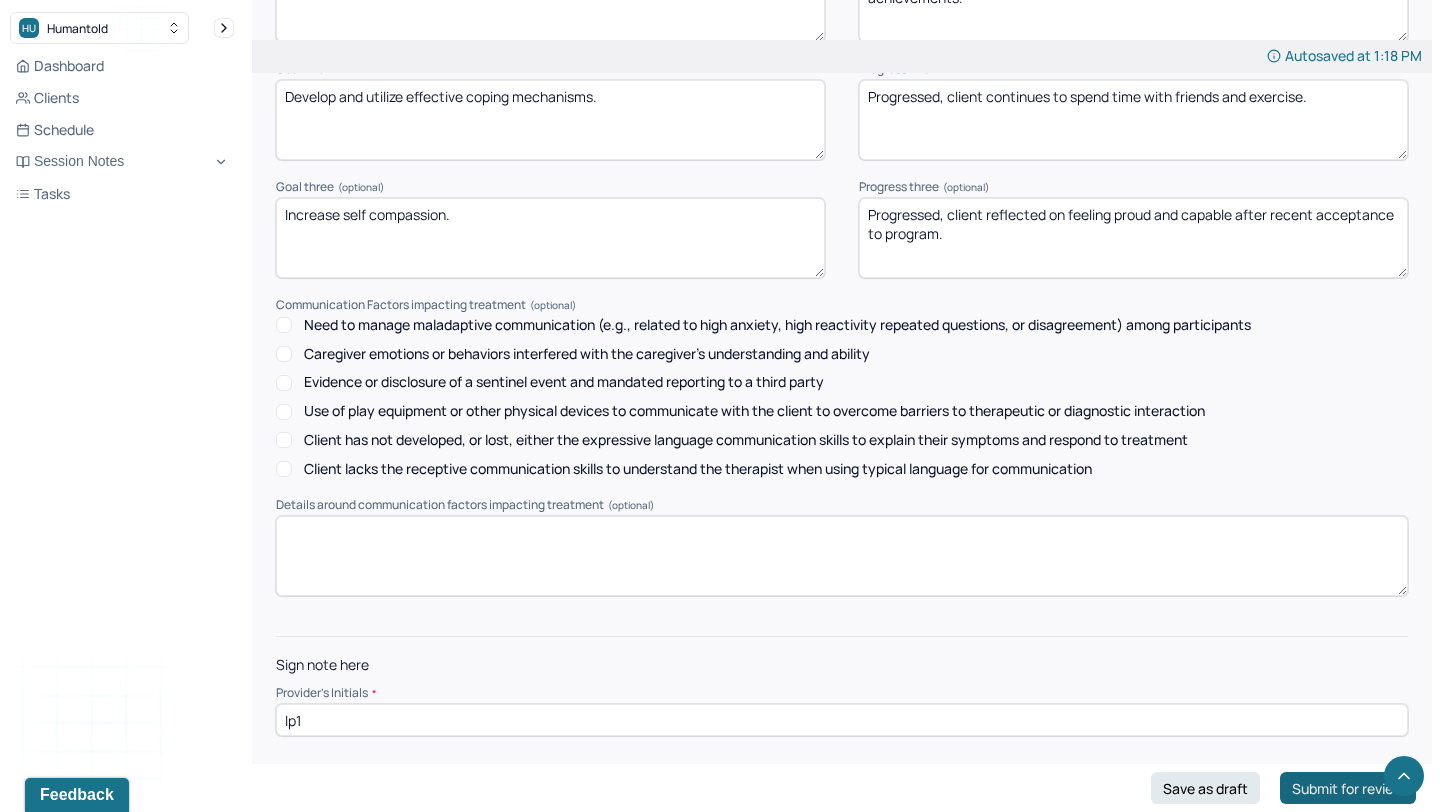 click on "Submit for review" at bounding box center [1348, 788] 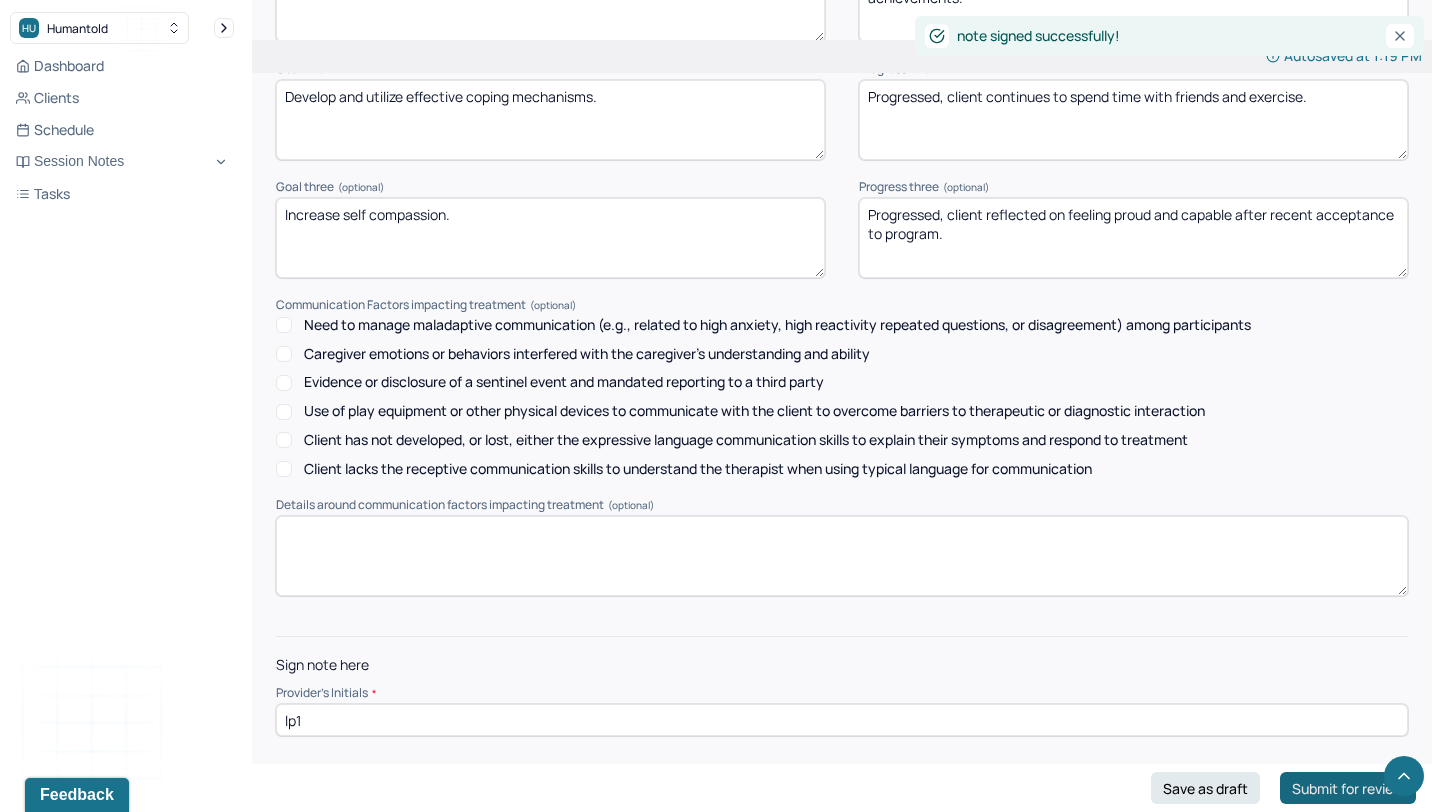 scroll, scrollTop: 0, scrollLeft: 0, axis: both 